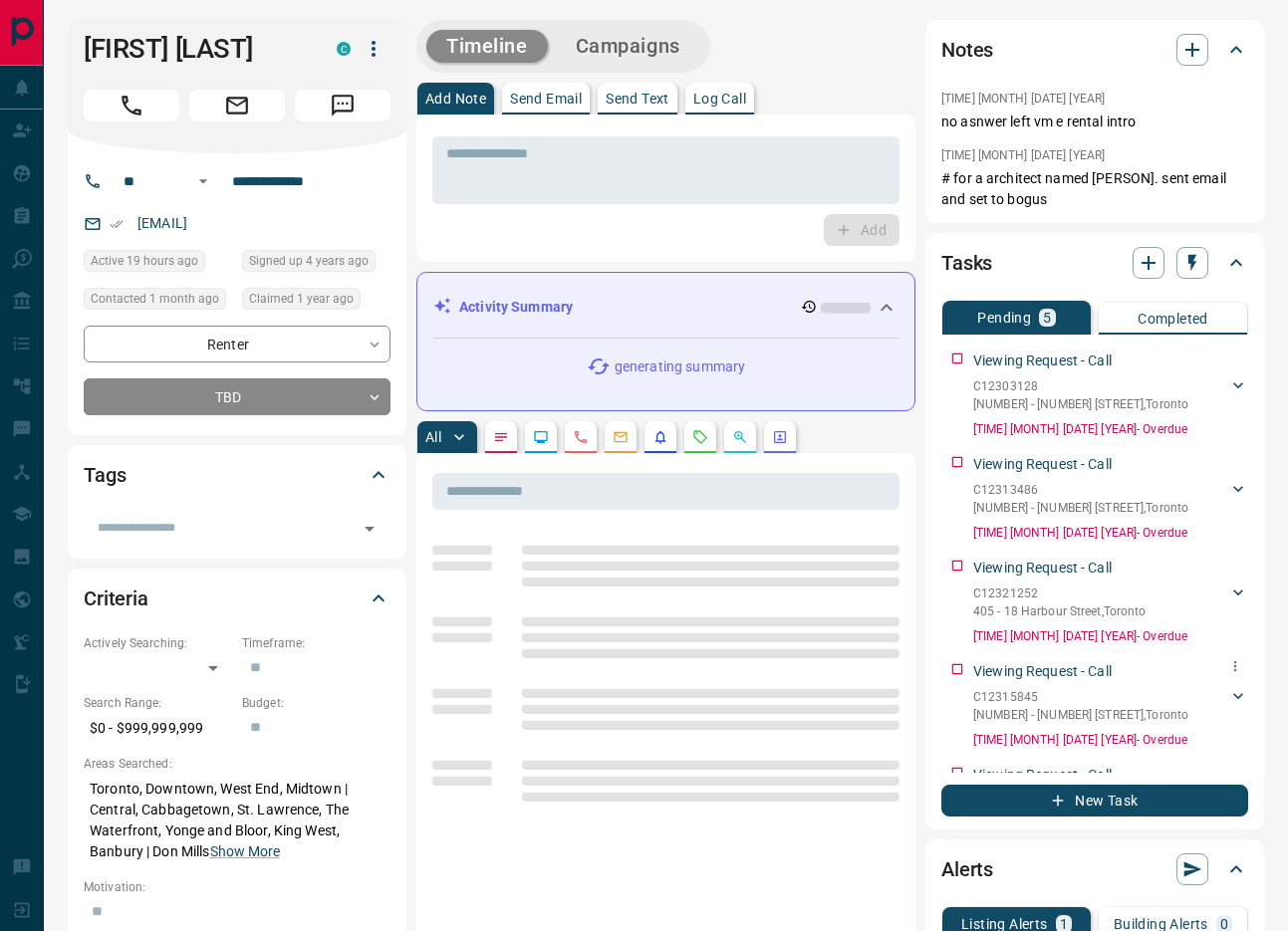 scroll, scrollTop: 0, scrollLeft: 0, axis: both 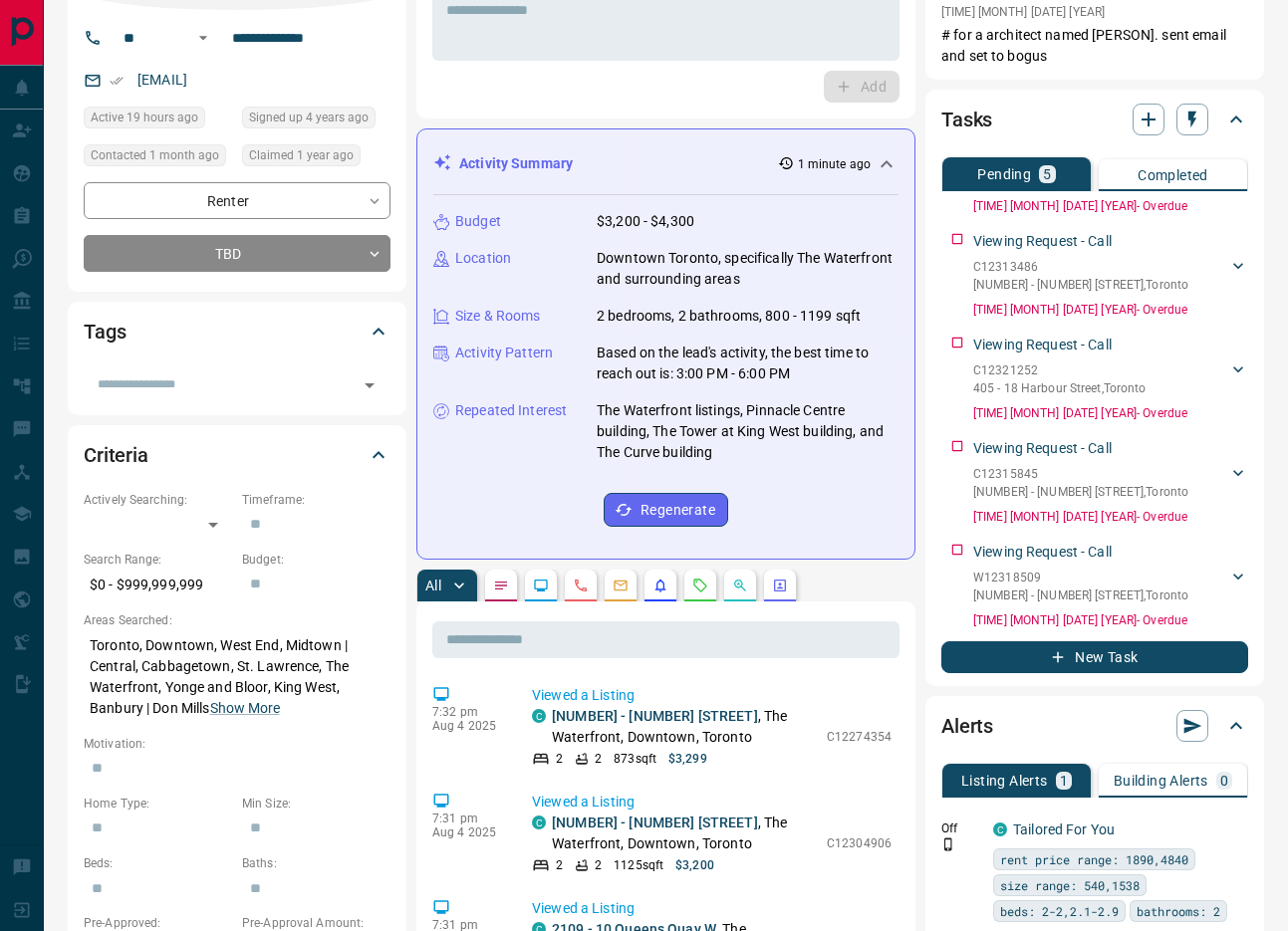 drag, startPoint x: 781, startPoint y: 533, endPoint x: 496, endPoint y: 201, distance: 437.54885 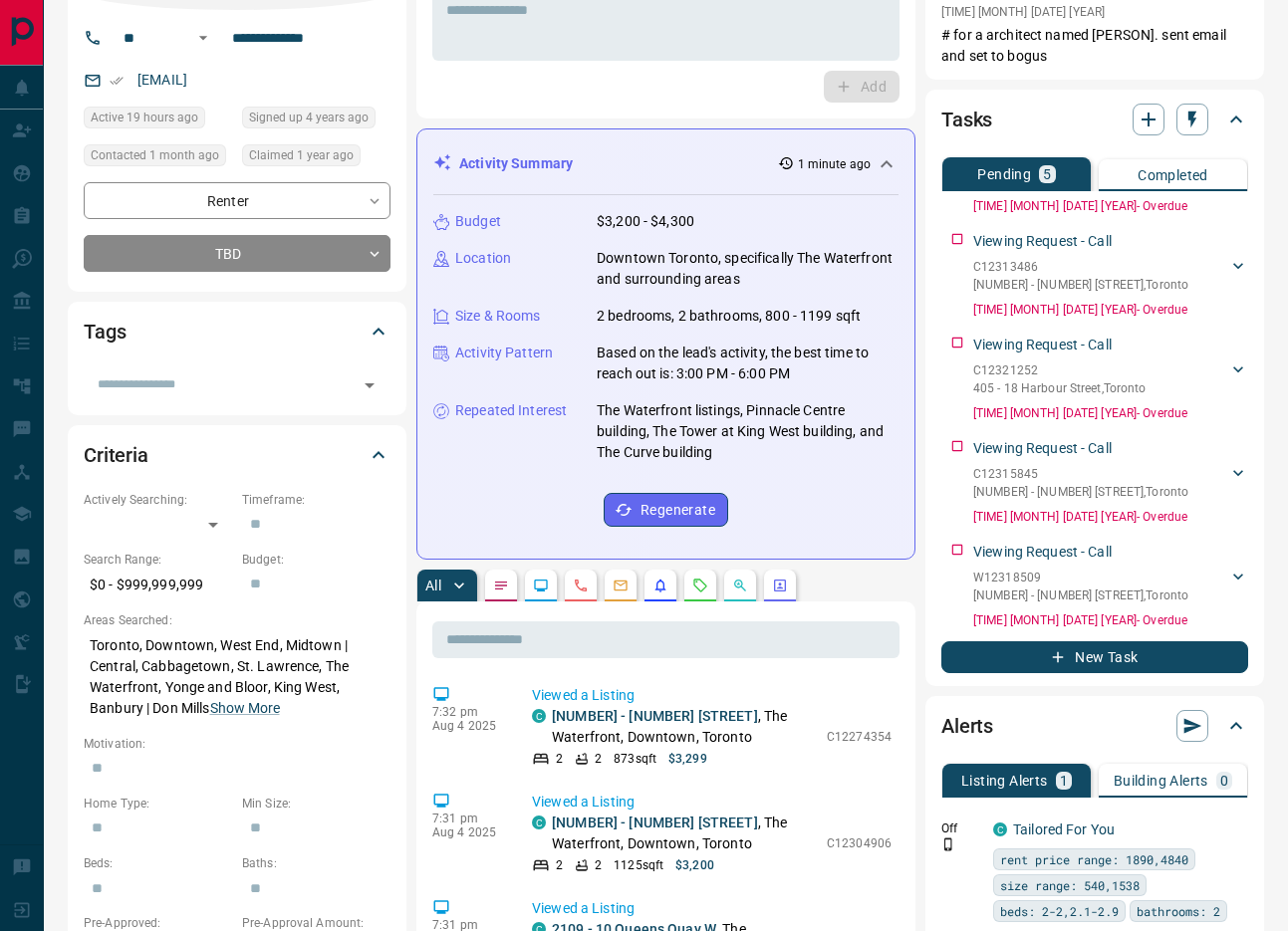 click on "Activity Summary 1 minute ago Budget $3,200 - $4,300 Location Downtown Toronto, specifically The Waterfront and surrounding areas Size & Rooms 2 bedrooms, 2 bathrooms, 800 - 1199 sqft Activity Pattern Based on the lead's activity, the best time to reach out is:  3:00 PM - 6:00 PM Repeated Interest The Waterfront listings, Pinnacle Centre building, The Tower at King West building, and The Curve building Regenerate" at bounding box center (665, 344) 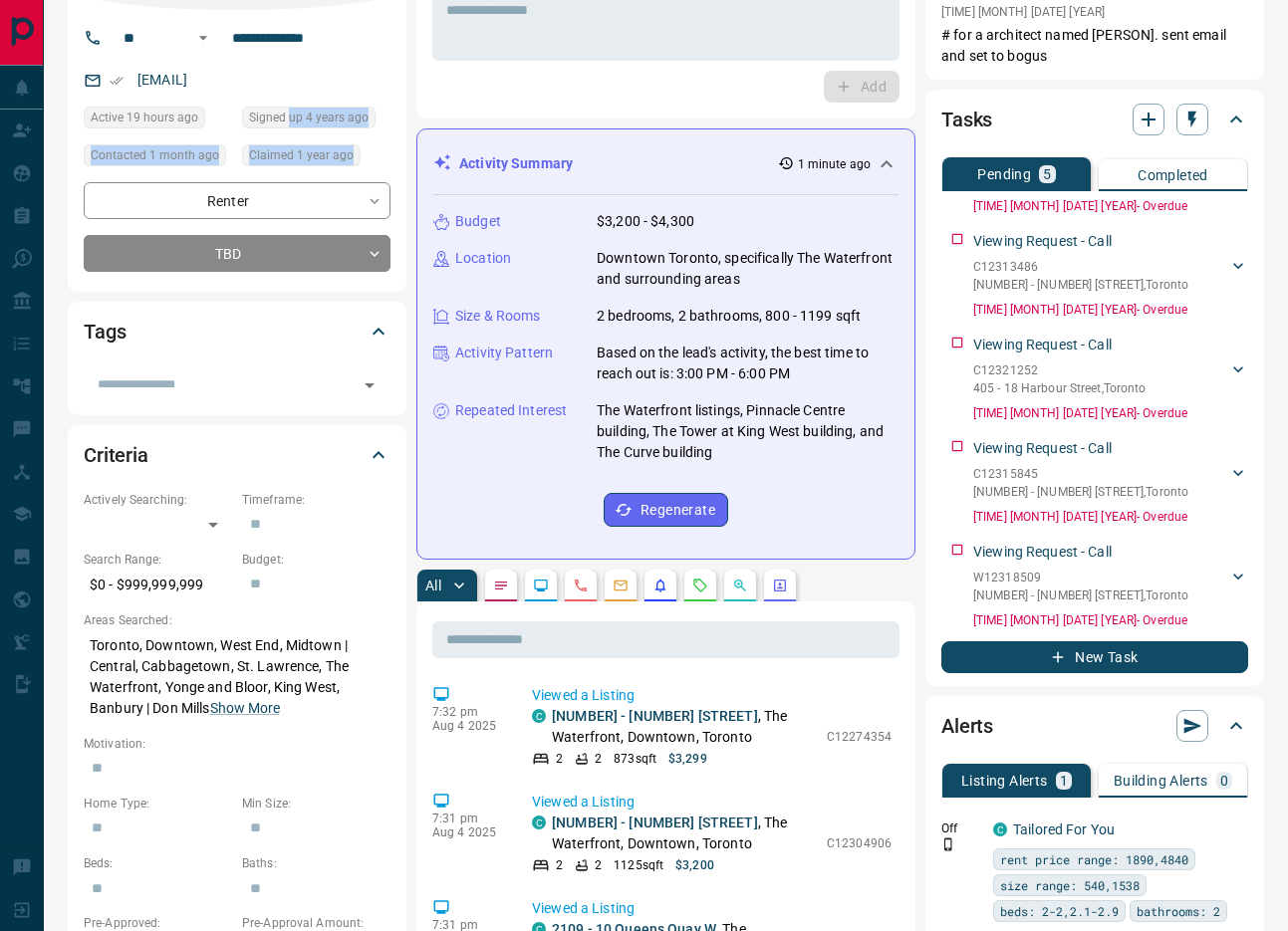 drag, startPoint x: 821, startPoint y: 525, endPoint x: 326, endPoint y: 112, distance: 644.6658 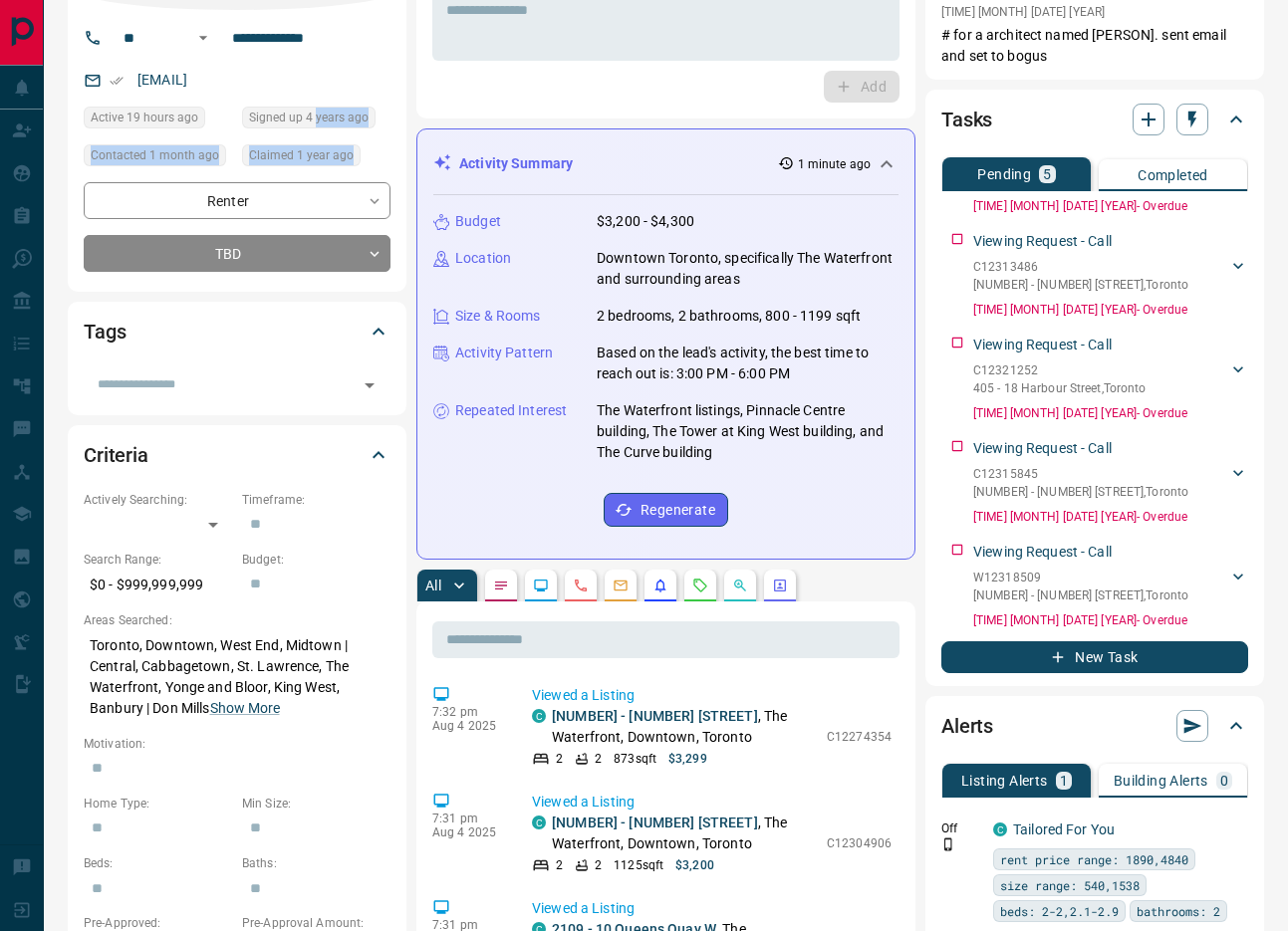 click on "Budget $3,200 - $4,300 Location Downtown Toronto, specifically The Waterfront and surrounding areas Size & Rooms 2 bedrooms, 2 bathrooms, 800 - 1199 sqft Activity Pattern Based on the lead's activity, the best time to reach out is:  3:00 PM - 6:00 PM Repeated Interest The Waterfront listings, Pinnacle Centre building, The Tower at King West building, and The Curve building Regenerate" at bounding box center [665, 368] 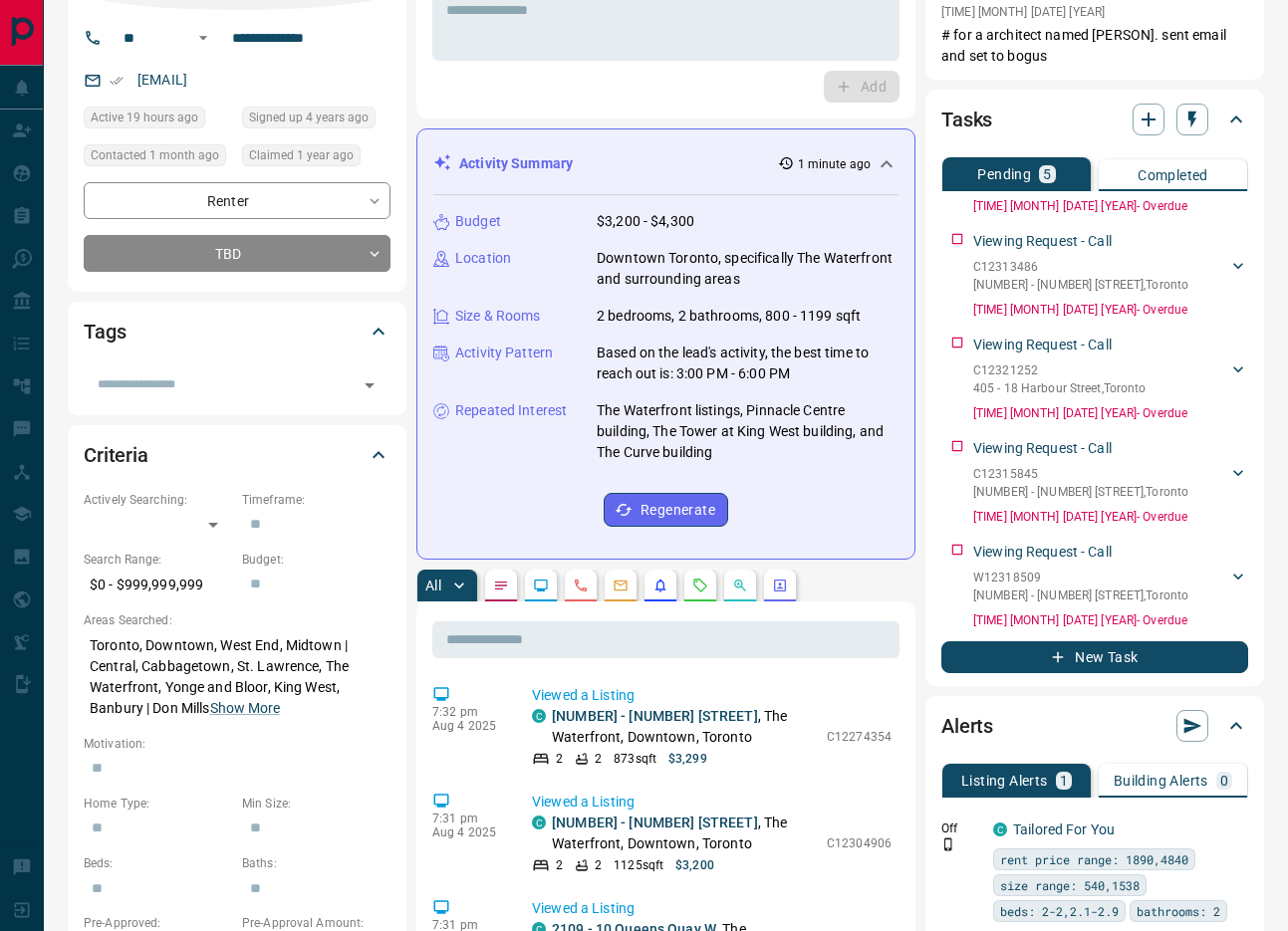 scroll, scrollTop: 0, scrollLeft: 0, axis: both 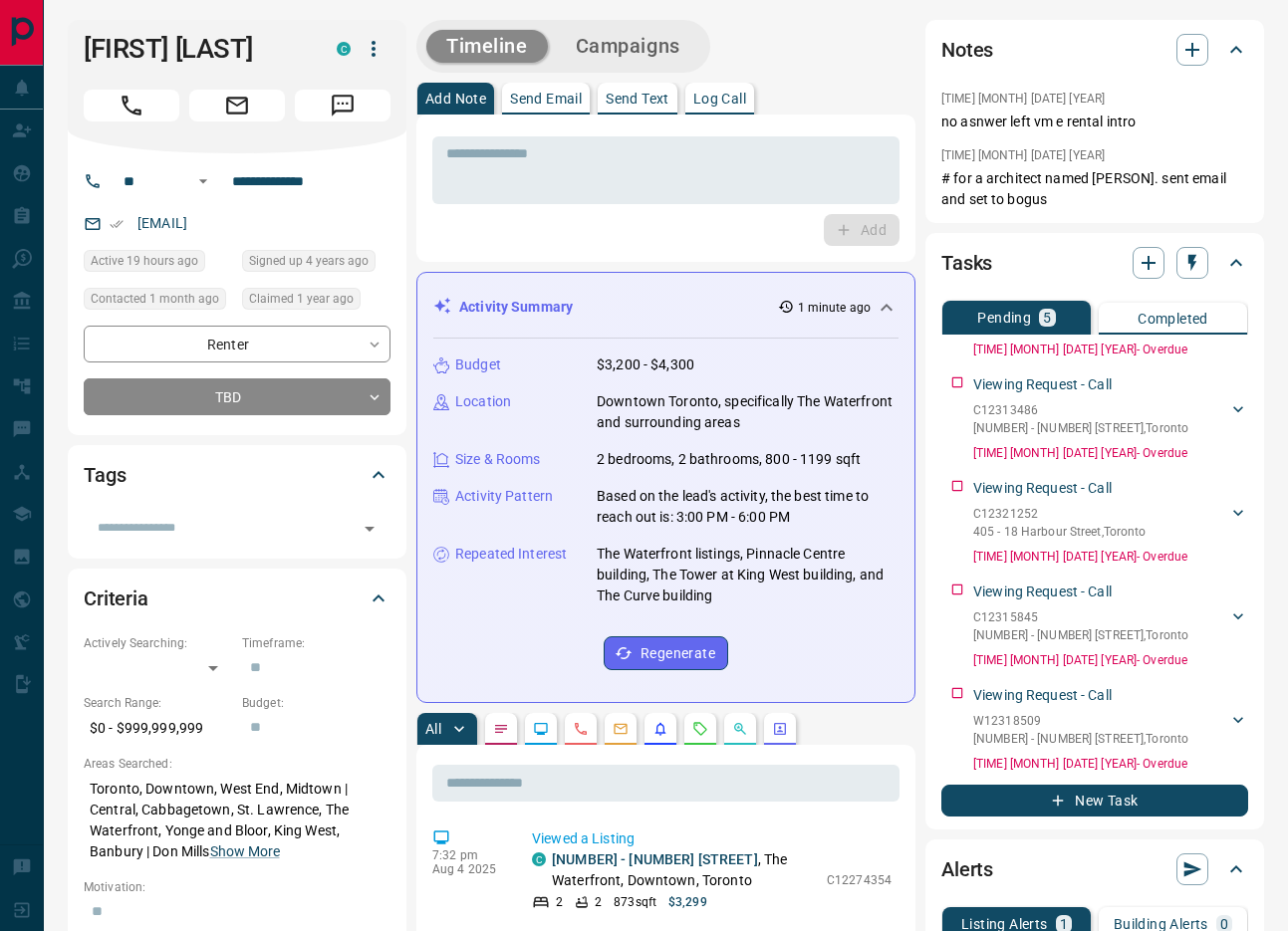 click on "Budget $3,200 - $4,300 Location Downtown Toronto, specifically The Waterfront and surrounding areas Size & Rooms 2 bedrooms, 2 bathrooms, 800 - 1199 sqft Activity Pattern Based on the lead's activity, the best time to reach out is:  3:00 PM - 6:00 PM Repeated Interest The Waterfront listings, Pinnacle Centre building, The Tower at King West building, and The Curve building Regenerate" at bounding box center [665, 512] 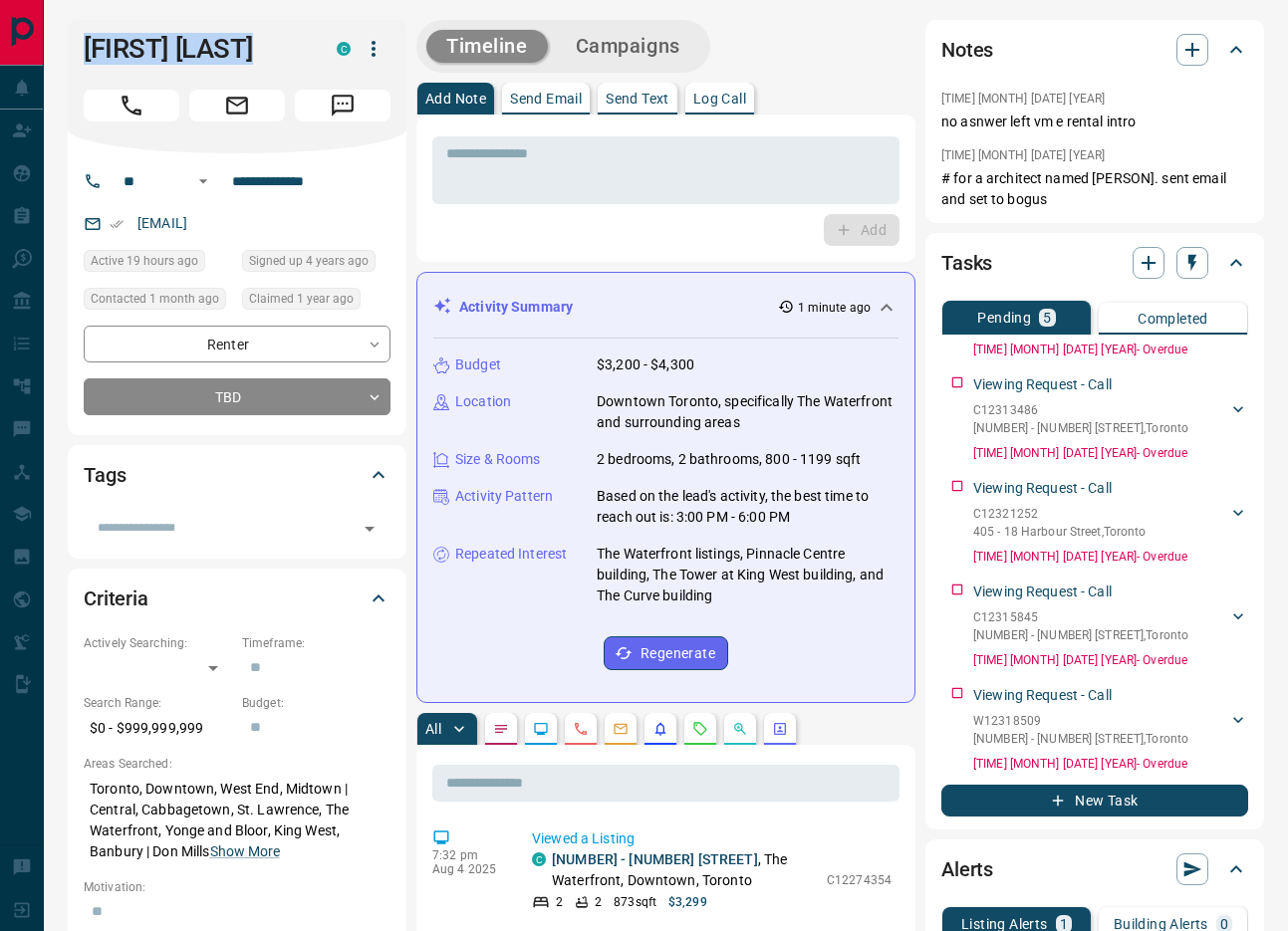 drag, startPoint x: 837, startPoint y: 640, endPoint x: 58, endPoint y: 19, distance: 996.2339 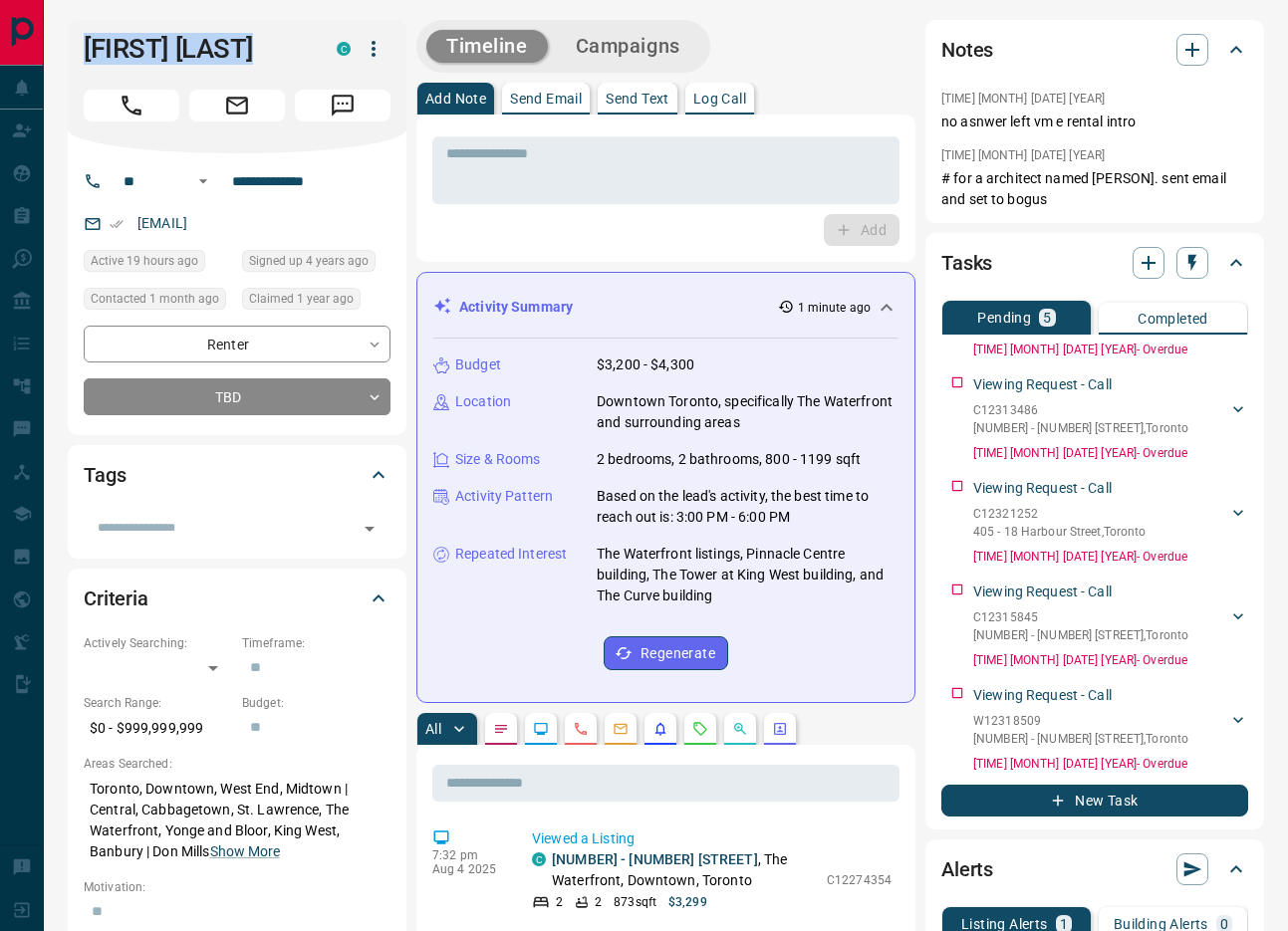 click on "**********" at bounding box center (665, 1230) 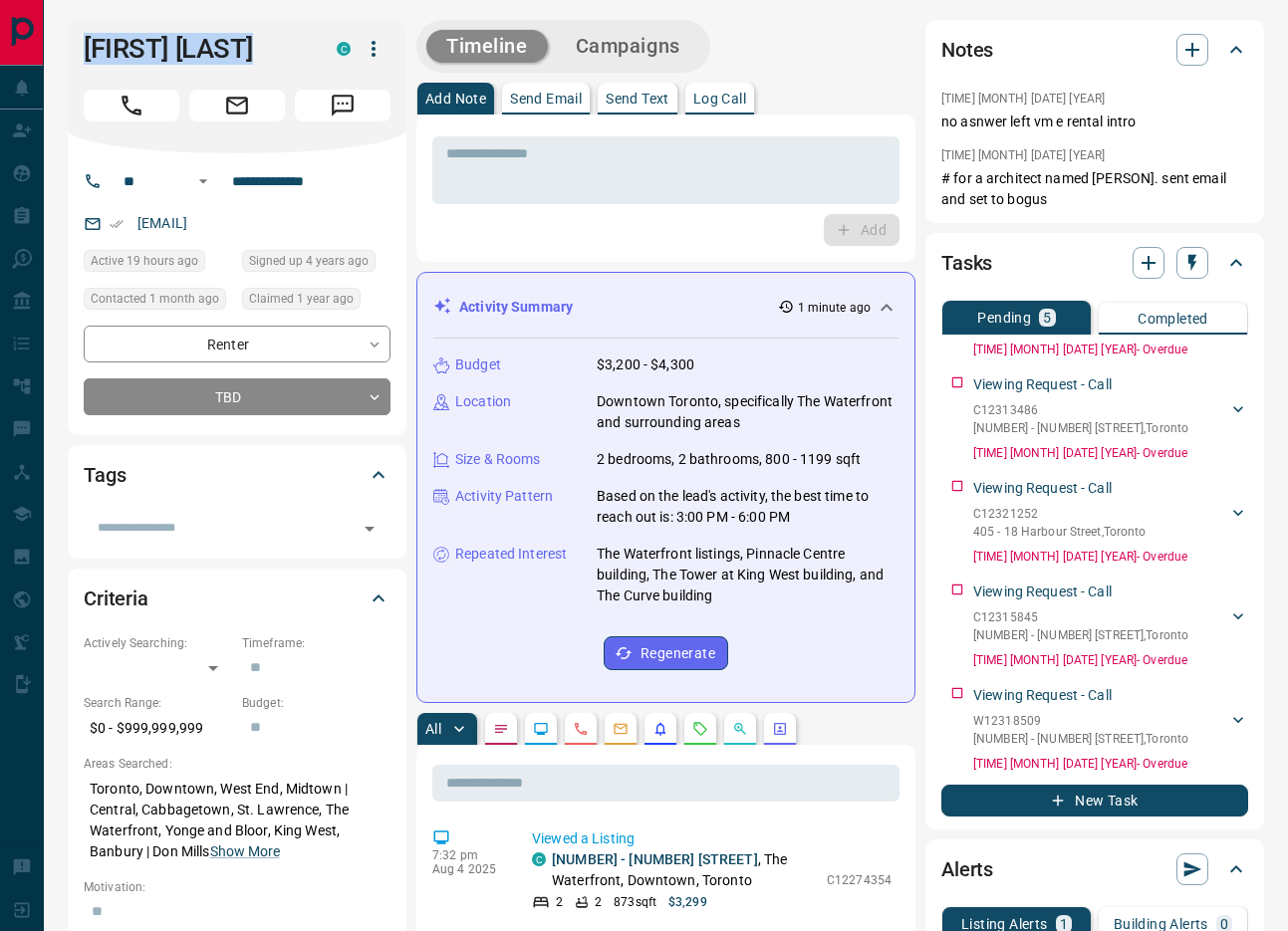 drag, startPoint x: 792, startPoint y: 626, endPoint x: 111, endPoint y: 4, distance: 922.3042 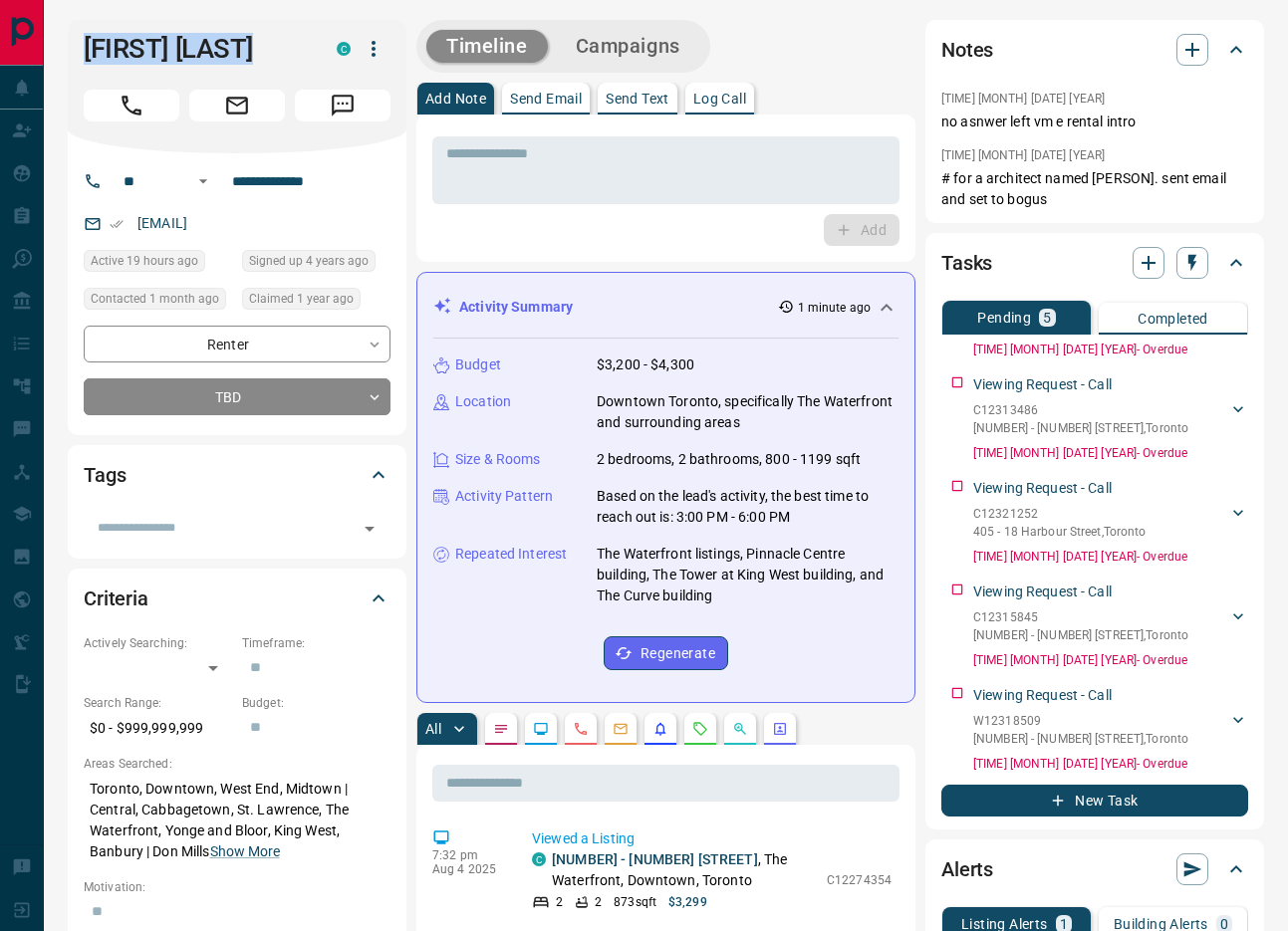 click on "**********" at bounding box center (665, 1230) 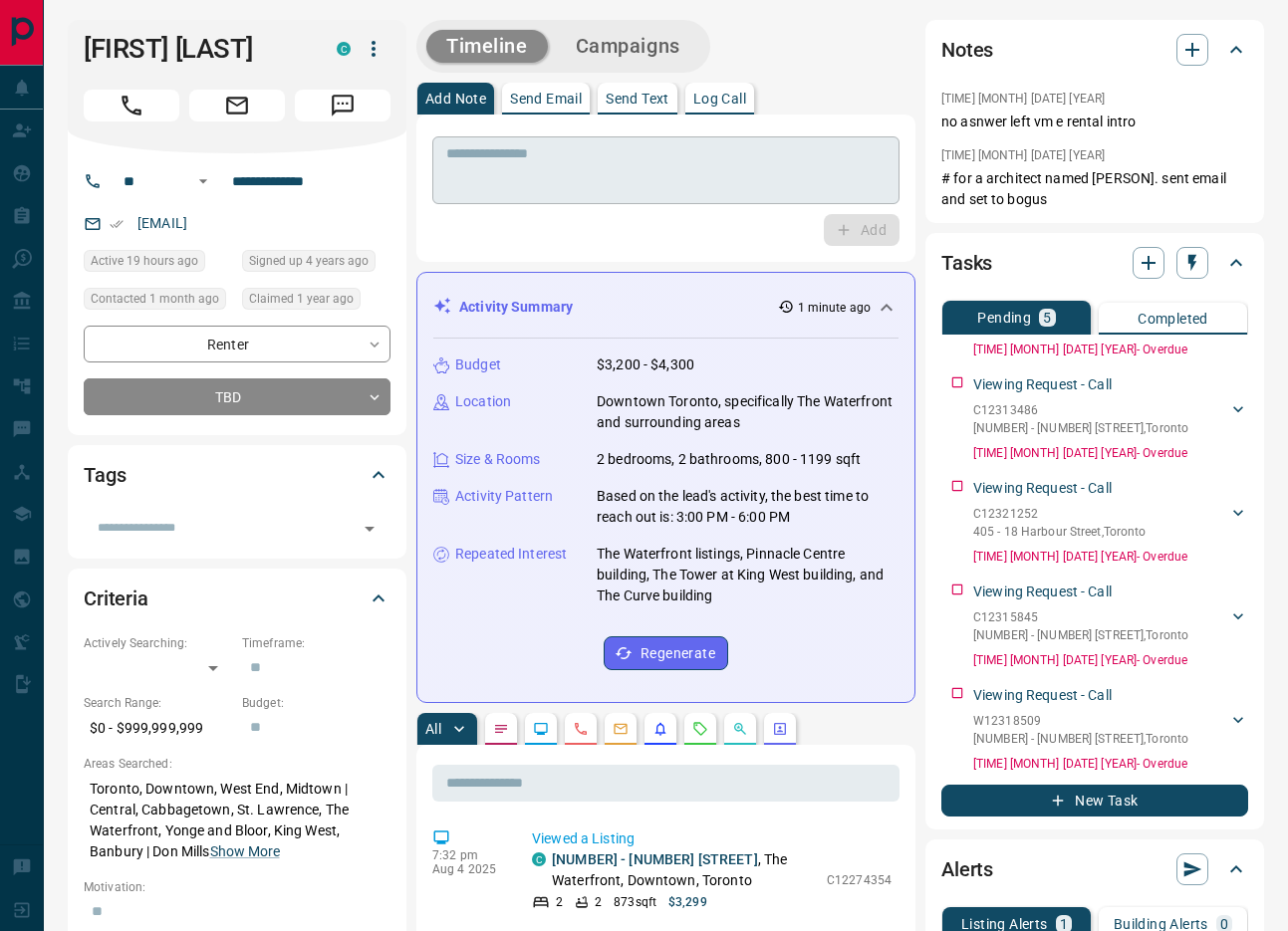 click at bounding box center [665, 170] 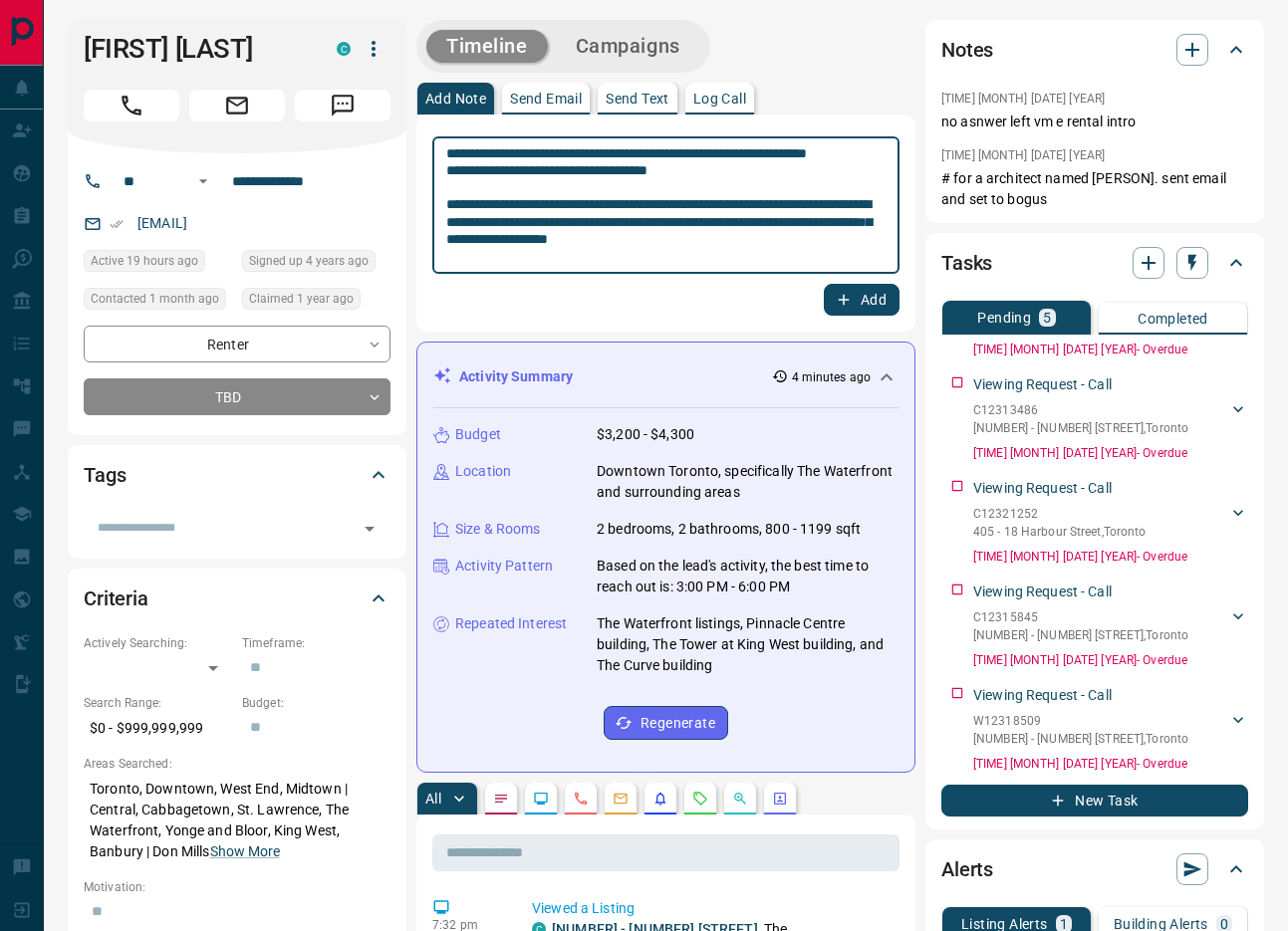 click on "**********" at bounding box center [665, 205] 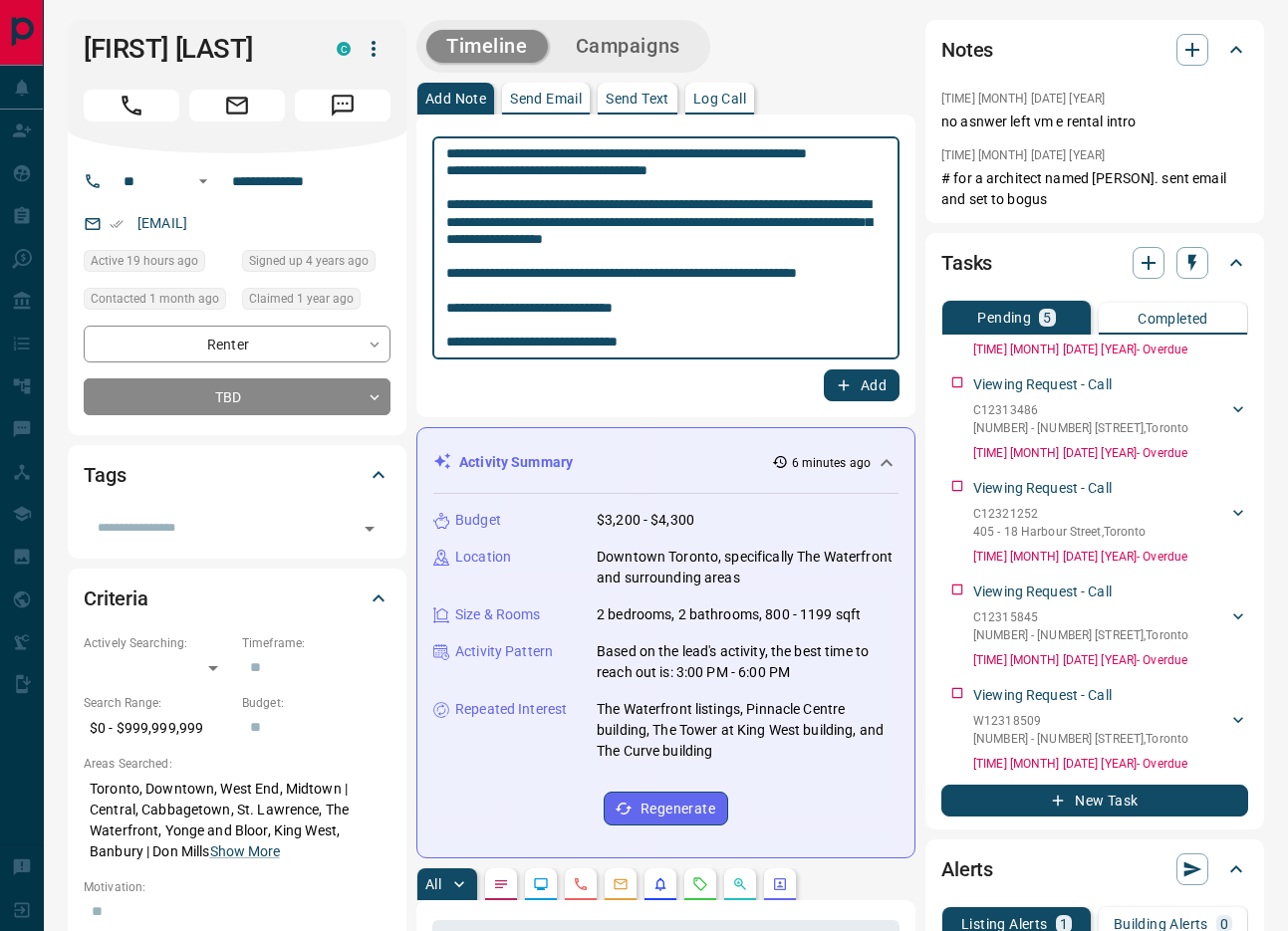 click on "**********" at bounding box center (665, 248) 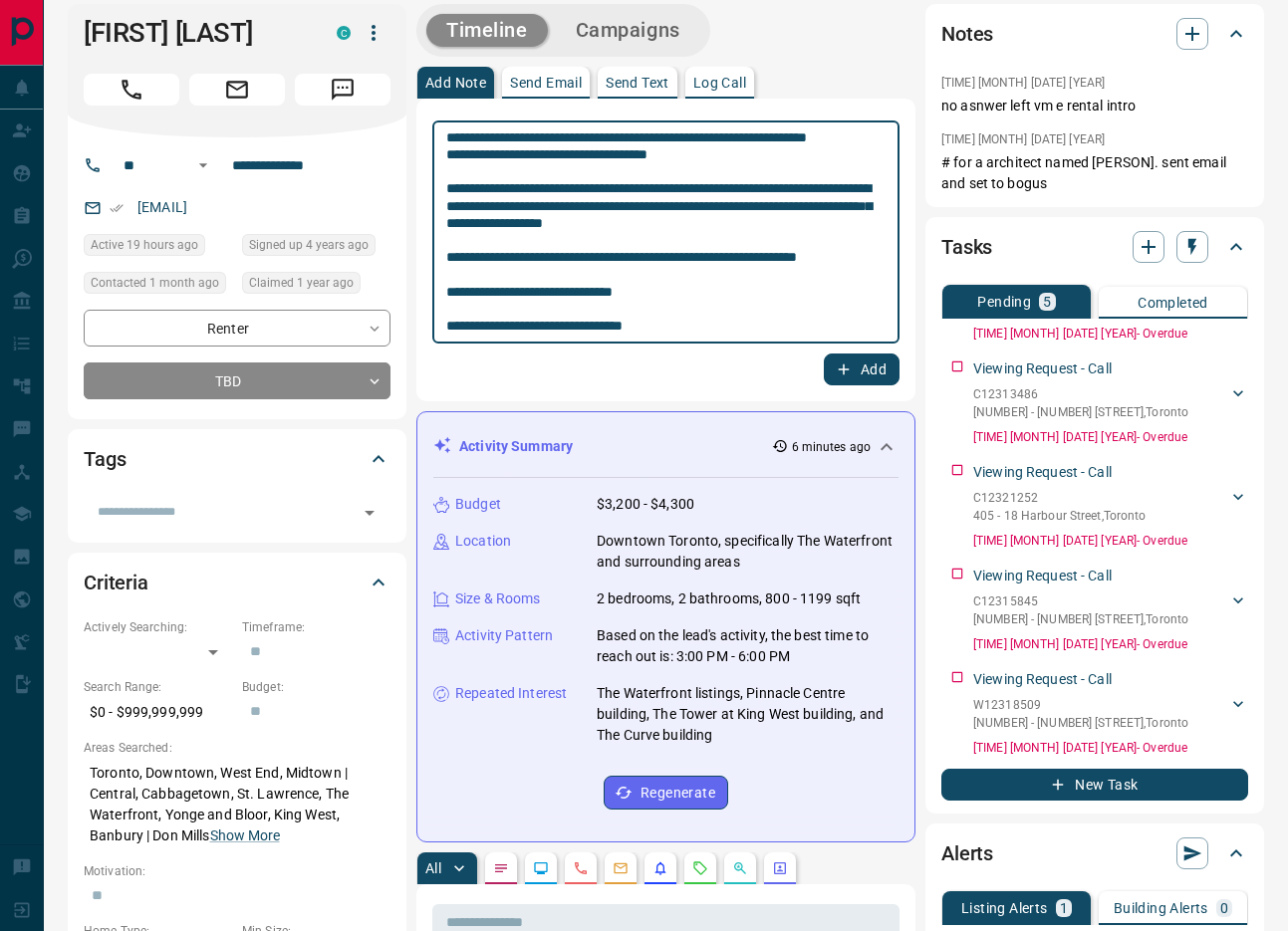 click on "**********" at bounding box center [665, 232] 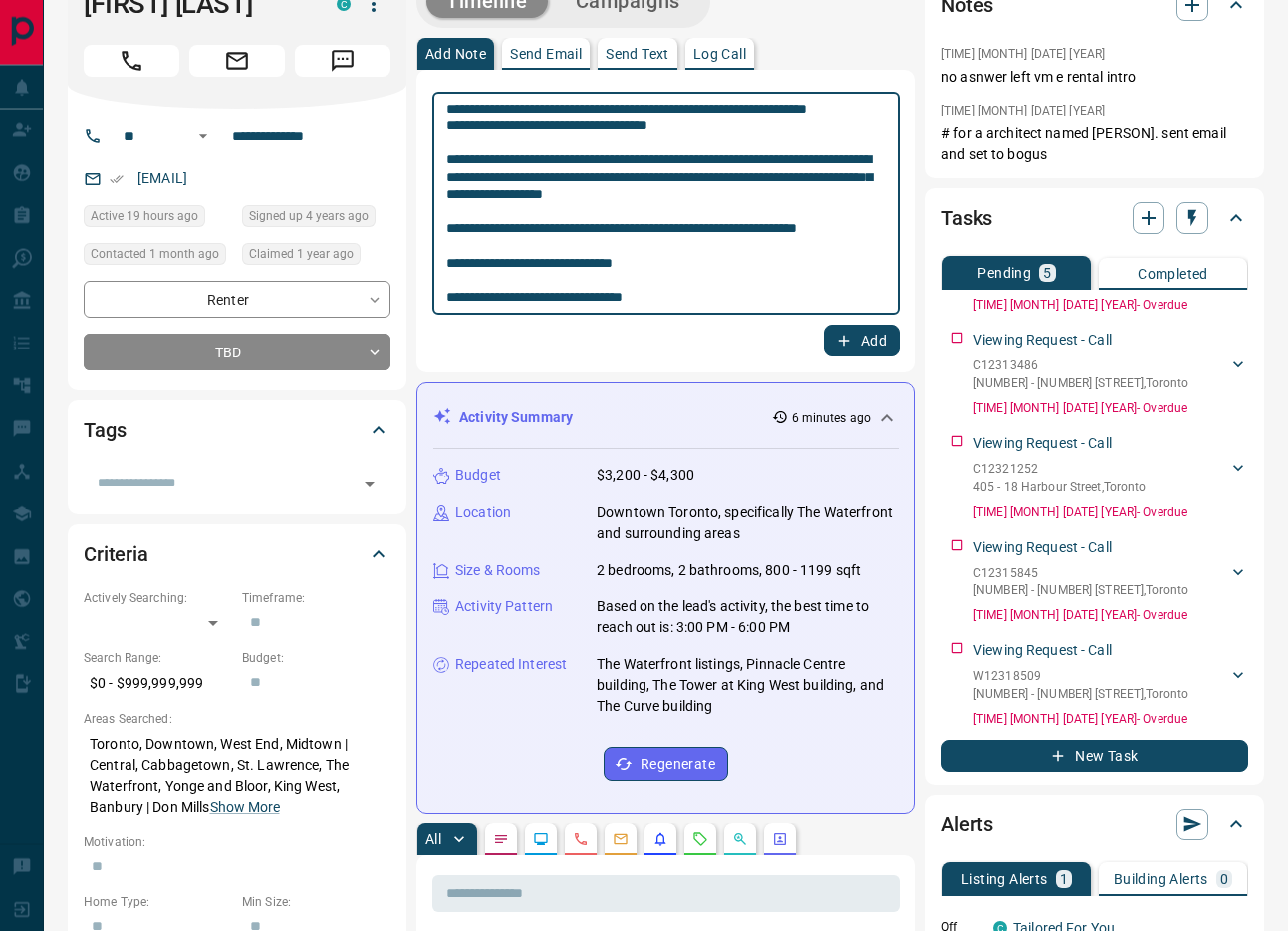 scroll, scrollTop: 48, scrollLeft: 0, axis: vertical 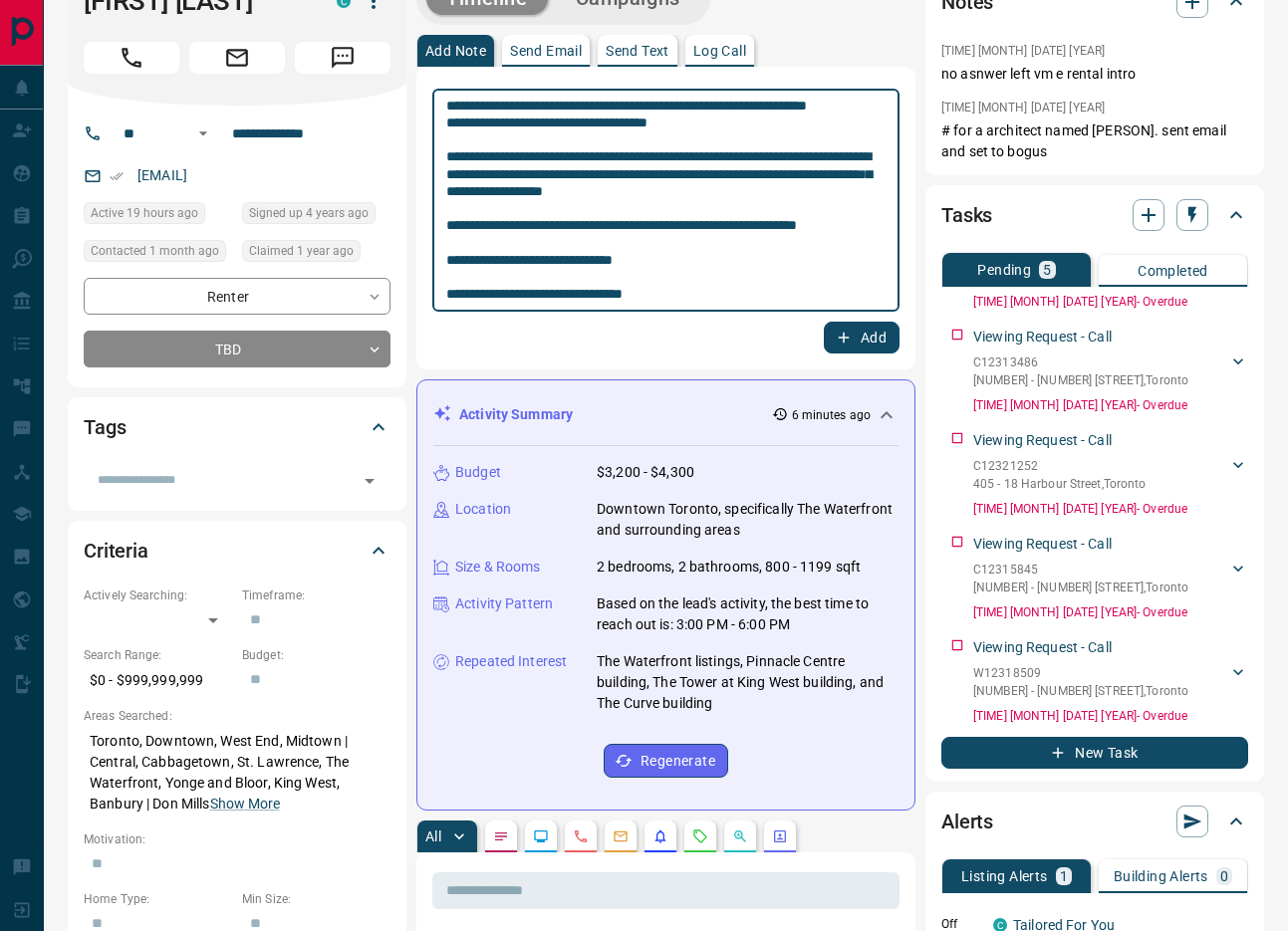 click on "**********" at bounding box center [665, 200] 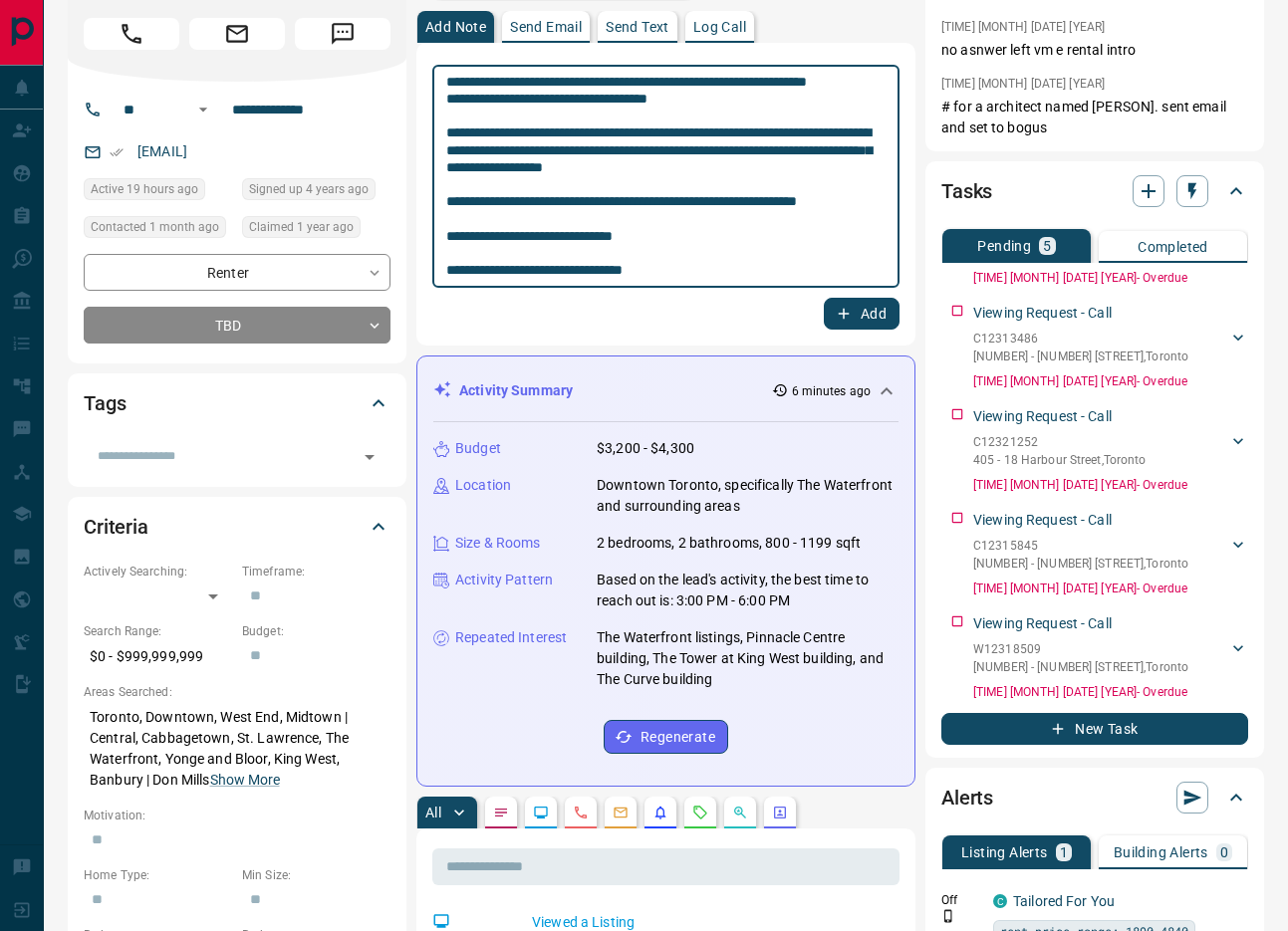 scroll, scrollTop: 127, scrollLeft: 0, axis: vertical 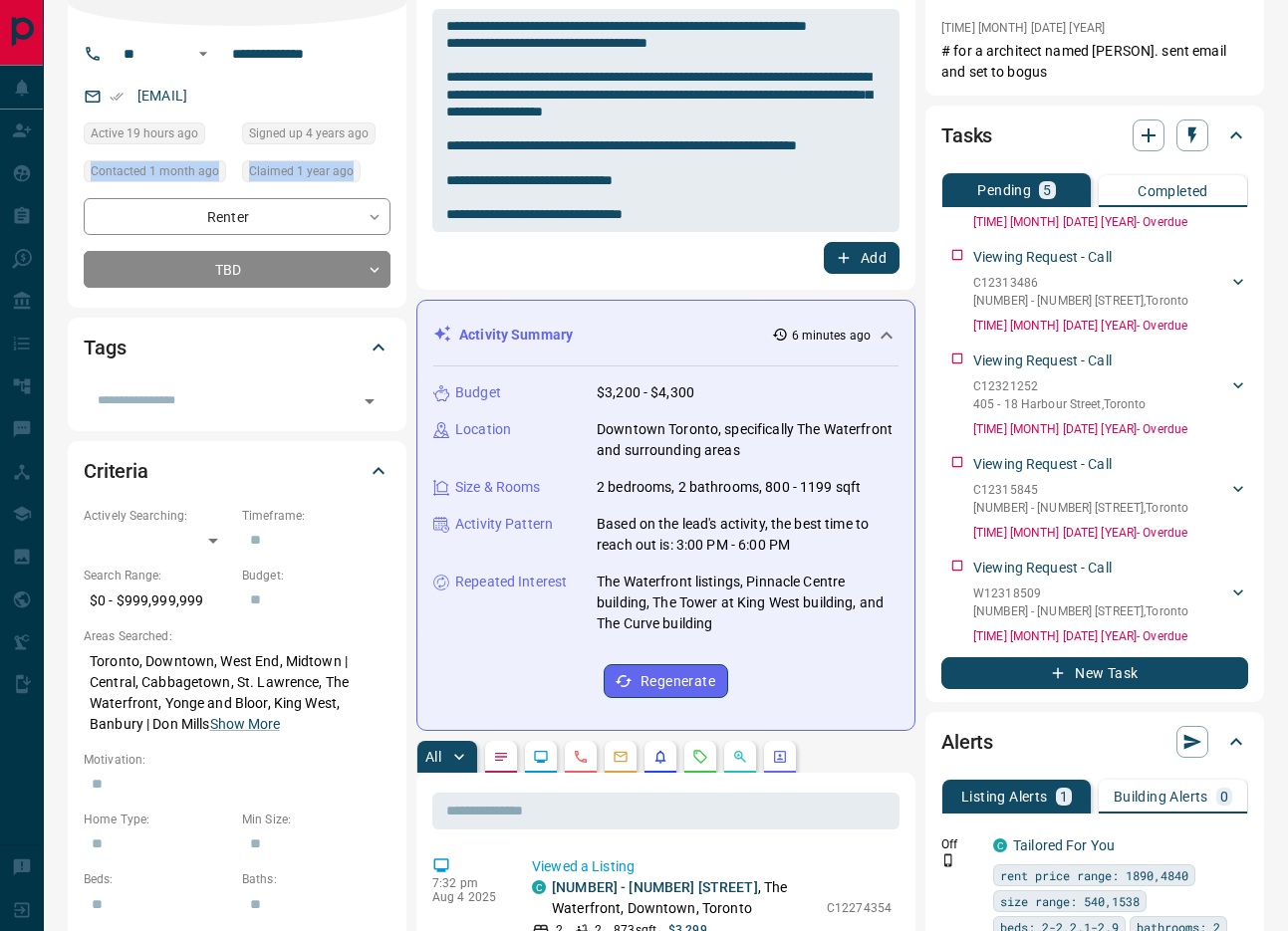 drag, startPoint x: 812, startPoint y: 634, endPoint x: 426, endPoint y: 156, distance: 614.394 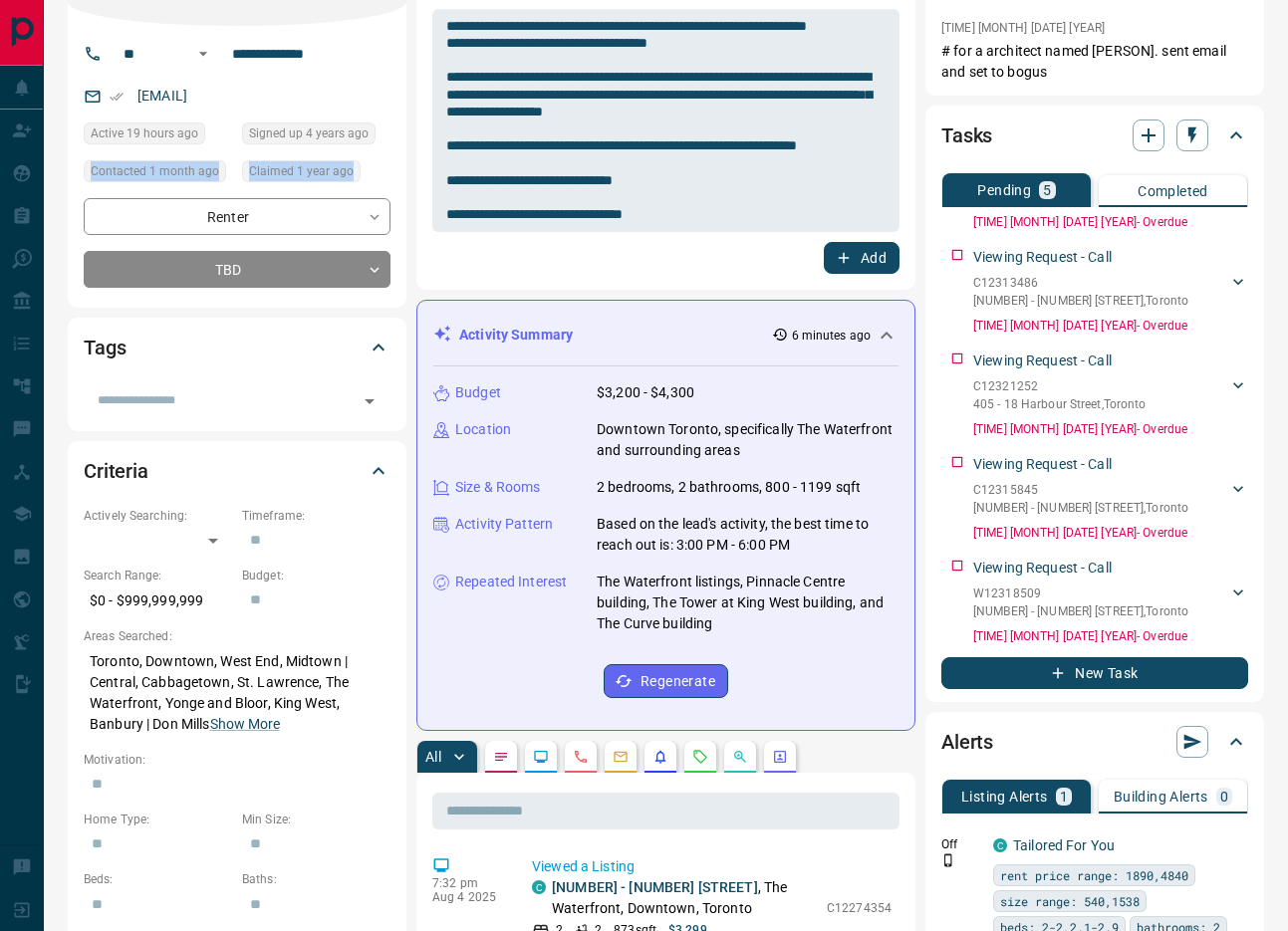 click on "**********" at bounding box center [665, 1180] 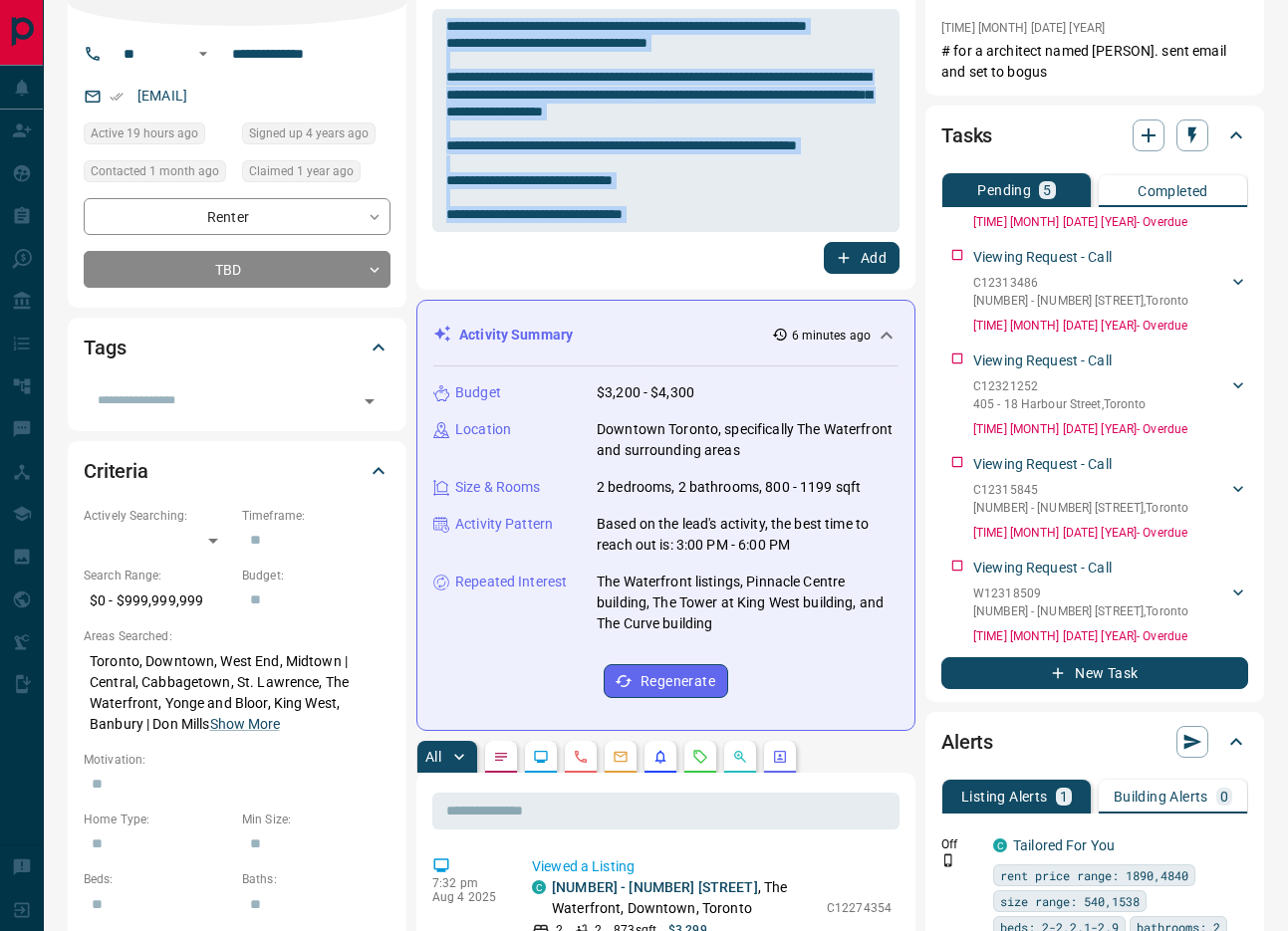 drag, startPoint x: 811, startPoint y: 655, endPoint x: 493, endPoint y: 264, distance: 503.9891 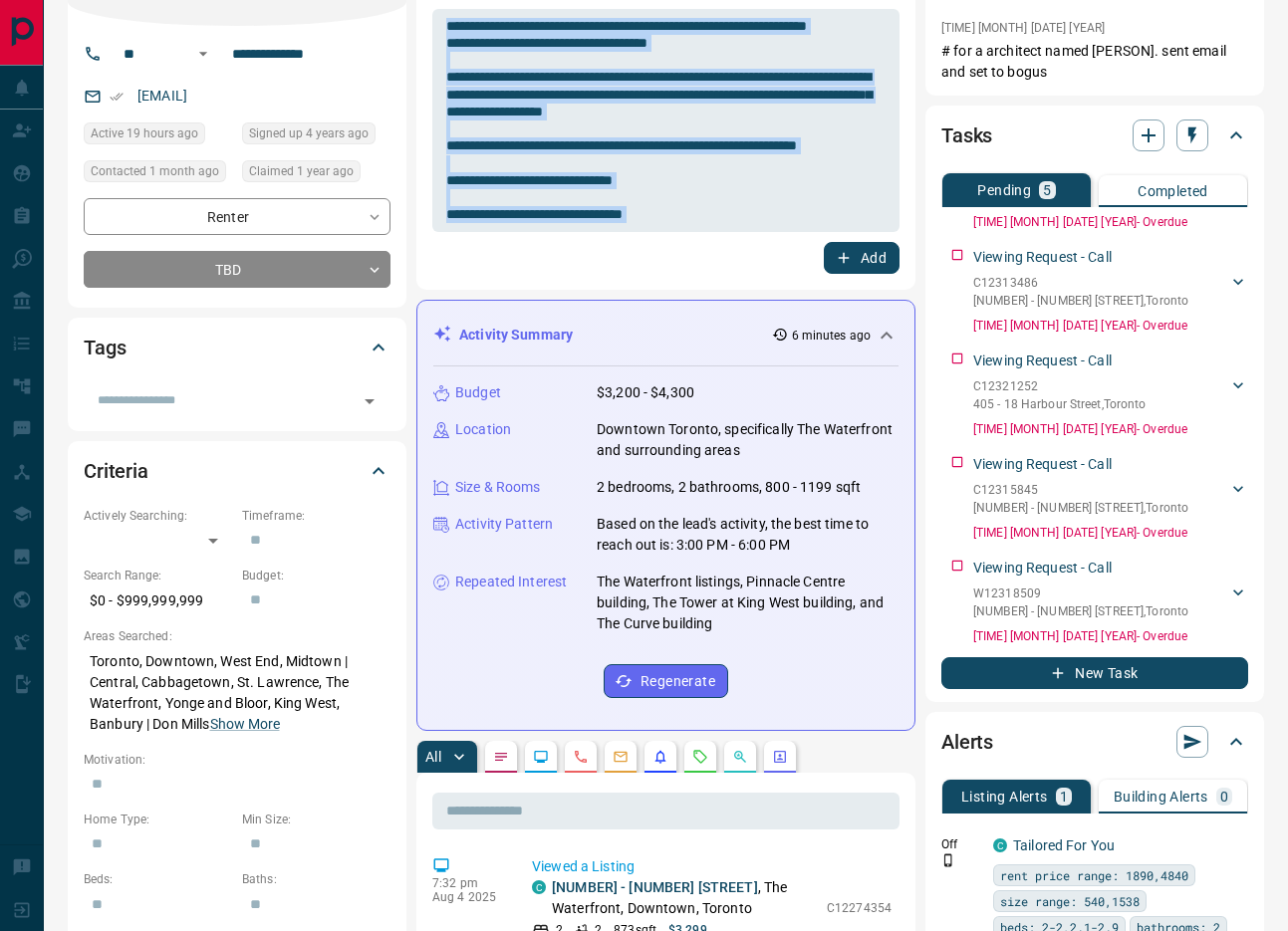 click on "**********" at bounding box center [665, 1180] 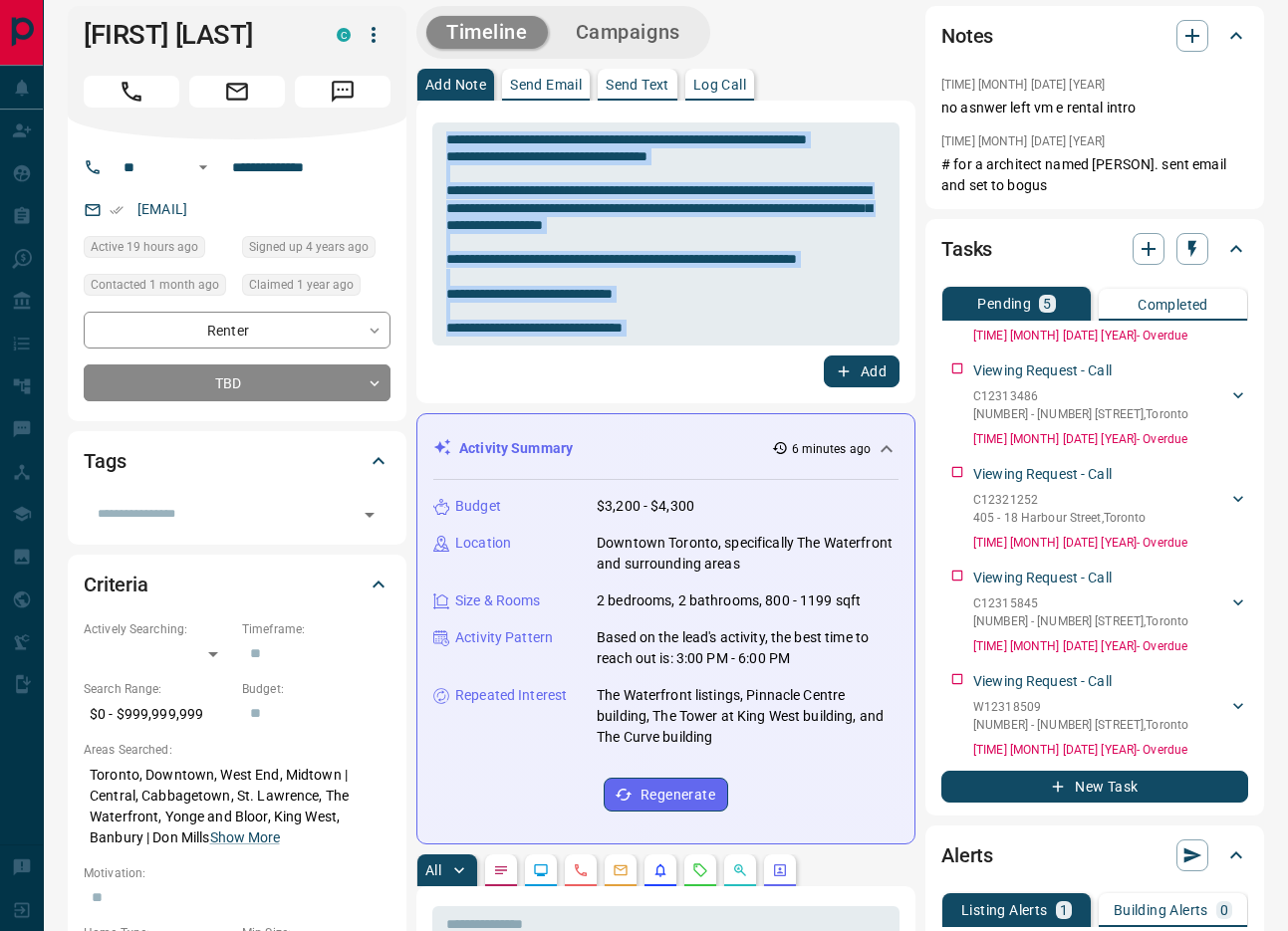 scroll, scrollTop: 0, scrollLeft: 0, axis: both 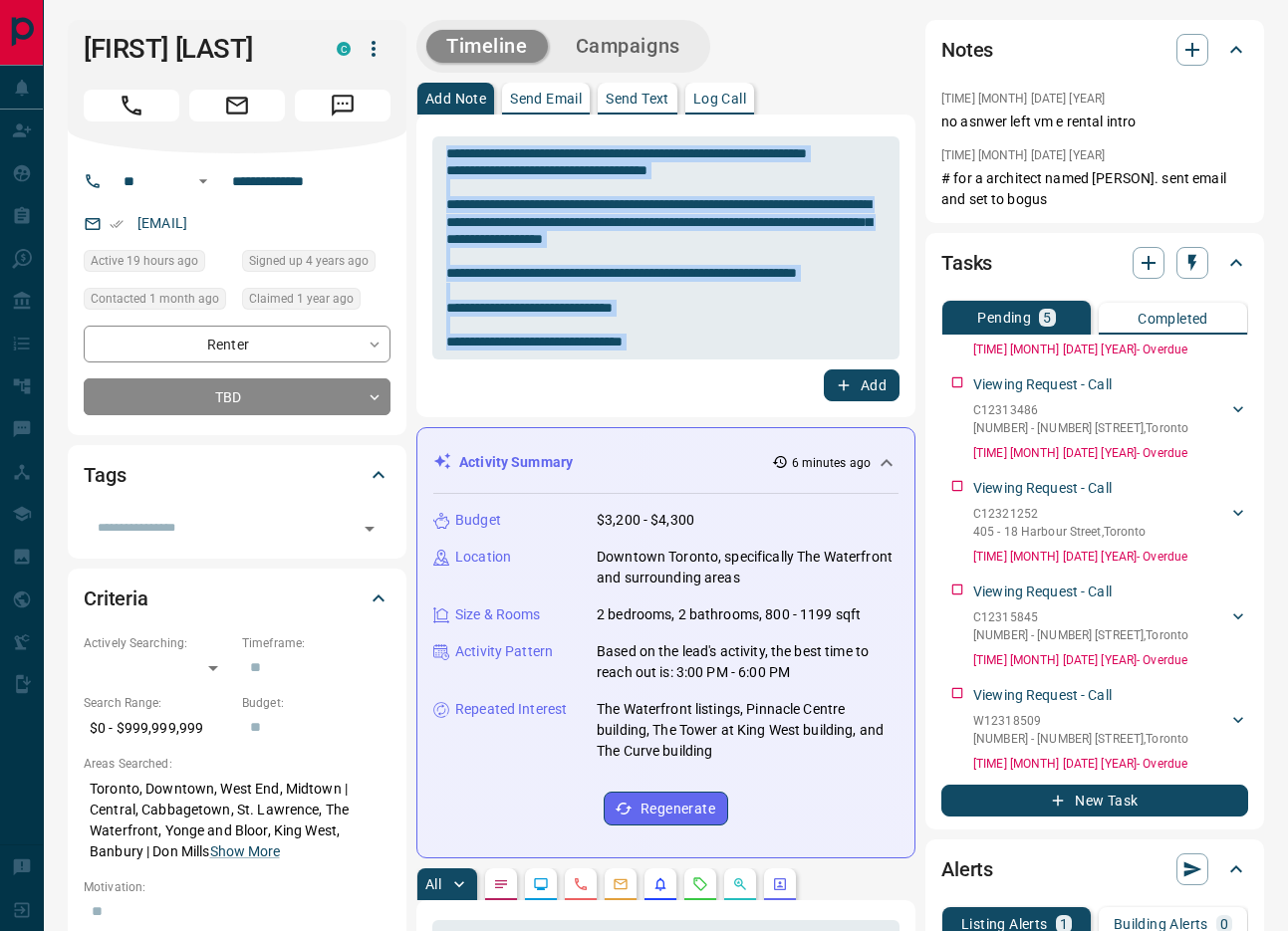 click on "The Waterfront listings, Pinnacle Centre building, The Tower at King West building, and The Curve building" at bounding box center (747, 730) 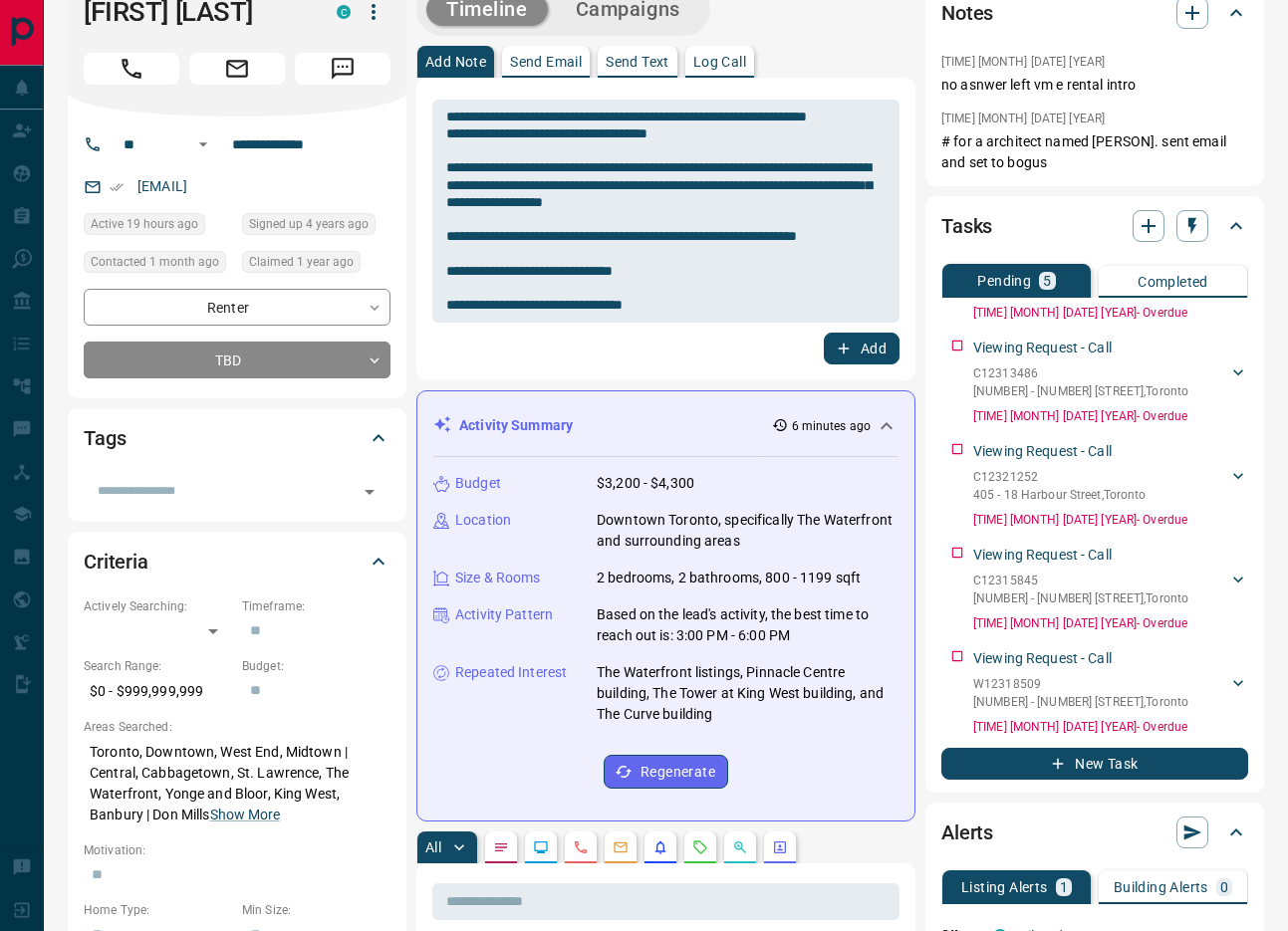 scroll, scrollTop: 239, scrollLeft: 0, axis: vertical 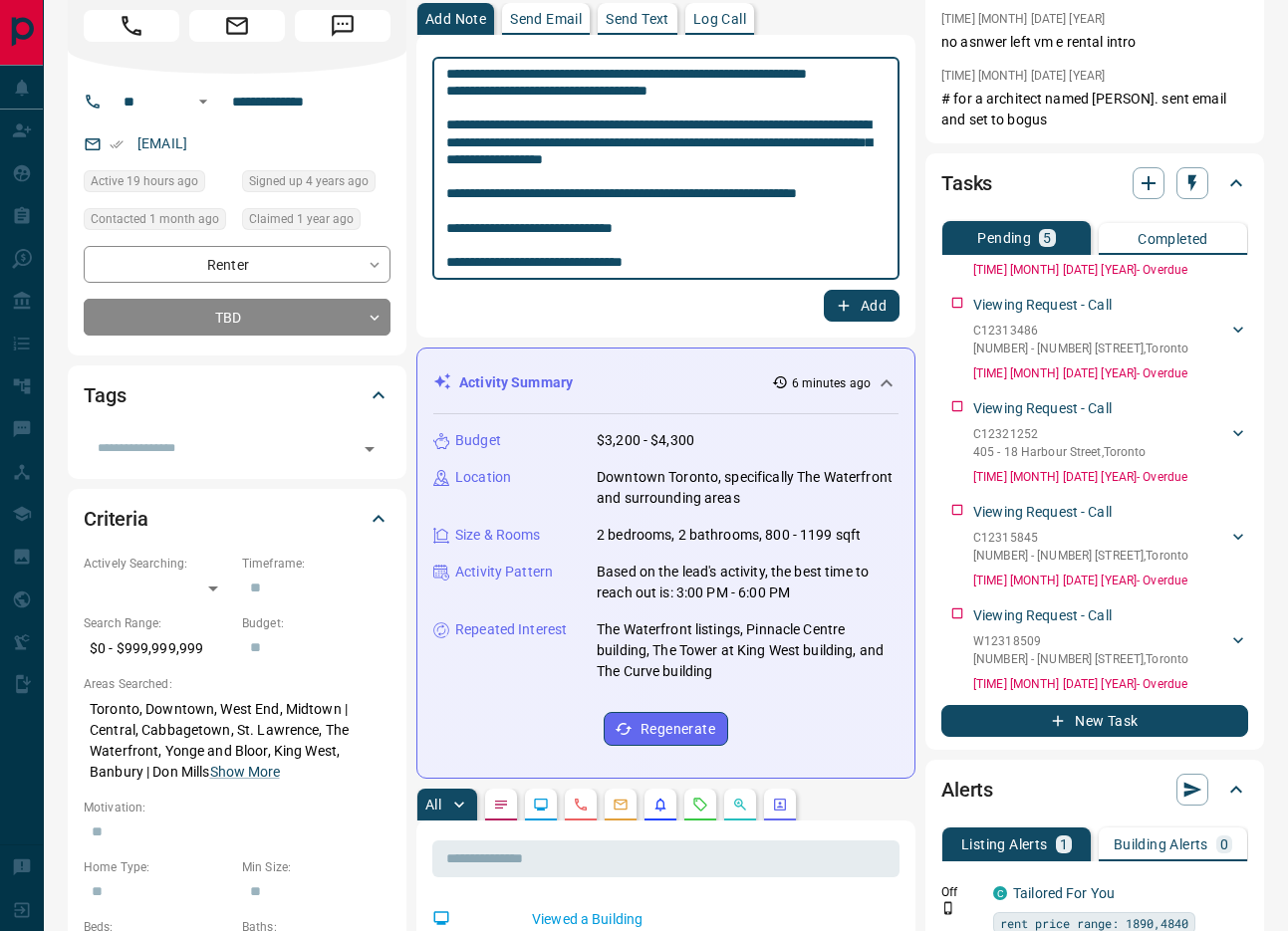 drag, startPoint x: 669, startPoint y: 269, endPoint x: 742, endPoint y: 280, distance: 73.82412 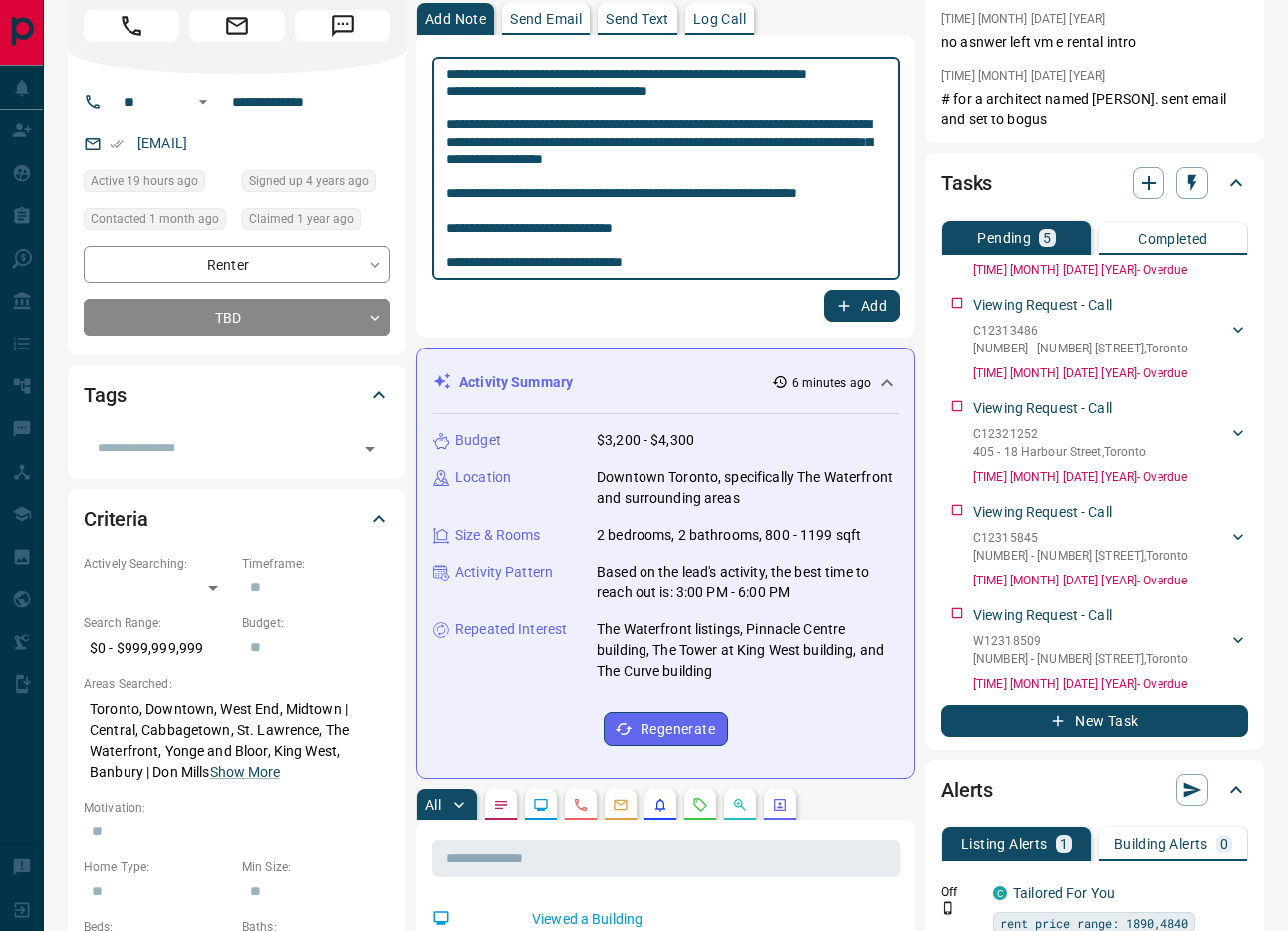 type on "**********" 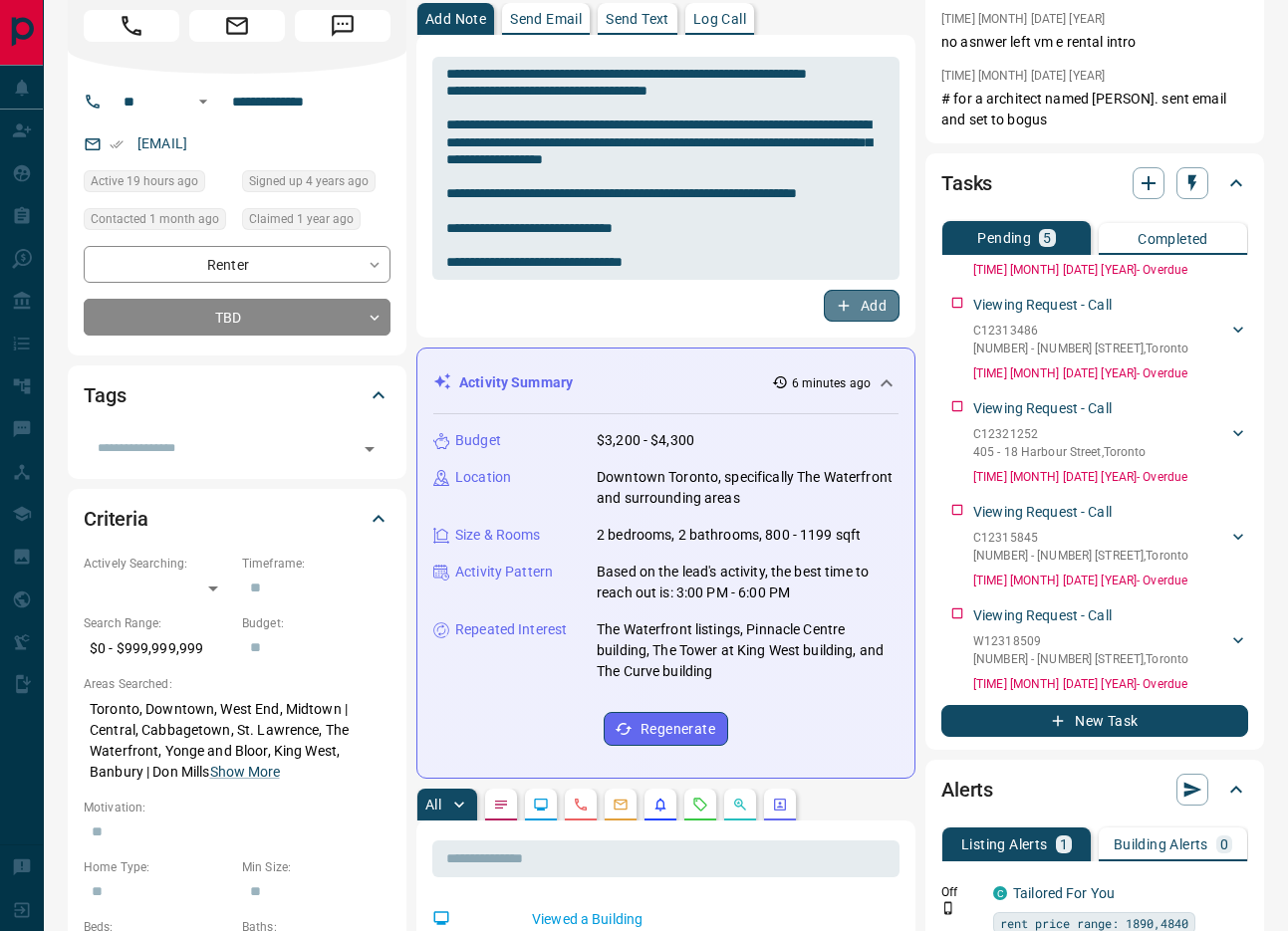 click on "Add" at bounding box center [862, 306] 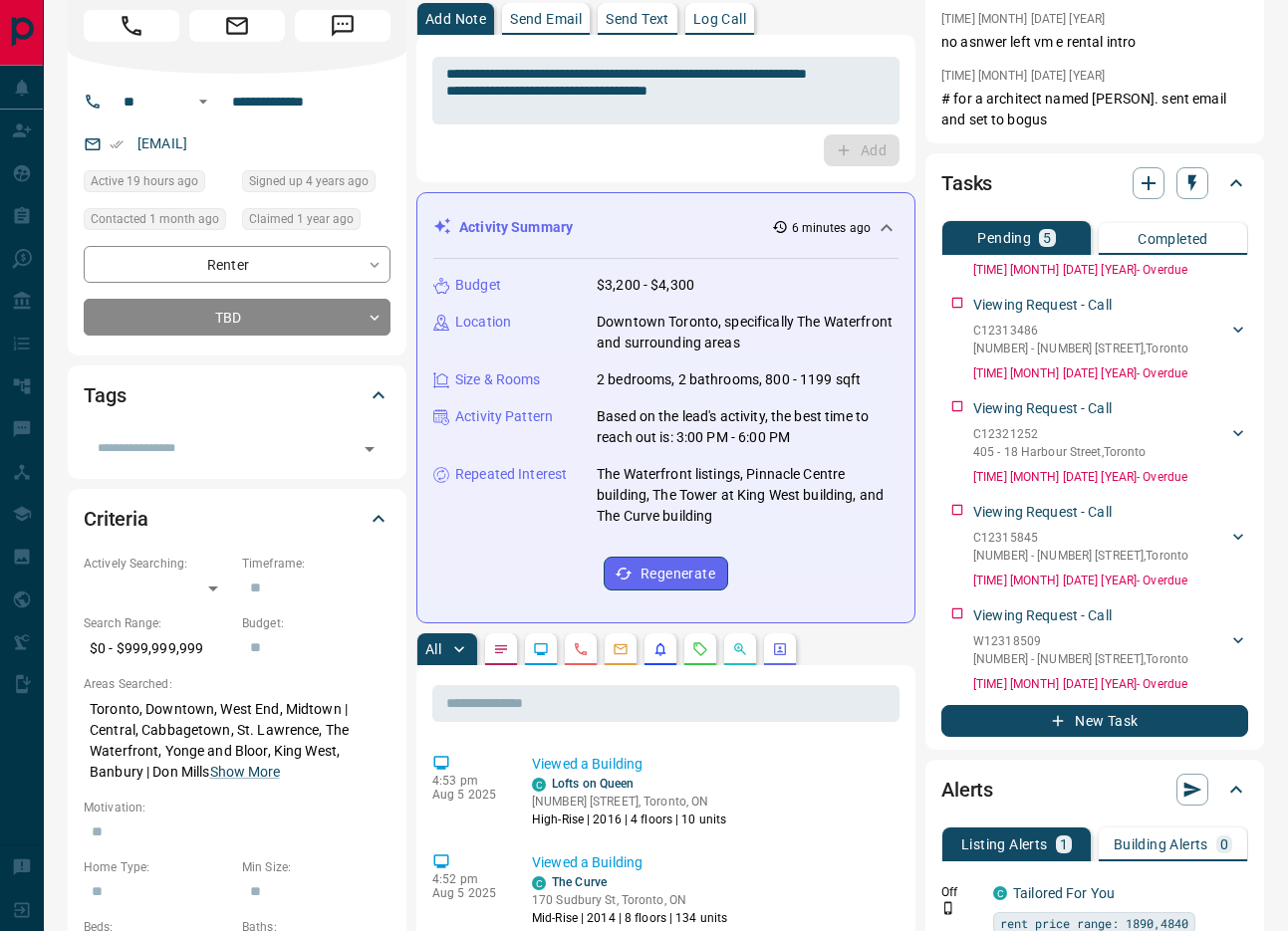 scroll, scrollTop: 64, scrollLeft: 0, axis: vertical 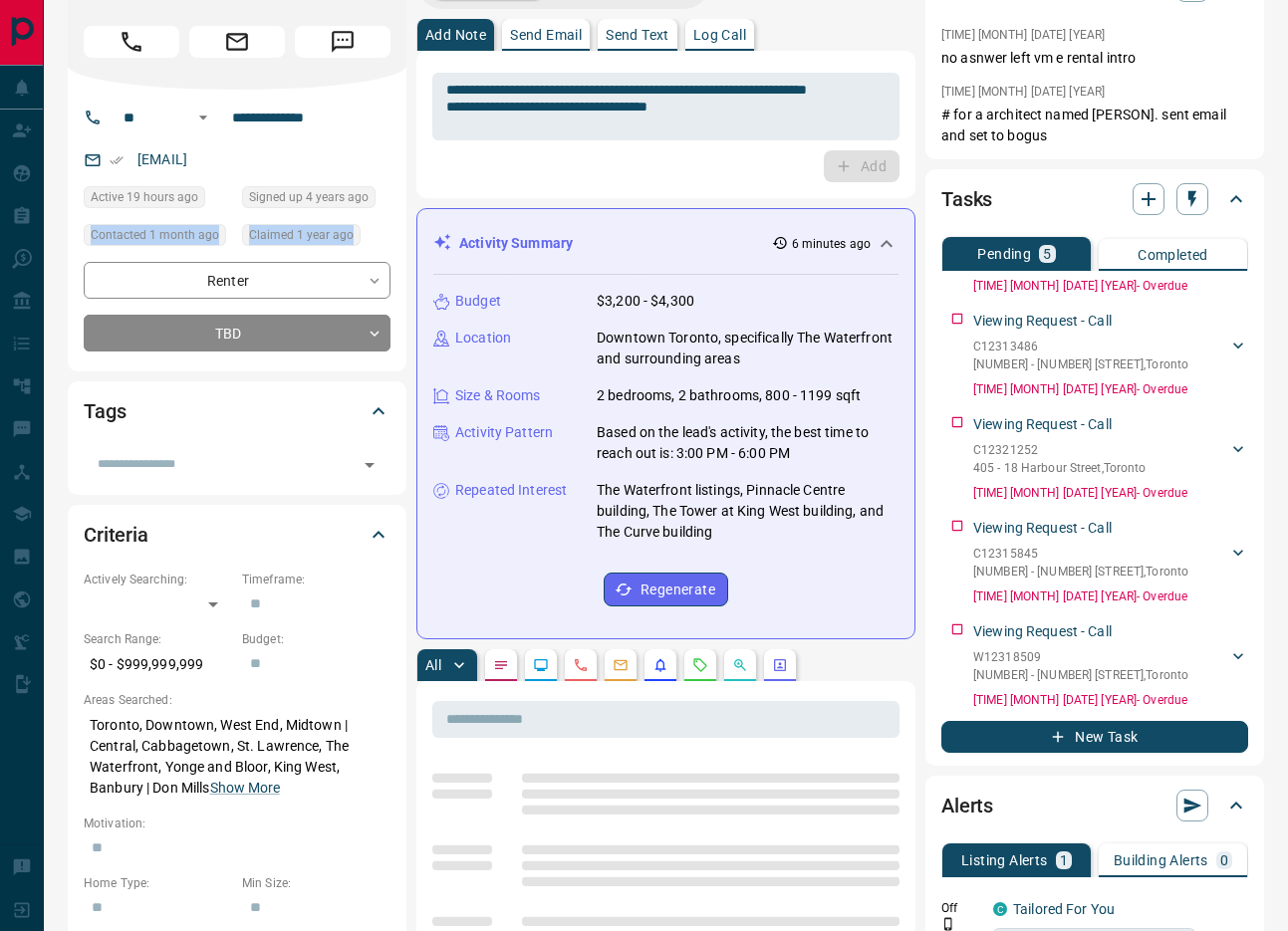 drag, startPoint x: 862, startPoint y: 582, endPoint x: 426, endPoint y: 184, distance: 590.3389 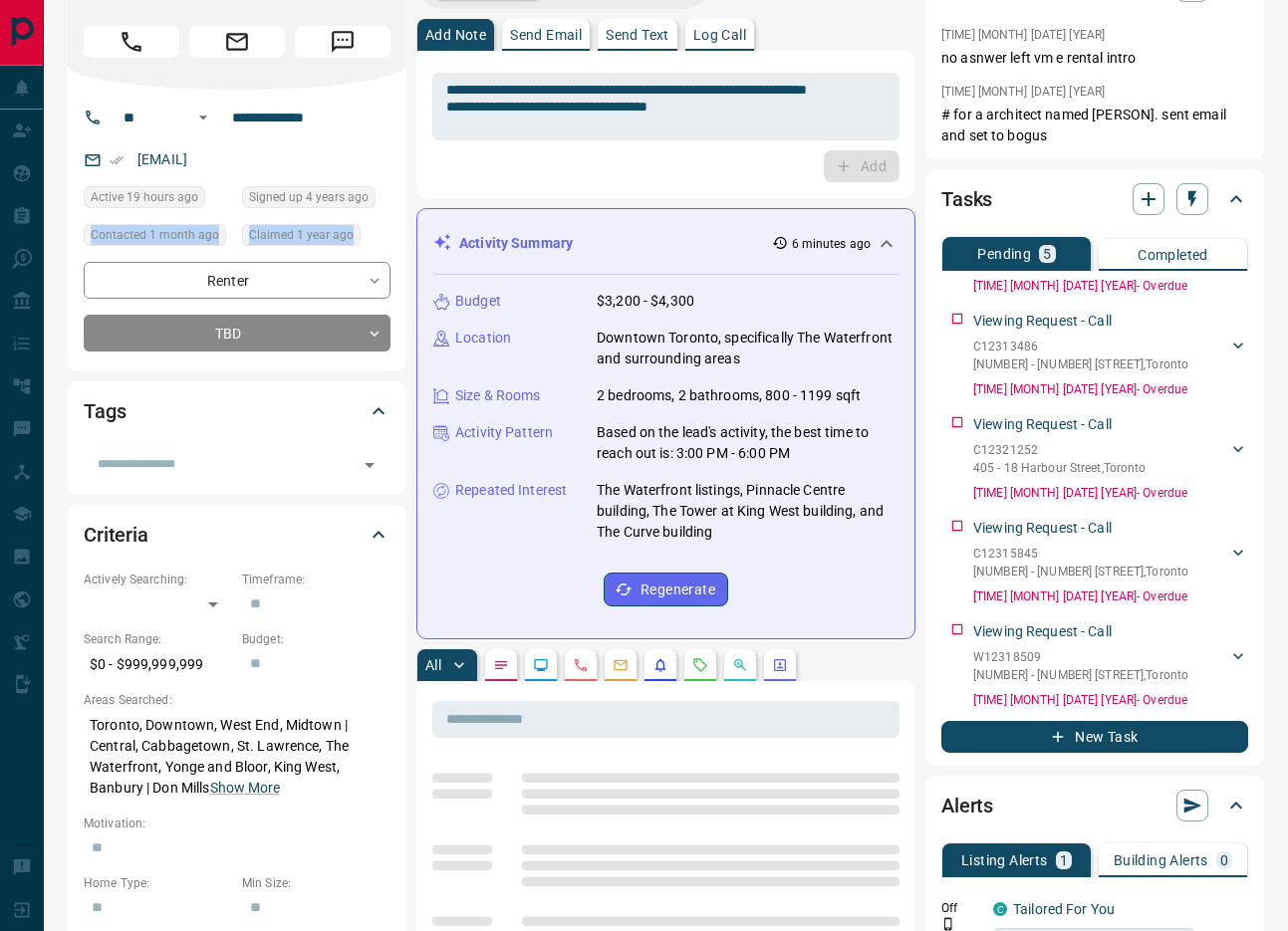 click on "**********" at bounding box center [665, 1166] 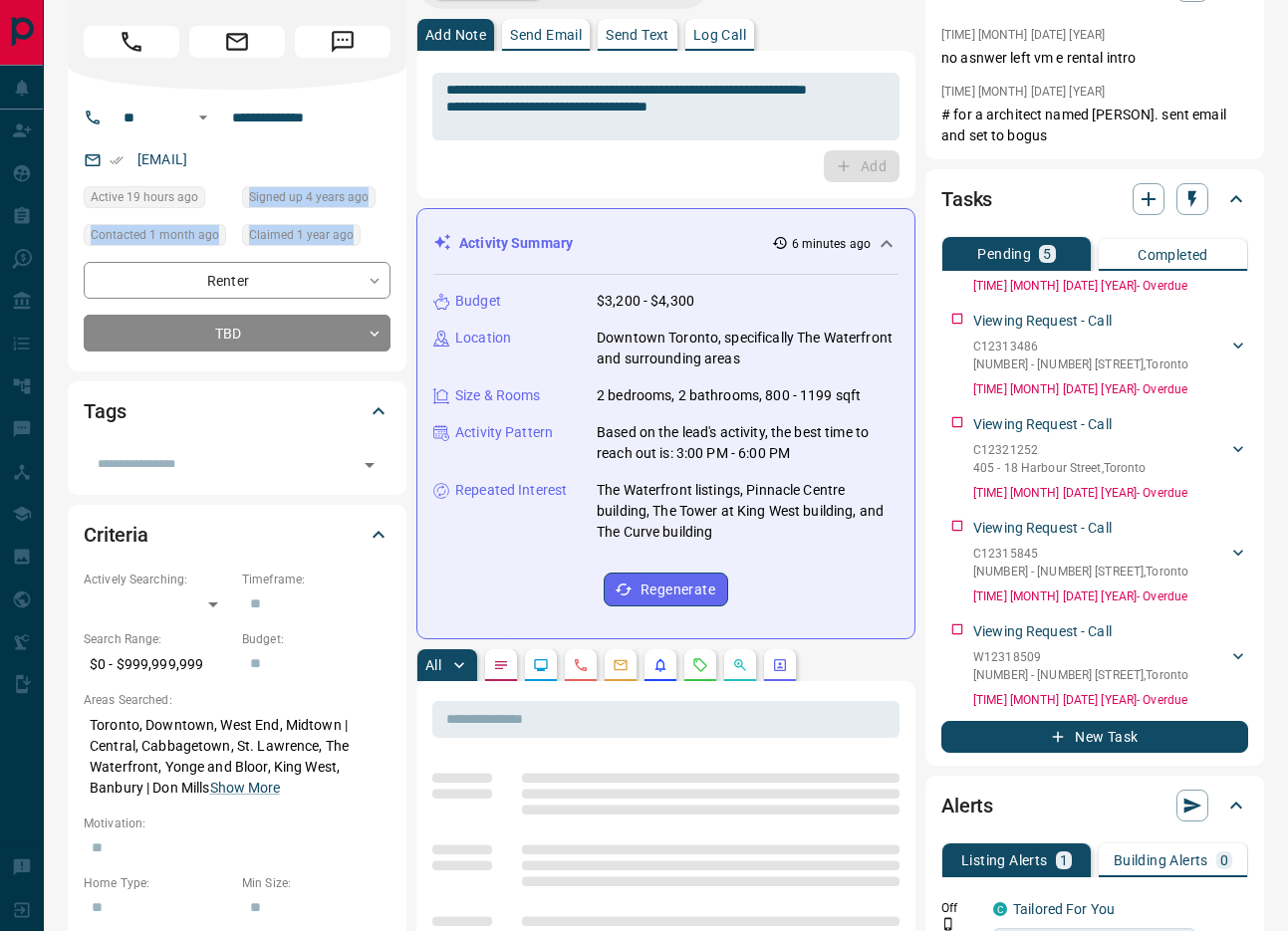 click on "$3,200 - $4,300" at bounding box center [645, 301] 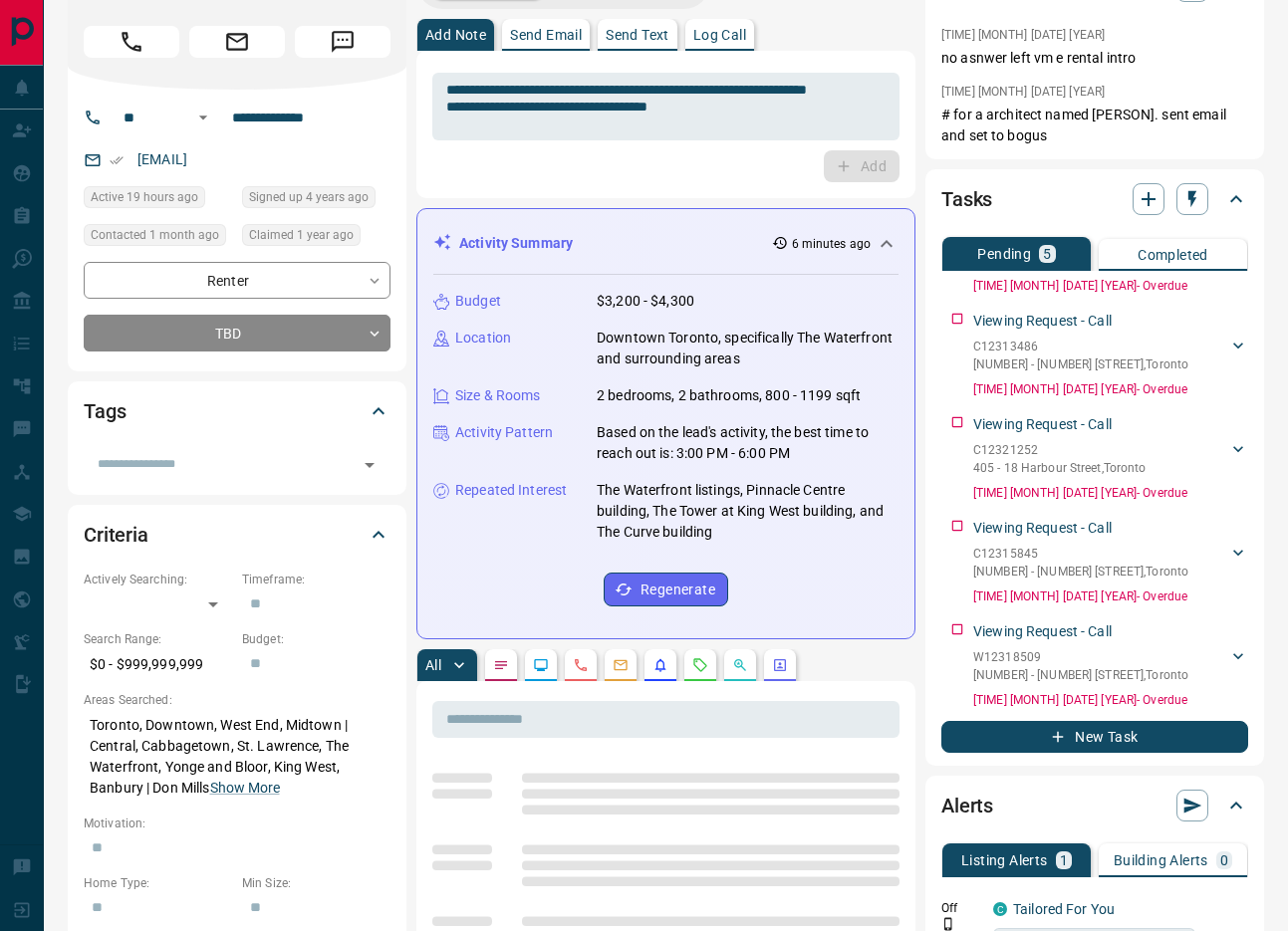 scroll, scrollTop: 0, scrollLeft: 0, axis: both 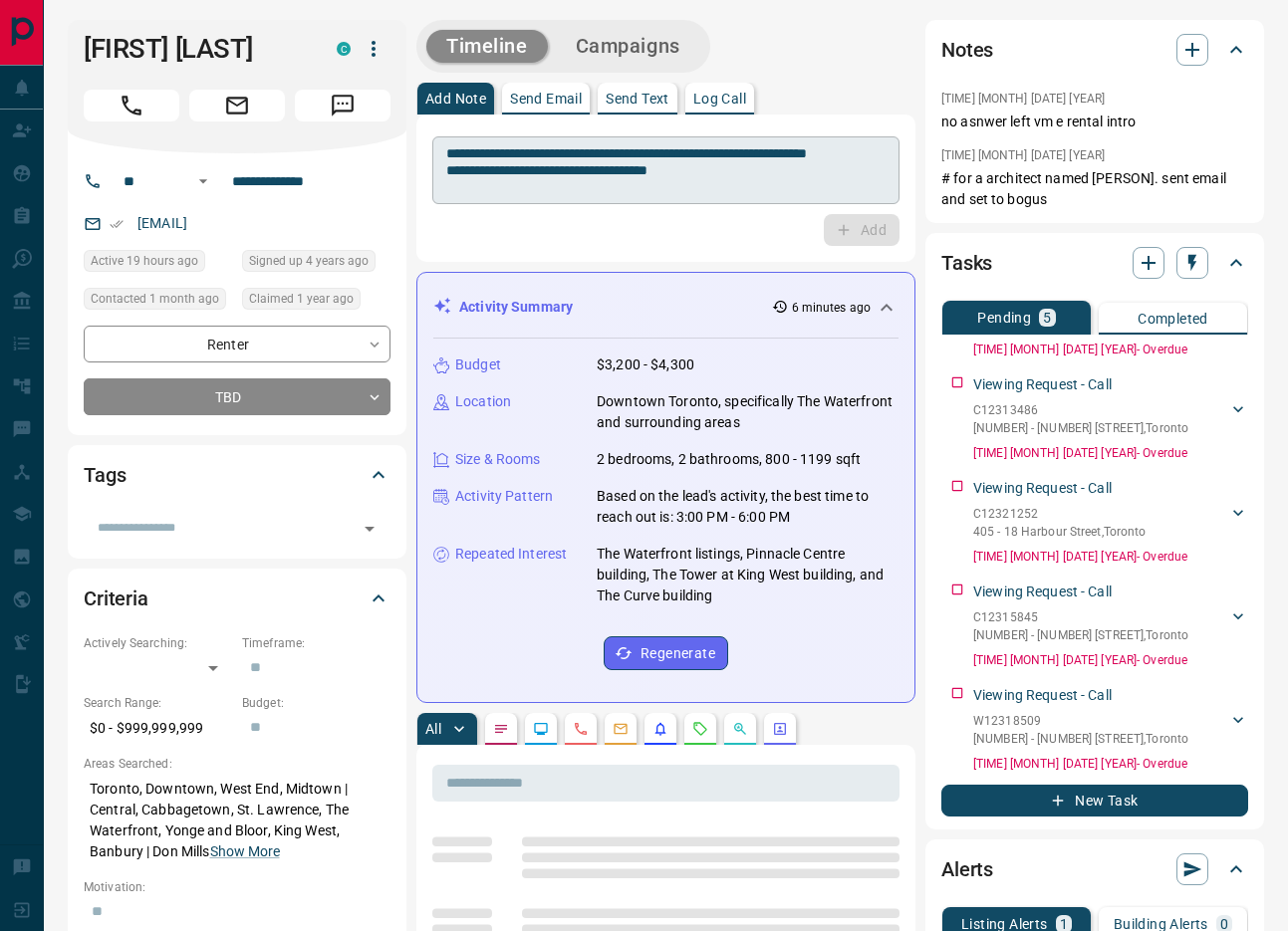 click on "**********" at bounding box center [665, 170] 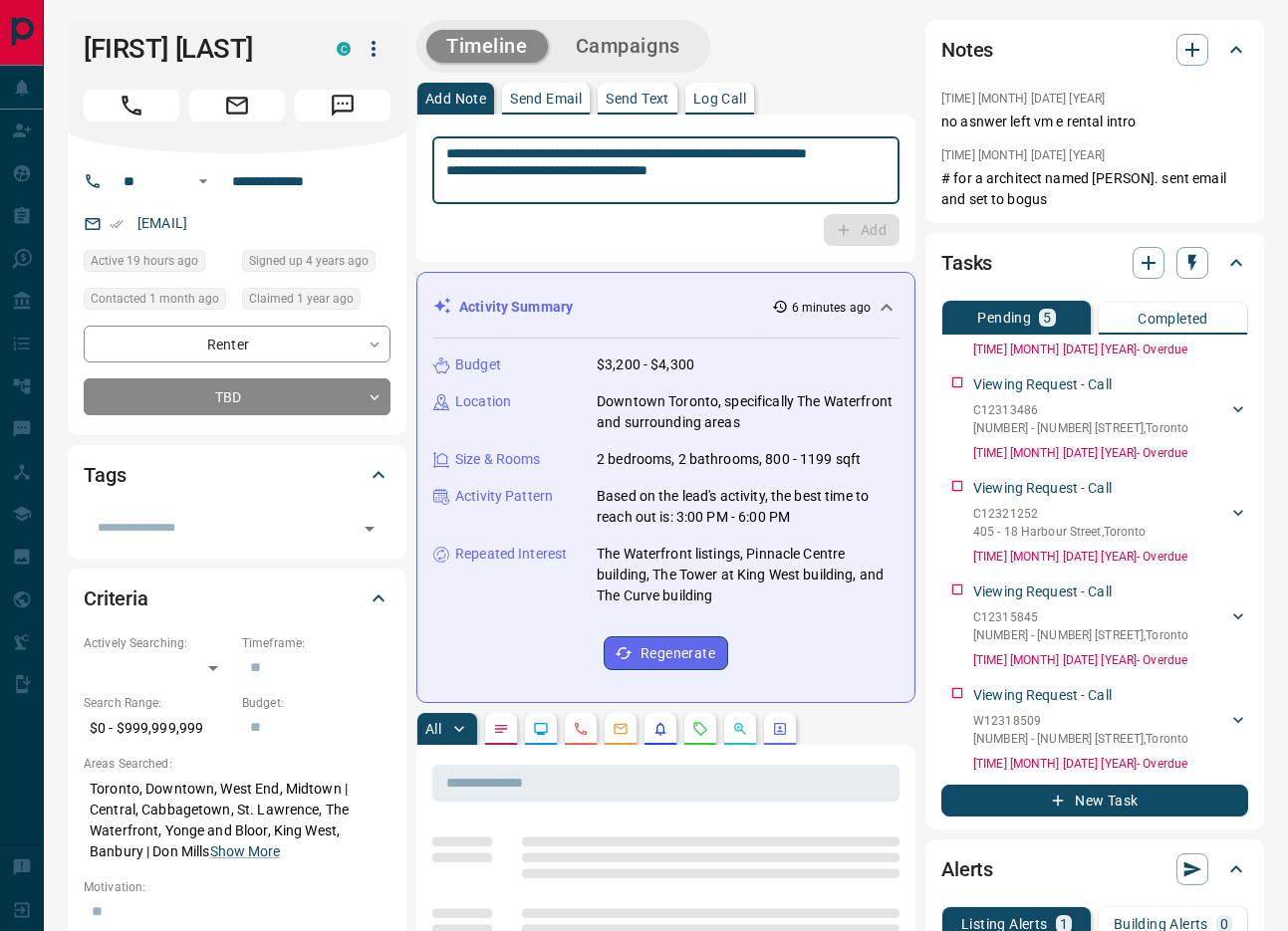 click on "**********" at bounding box center [665, 170] 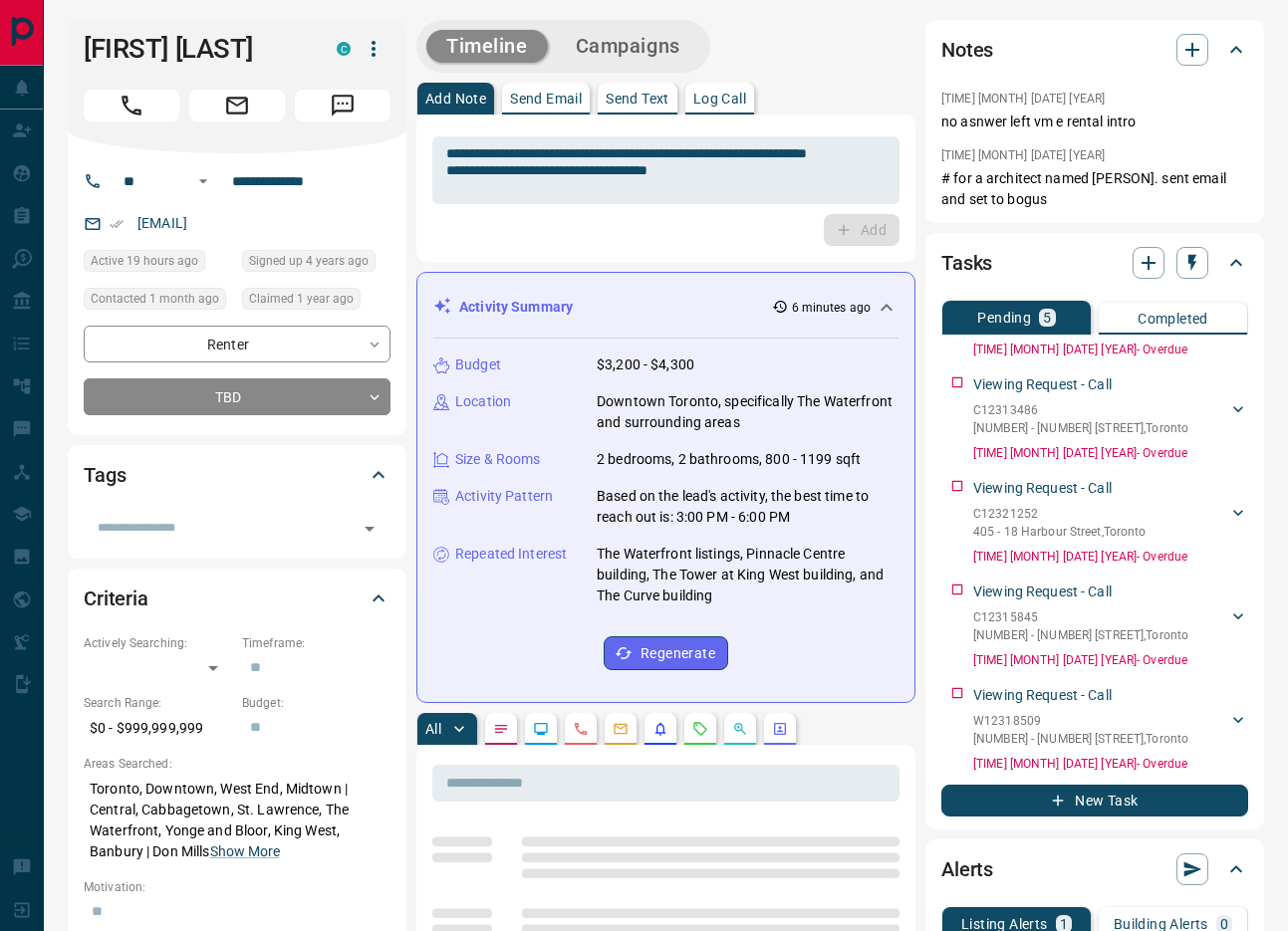 drag, startPoint x: 749, startPoint y: 290, endPoint x: 417, endPoint y: 52, distance: 408.4948 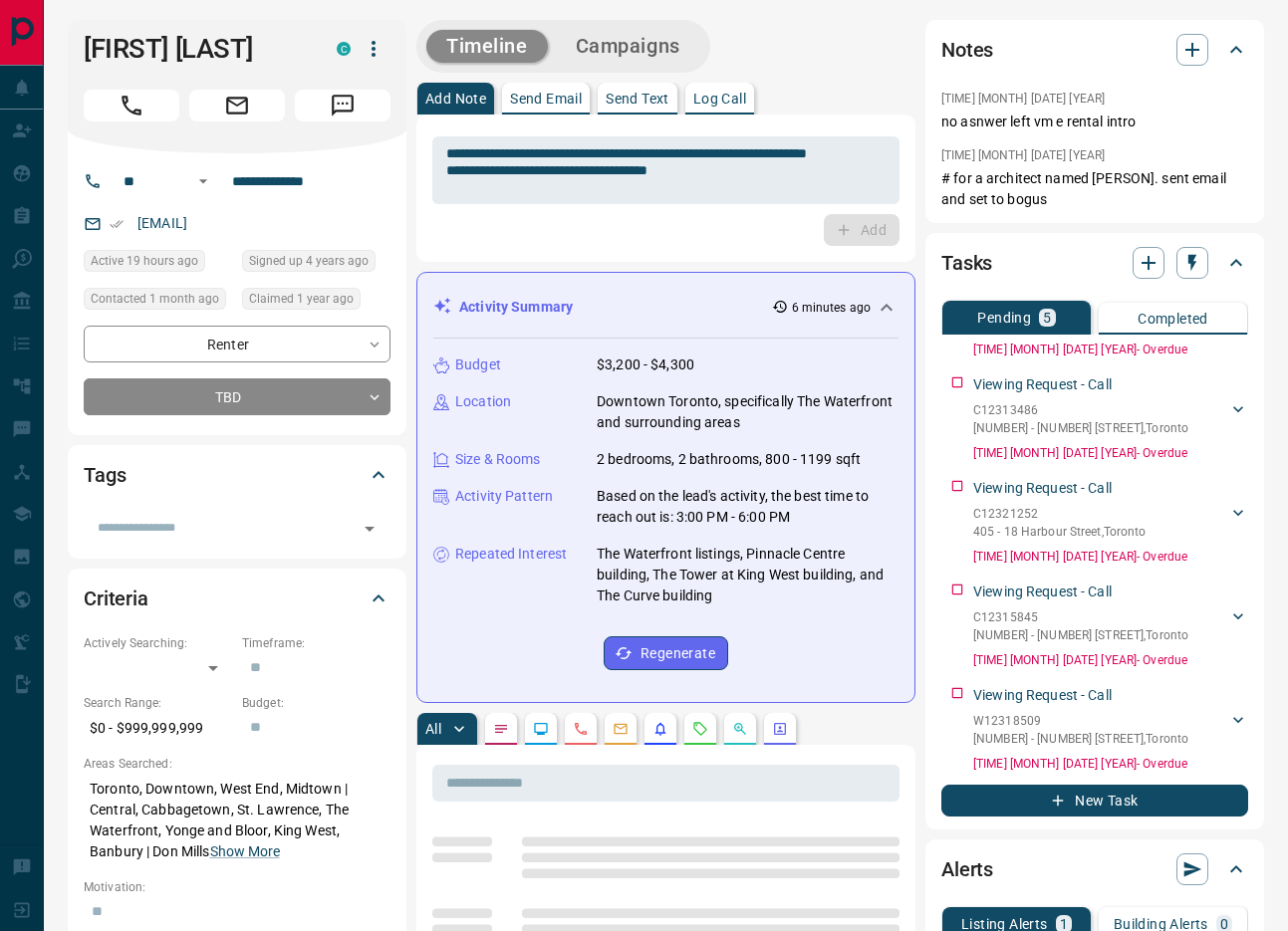 click on "**********" at bounding box center (665, 1230) 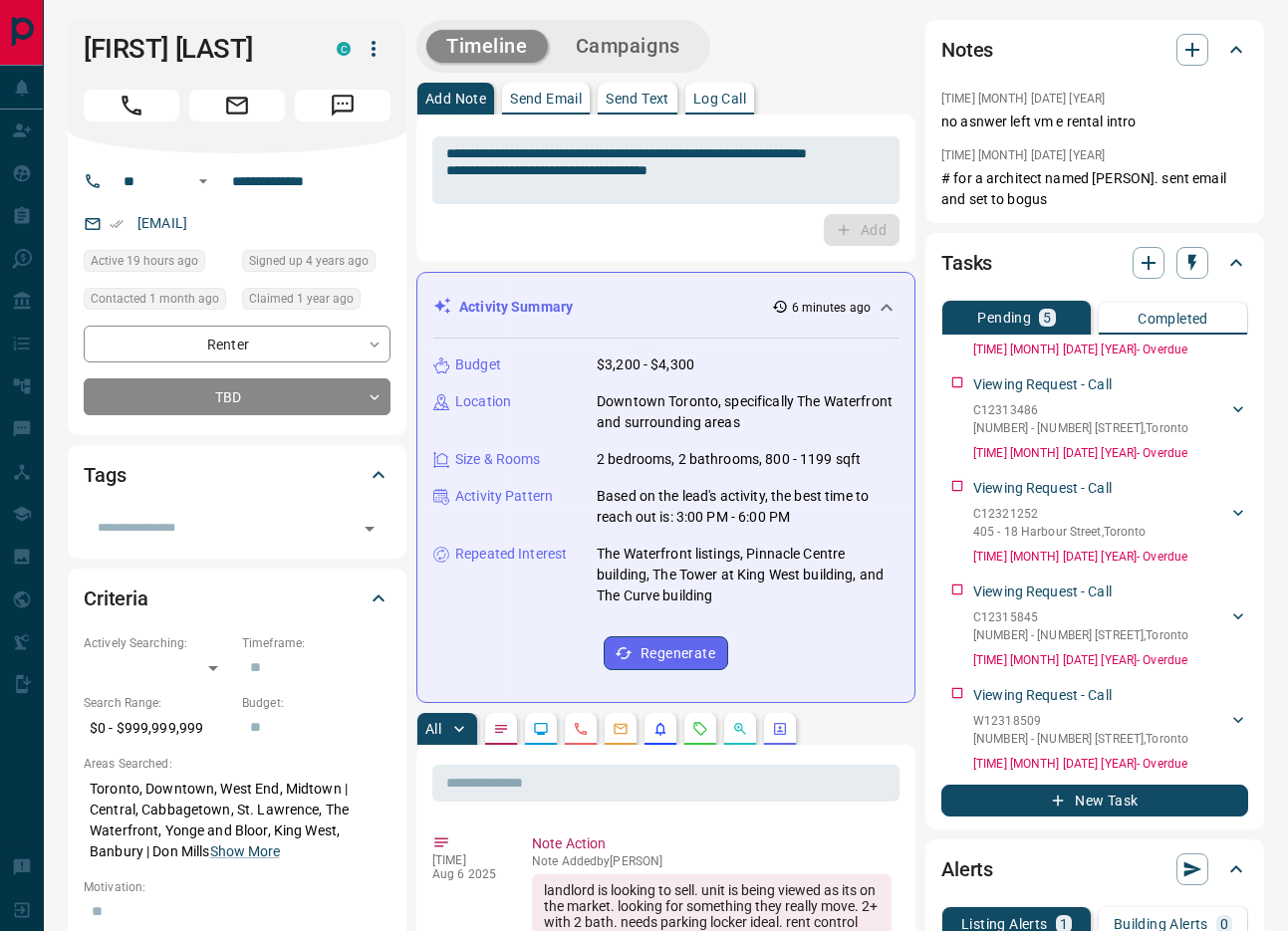 drag, startPoint x: 629, startPoint y: 262, endPoint x: 624, endPoint y: 252, distance: 11.18034 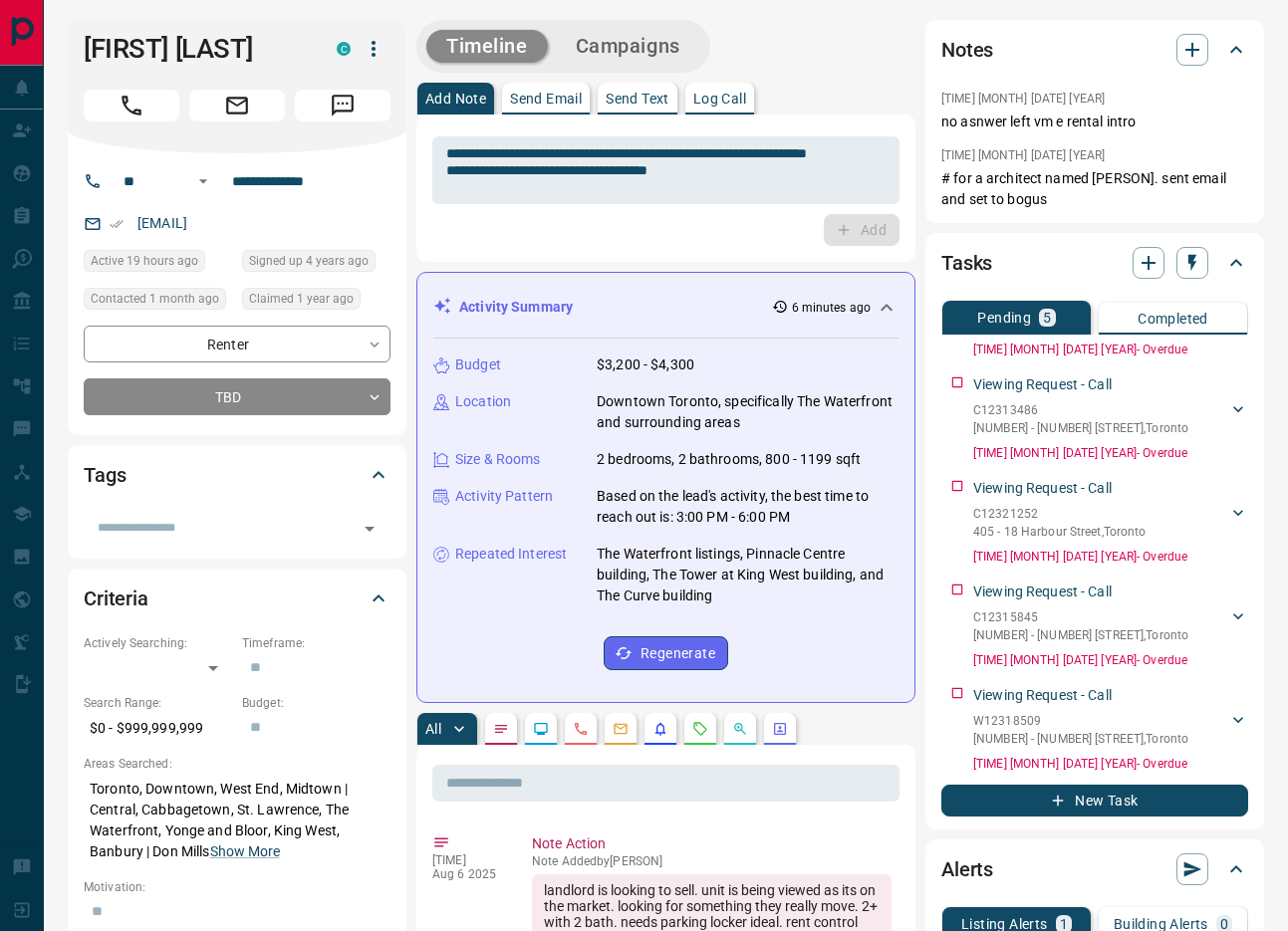 click on "**********" at bounding box center [665, 1230] 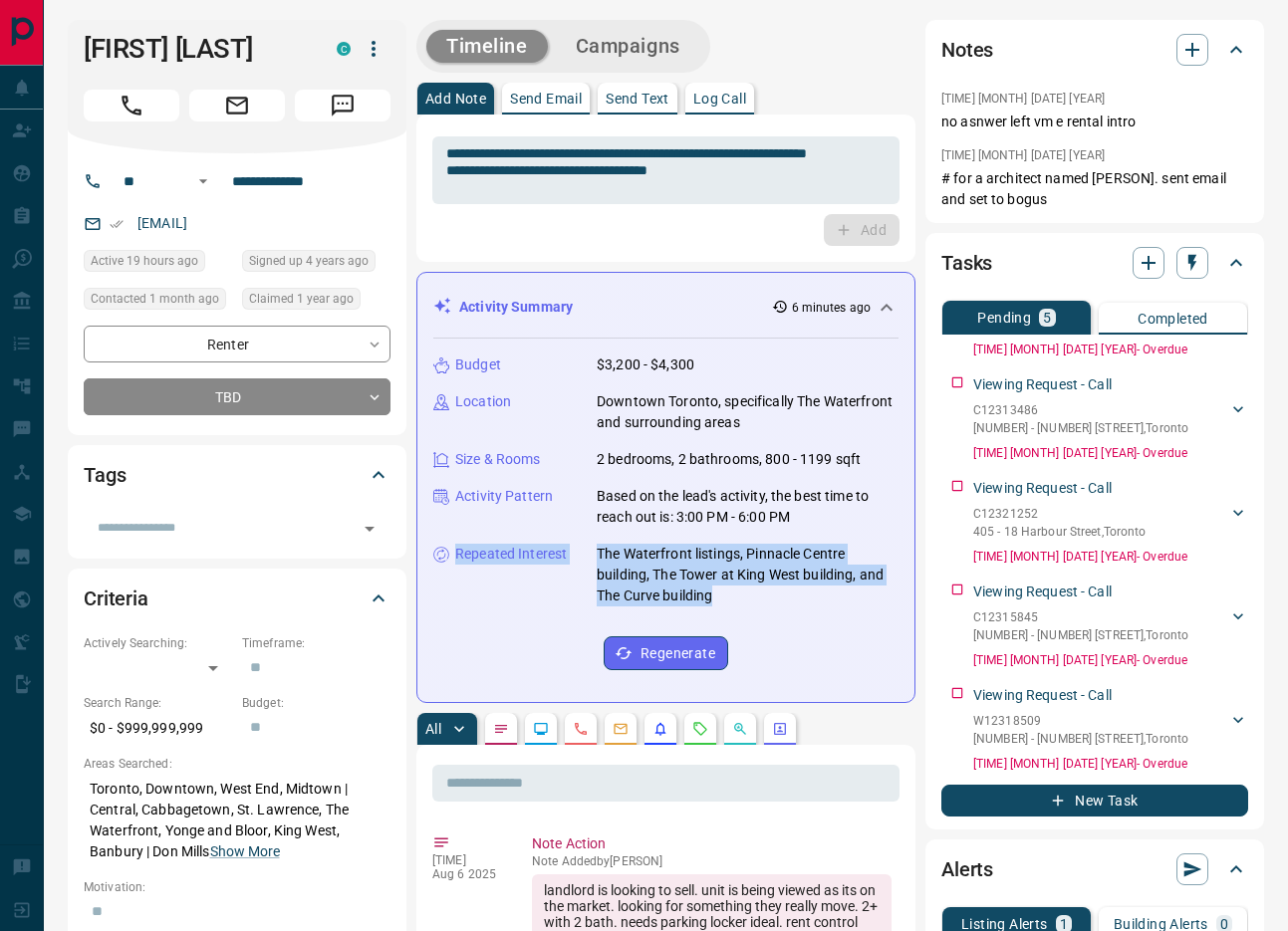 drag, startPoint x: 623, startPoint y: 250, endPoint x: 819, endPoint y: 618, distance: 416.94124 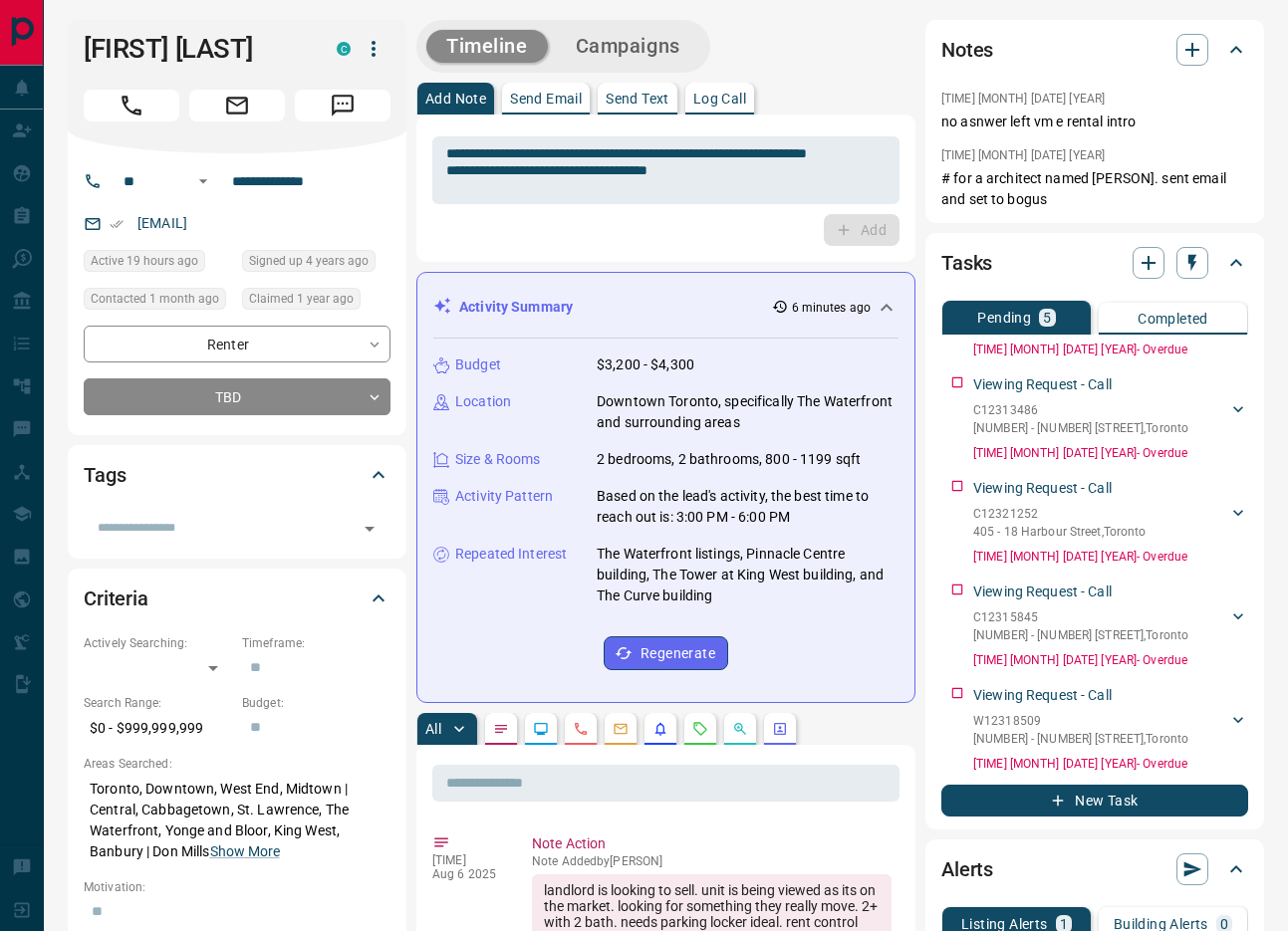 click on "Budget $3,200 - $4,300 Location Downtown Toronto, specifically The Waterfront and surrounding areas Size & Rooms 2 bedrooms, 2 bathrooms, 800 - 1199 sqft Activity Pattern Based on the lead's activity, the best time to reach out is:  3:00 PM - 6:00 PM Repeated Interest The Waterfront listings, Pinnacle Centre building, The Tower at King West building, and The Curve building Regenerate" at bounding box center [665, 512] 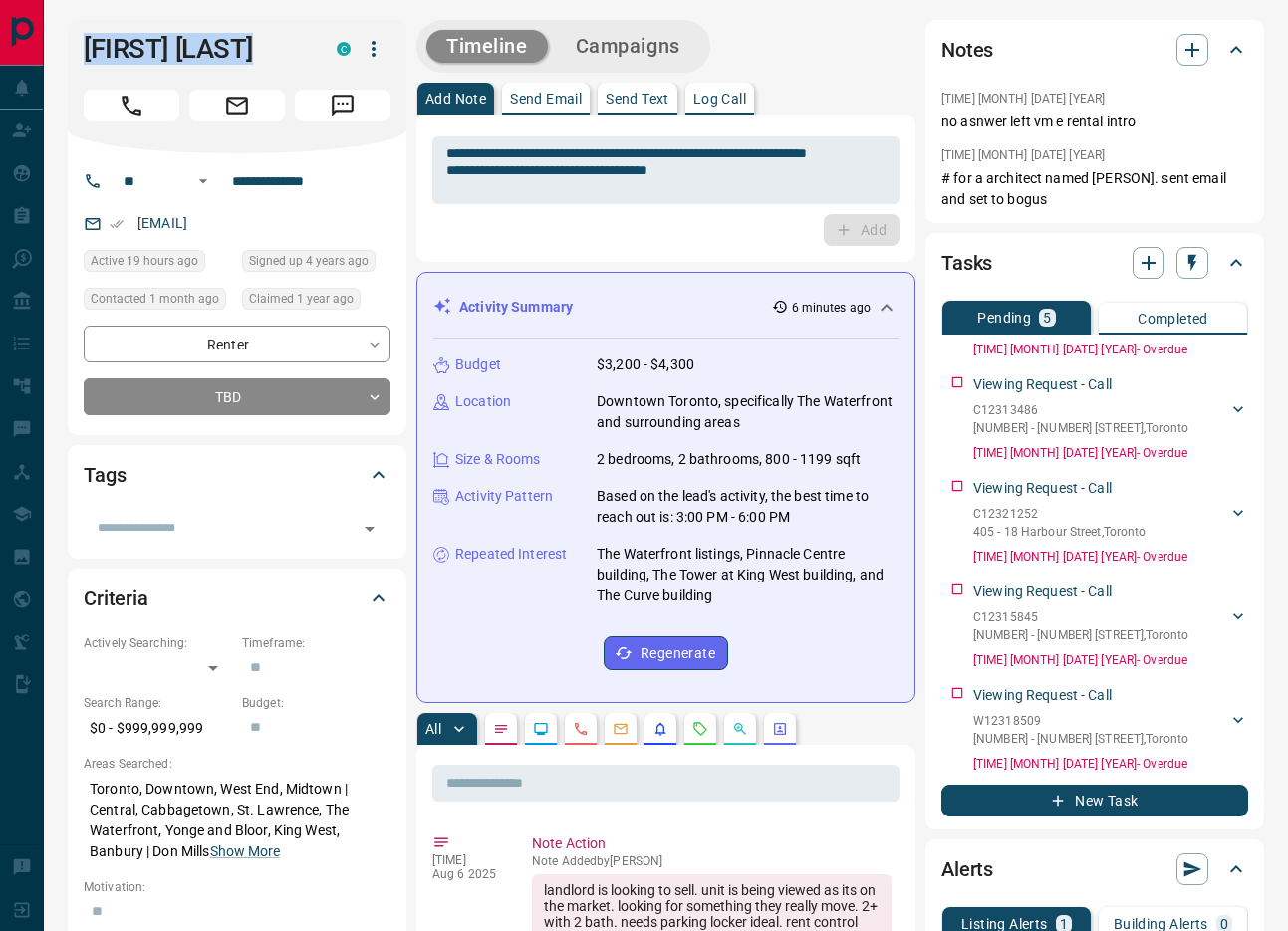 drag, startPoint x: 844, startPoint y: 612, endPoint x: 169, endPoint y: 91, distance: 852.6817 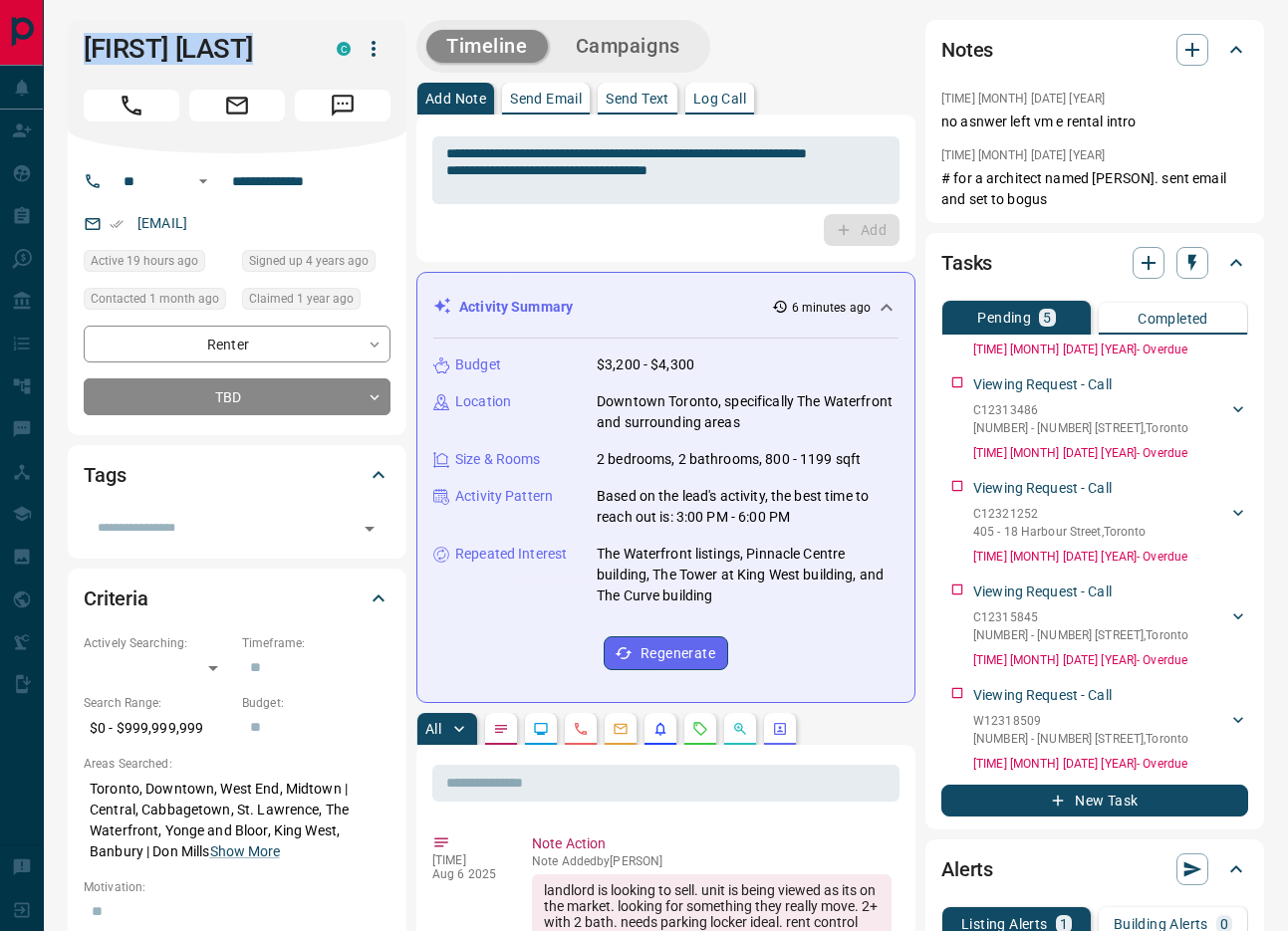 click on "**********" at bounding box center [665, 1230] 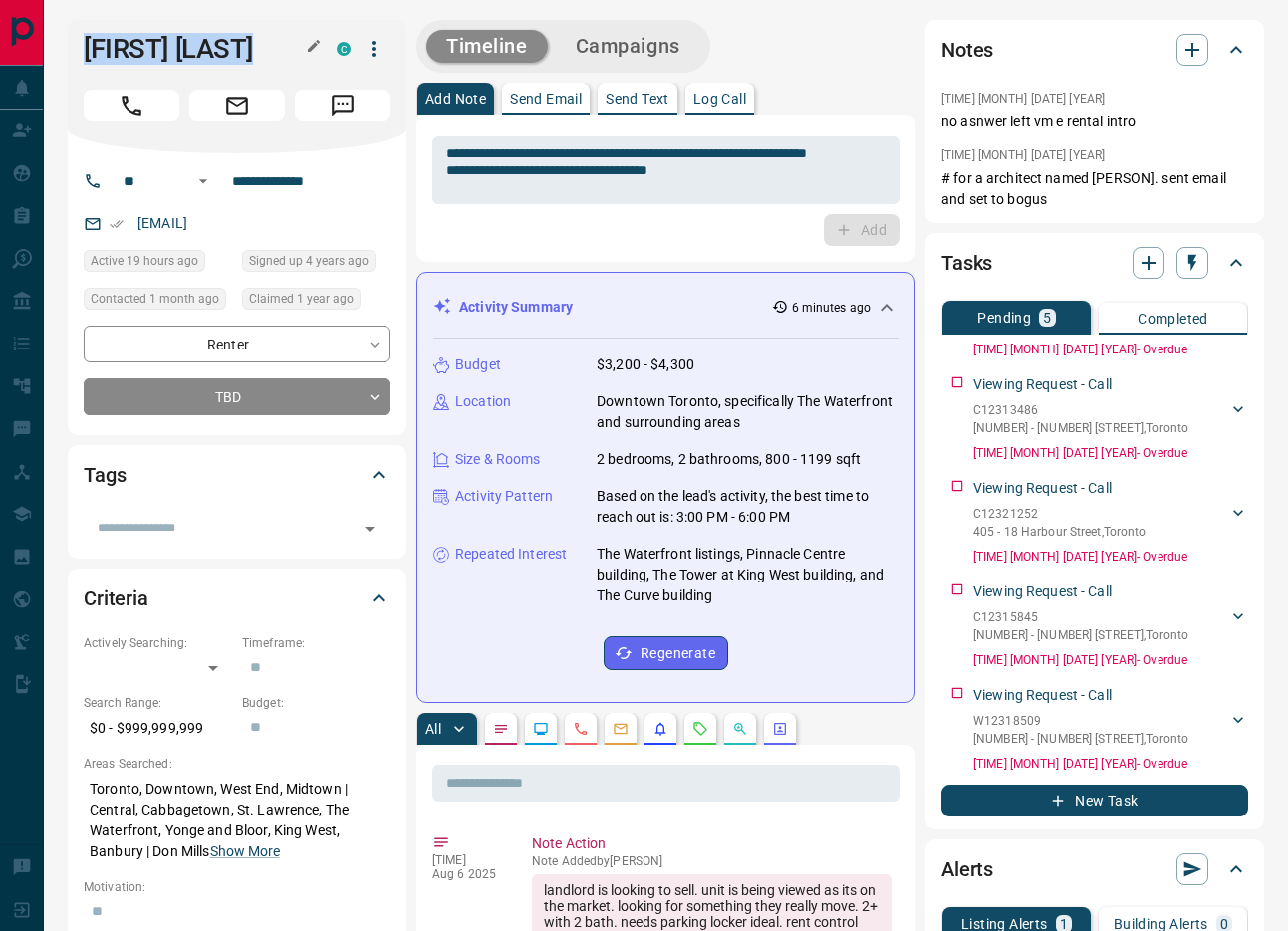 drag, startPoint x: 870, startPoint y: 634, endPoint x: 94, endPoint y: 50, distance: 971.20132 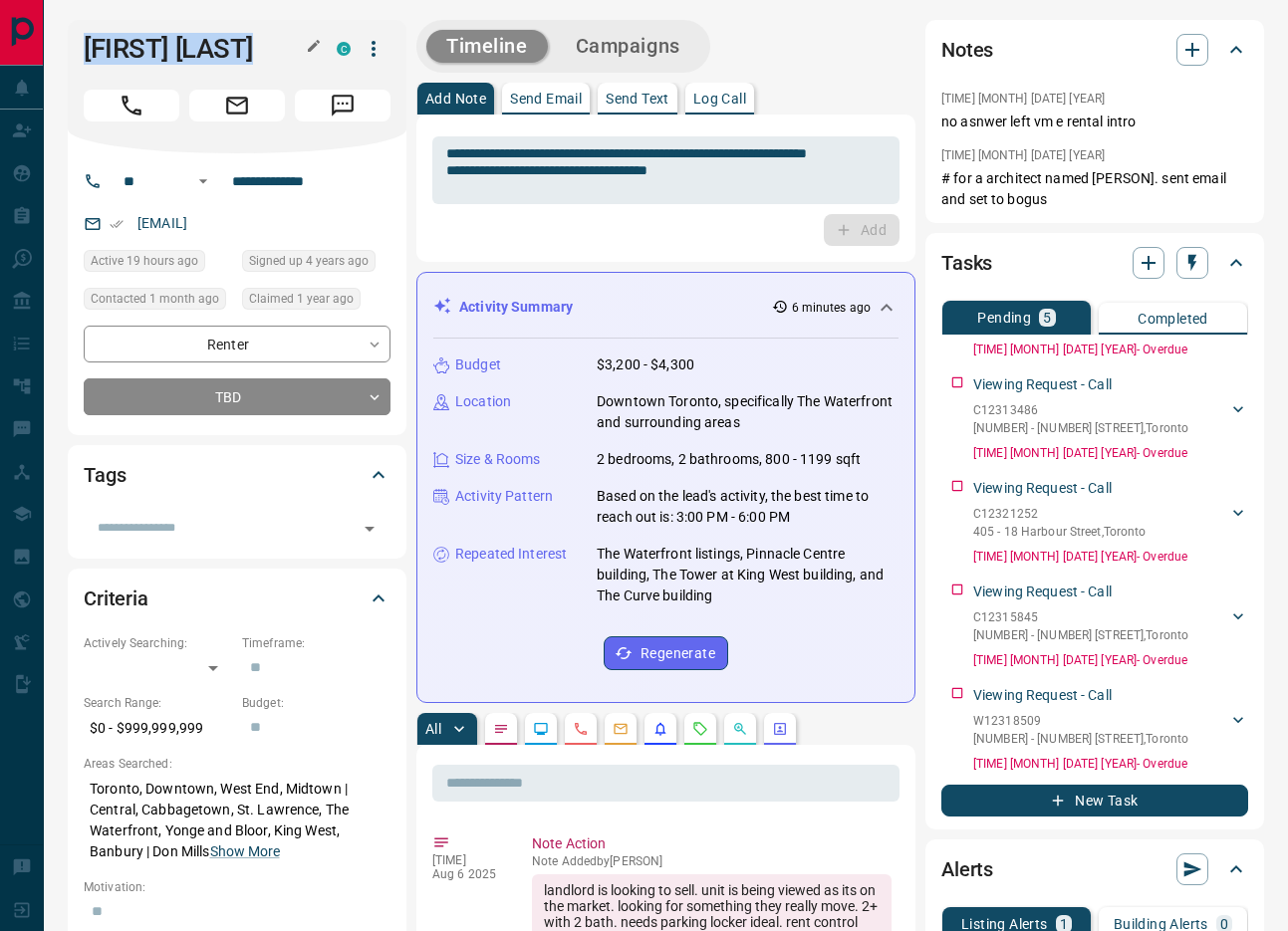 click on "**********" at bounding box center (665, 1230) 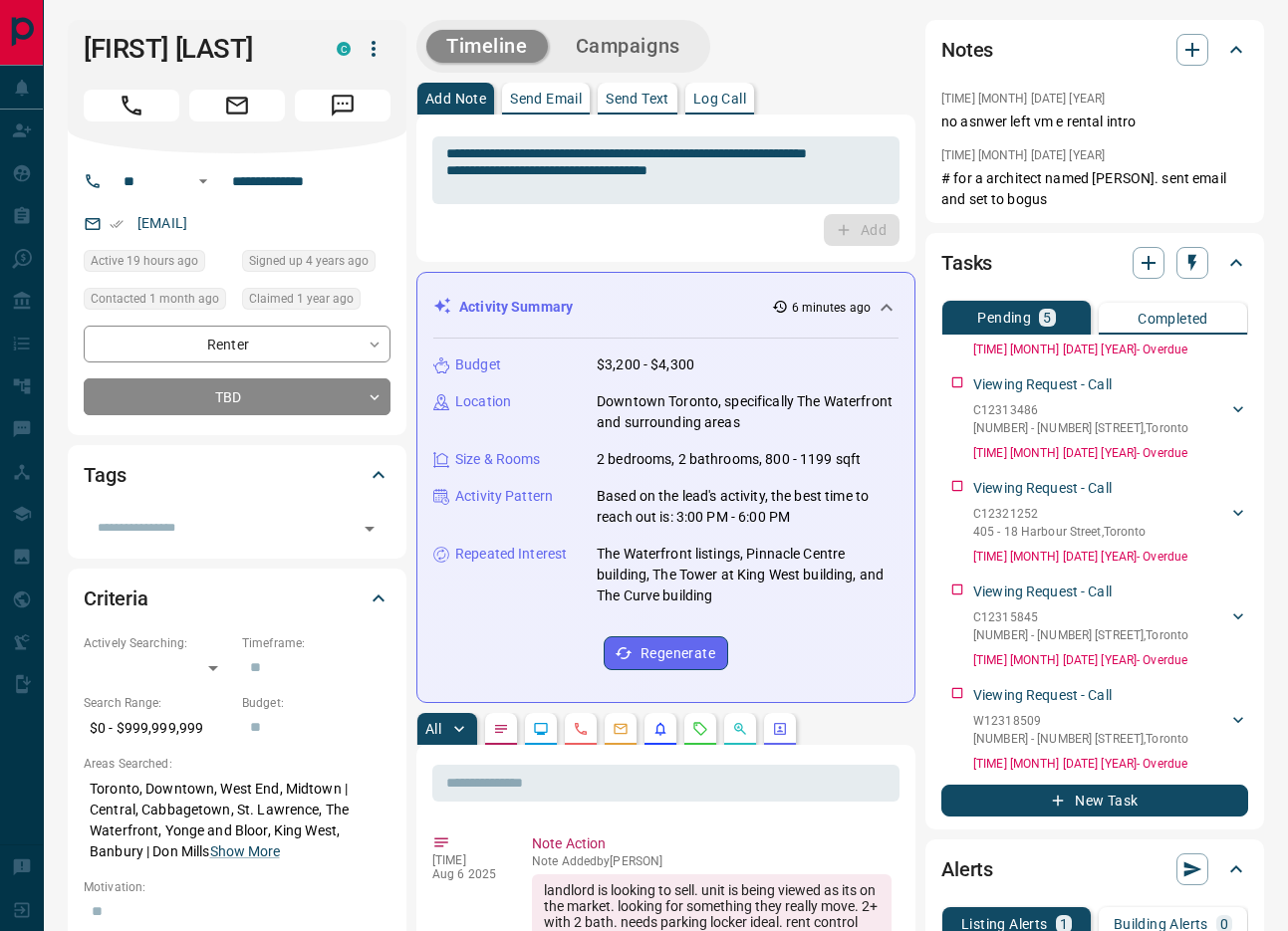 click on "Tasks Pending 5 Completed Viewing Request - Call C12303128 2809 - 18 Harbour Street ,  Toronto [FIRST] [LAST] [PHONE] [EMAIL] 8:12 p.m. Jul 31 2025  - Overdue Viewing Request - Call C12313486 2605 - 16 Yonge Street ,  Toronto [FIRST] [LAST] [PHONE] [EMAIL] 8:34 p.m. Jul 31 2025  - Overdue Viewing Request - Call C12321252 405 - 18 Harbour Street ,  Toronto [FIRST] [LAST] [PHONE] [EMAIL] 4:37 p.m. Aug 02 2025  - Overdue Viewing Request - Call C12315845 1208 - 150 Sudbury Street ,  Toronto [FIRST] [LAST] [PHONE] [EMAIL] 4:40 p.m. Aug 03 2025  - Overdue Viewing Request - Call W12318509 804 - 38 Joe Shuster Way ,  Toronto [FIRST] [LAST] [PHONE] [EMAIL] 4:41 p.m. Aug 03 2025  - Overdue New Task" at bounding box center (1095, 531) 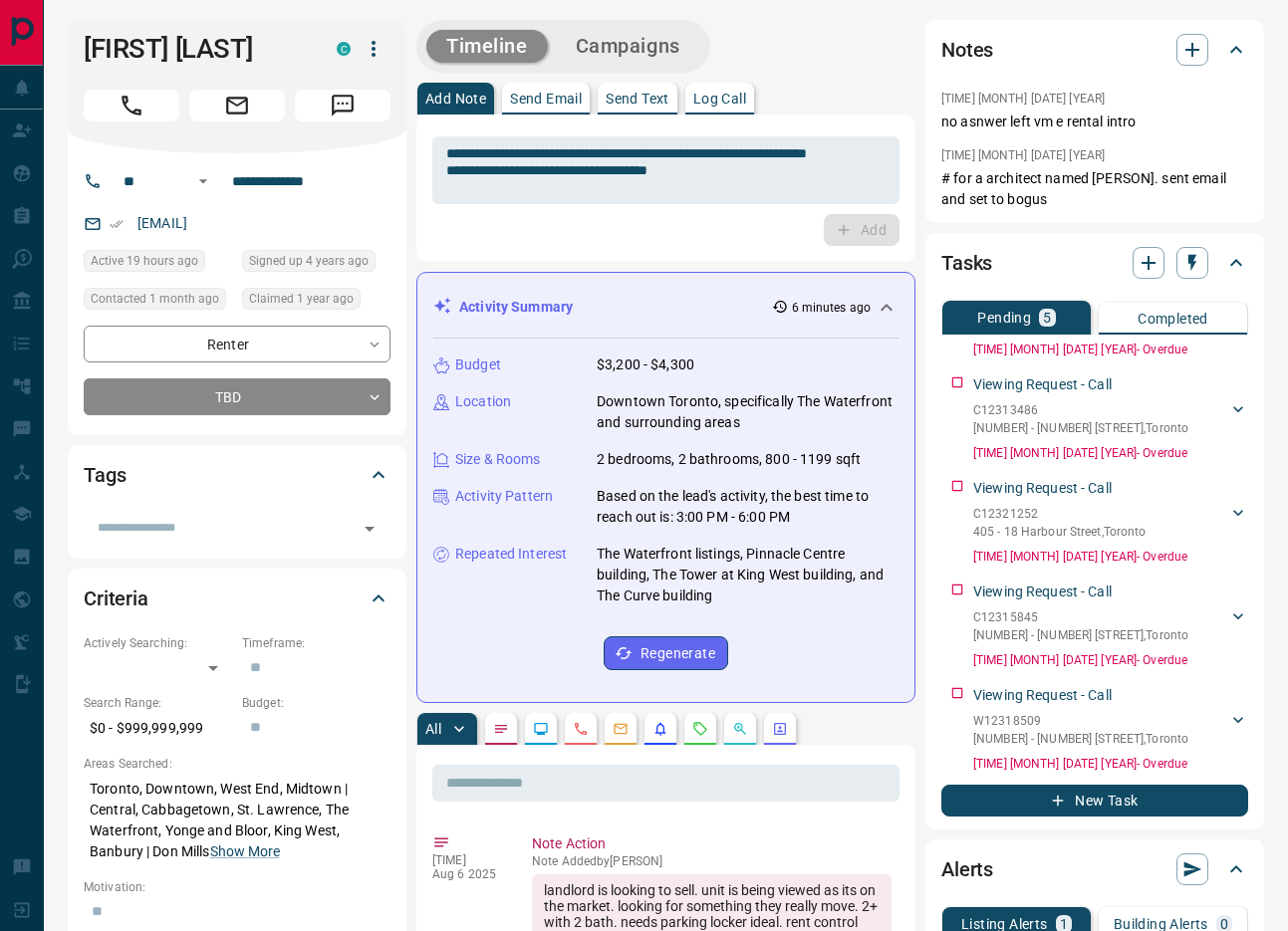 click on "Budget $3,200 - $4,300 Location Downtown Toronto, specifically The Waterfront and surrounding areas Size & Rooms 2 bedrooms, 2 bathrooms, 800 - 1199 sqft Activity Pattern Based on the lead's activity, the best time to reach out is:  3:00 PM - 6:00 PM Repeated Interest The Waterfront listings, Pinnacle Centre building, The Tower at King West building, and The Curve building Regenerate" at bounding box center [665, 512] 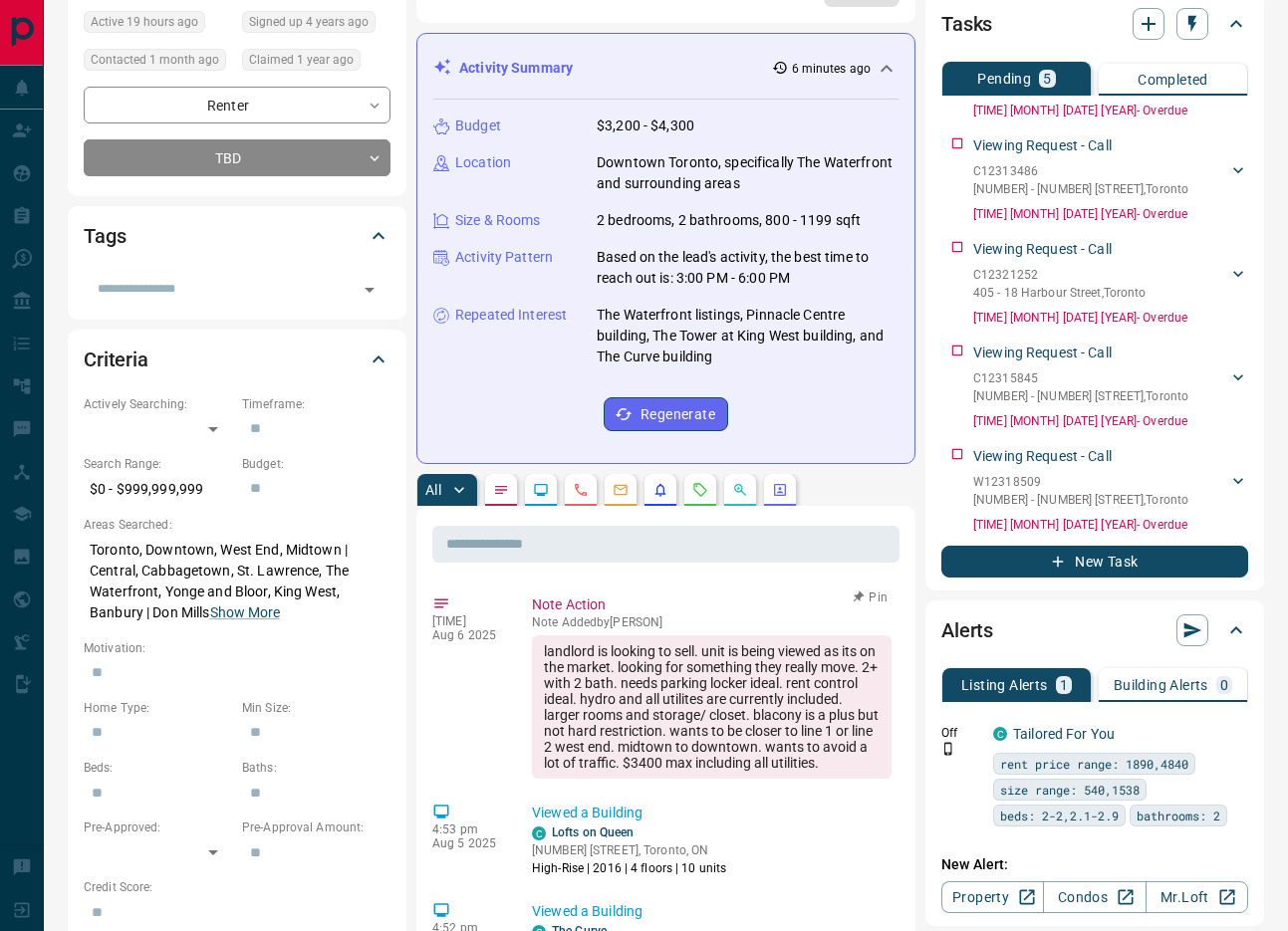 scroll, scrollTop: 223, scrollLeft: 0, axis: vertical 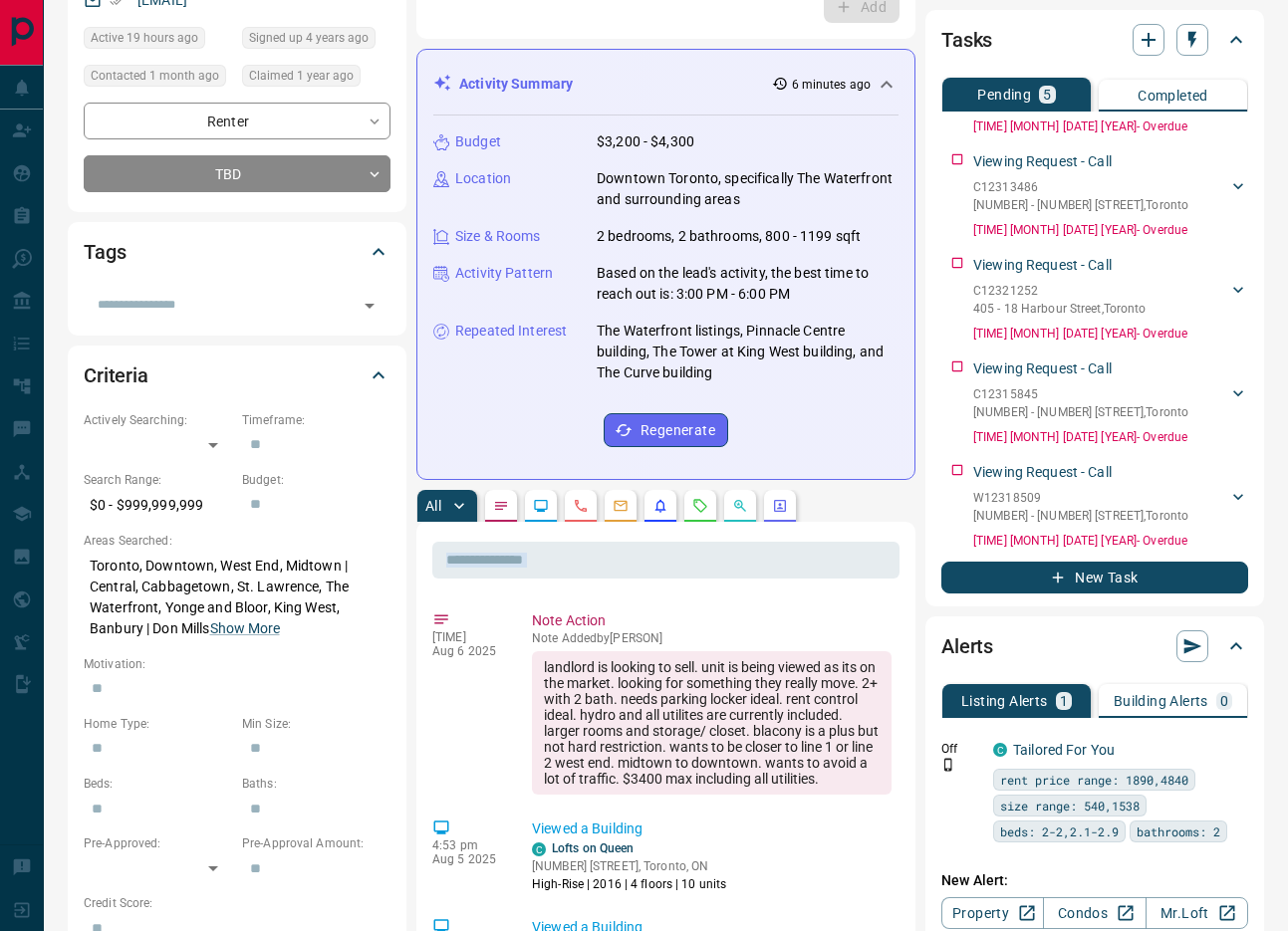 drag, startPoint x: 741, startPoint y: 798, endPoint x: 525, endPoint y: 647, distance: 263.54696 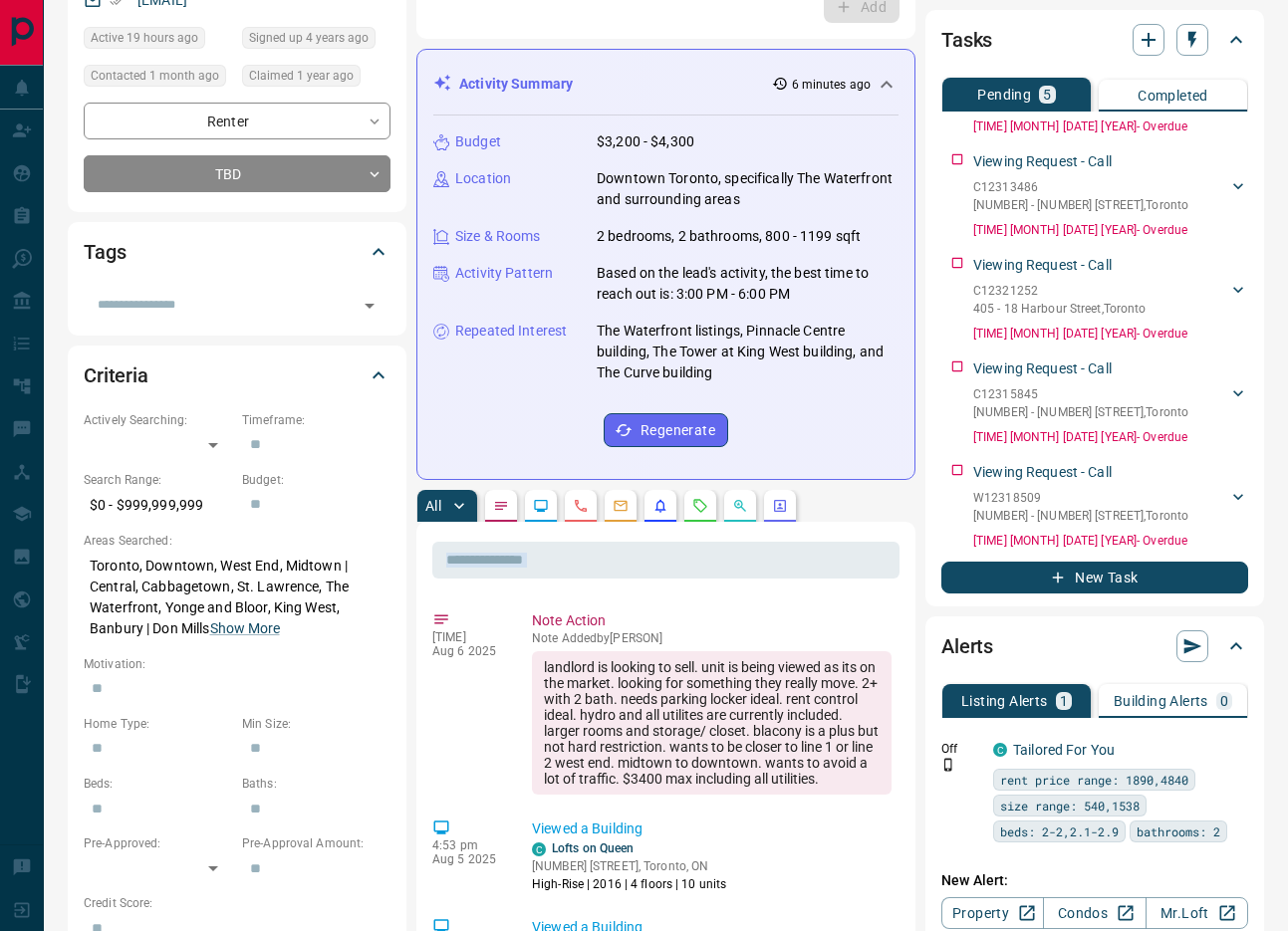 click on "12:36 pm Aug 6 2025 Note Action Note Added  by  [PERSON] landlord is looking to sell. unit is being viewed as its on the market.
looking for something they really move.
2+ with 2 bath. needs parking locker ideal. rent control ideal. hydro and all utilites are currently included. larger rooms and storage/ closet. blacony is a plus but not hard restriction.
wants to be closer to line 1 or line 2 west end. midtown to downtown.
wants to avoid a lot of traffic.
$3400 max including all utilities. 4:53 pm Aug 5 2025 Viewed a Building  C Lofts on Queen 1003 Queen St E, Toronto, ON High-Rise | 2016 | 4 floors | 10 units 4:52 pm Aug 5 2025 Viewed a Building  C The Curve 170 Sudbury St, Toronto, ON Mid-Rise | 2014 | 8 floors | 134 units 4:50 pm Aug 5 2025 Viewed a Building  C The Curve 170 Sudbury St, Toronto, ON Mid-Rise | 2014 | 8 floors | 134 units 4:50 pm Aug 5 2025 Viewed a Building  C The Curve 170 Sudbury St, Toronto, ON Mid-Rise | 2014 | 8 floors | 134 units 8:20 am Aug 5 2025 Viewed a Building  C C C" at bounding box center [665, 1401] 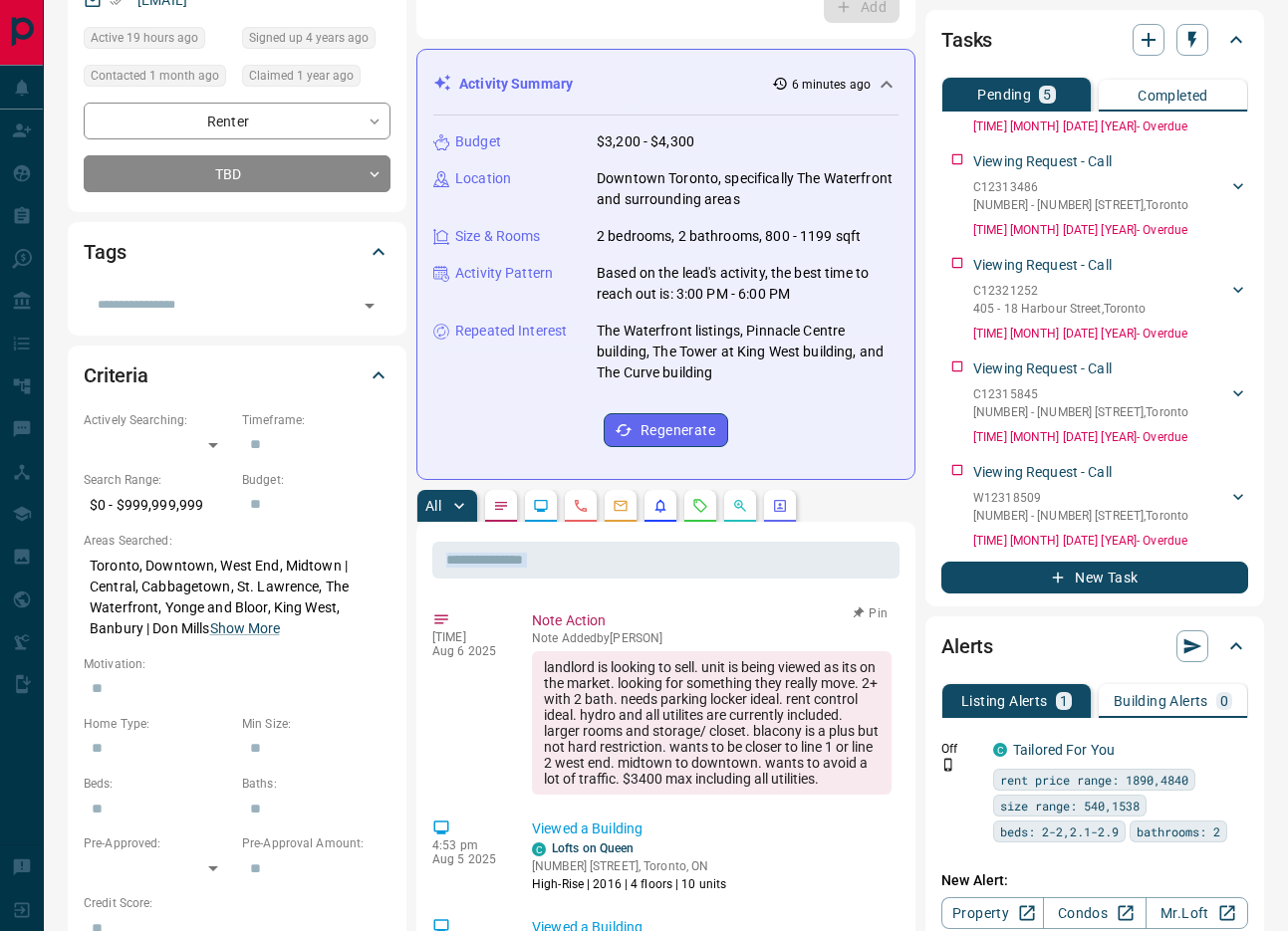 click on "landlord is looking to sell. unit is being viewed as its on the market.
looking for something they really move.
2+ with 2 bath. needs parking locker ideal. rent control ideal. hydro and all utilites are currently included. larger rooms and storage/ closet. blacony is a plus but not hard restriction.
wants to be closer to line 1 or line 2 west end. midtown to downtown.
wants to avoid a lot of traffic.
$3400 max including all utilities." at bounding box center (711, 723) 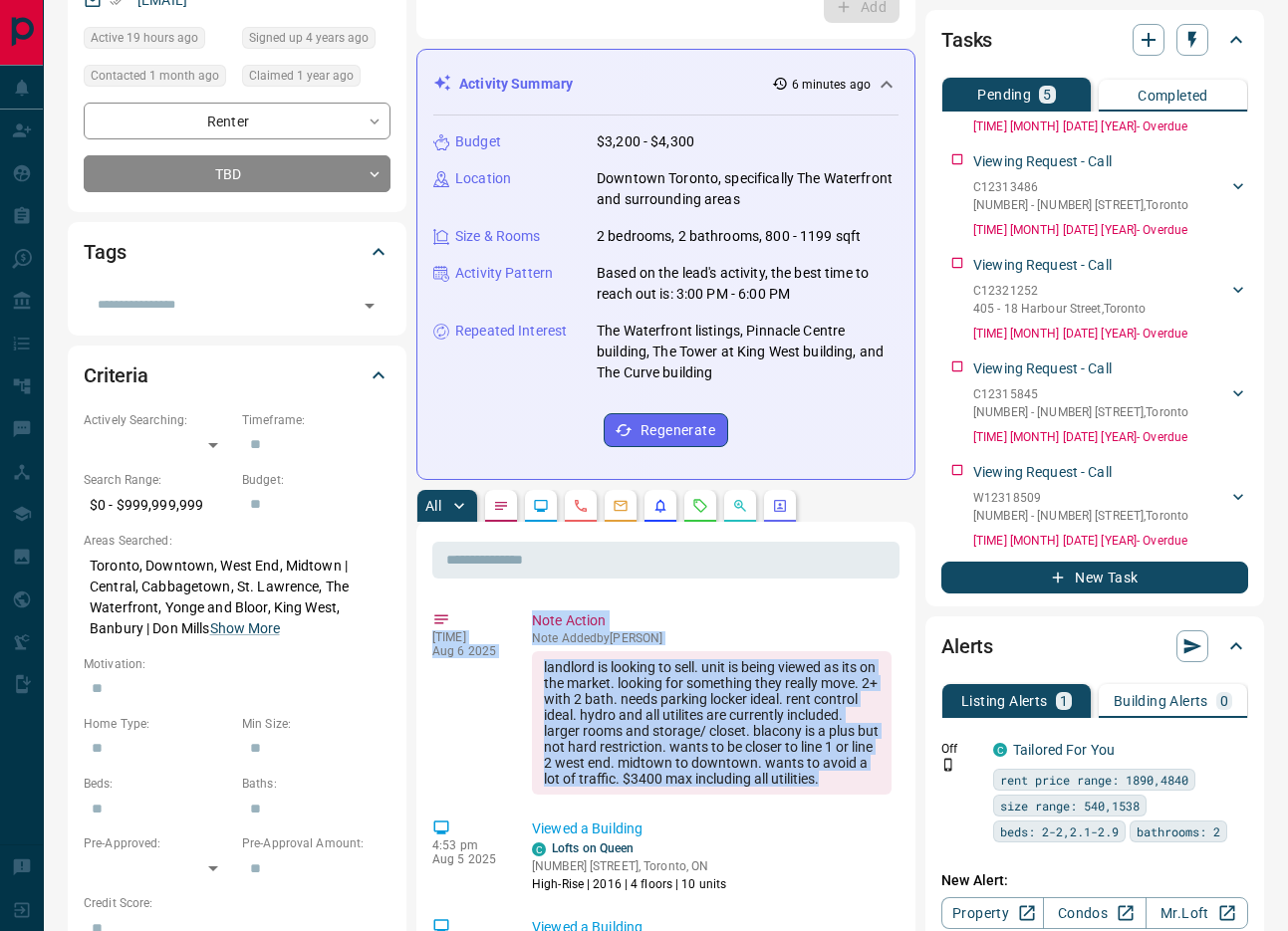 drag, startPoint x: 708, startPoint y: 815, endPoint x: 466, endPoint y: 603, distance: 321.72659 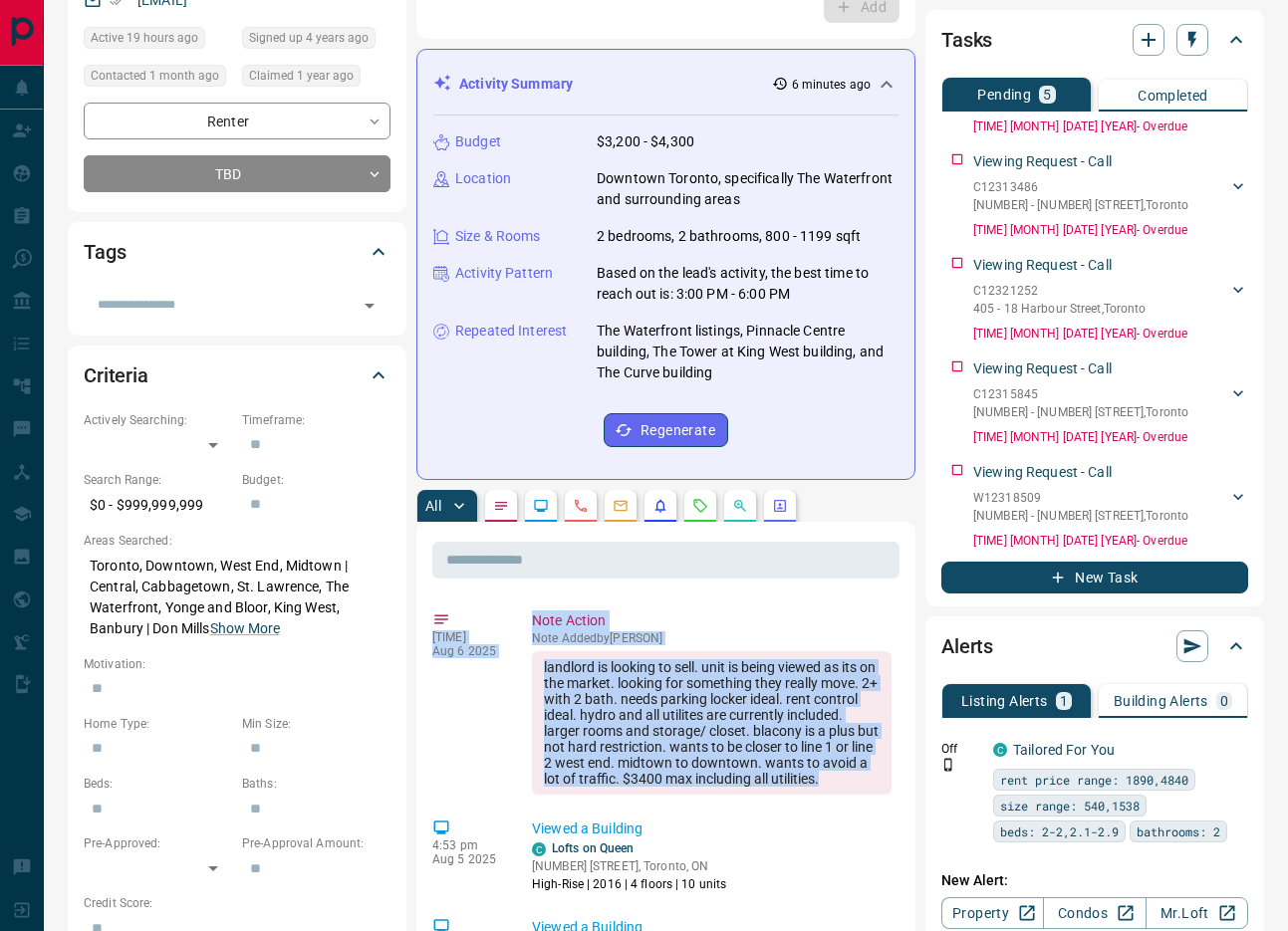 click on "12:36 pm Aug 6 2025 Note Action Note Added  by  [PERSON] landlord is looking to sell. unit is being viewed as its on the market.
looking for something they really move.
2+ with 2 bath. needs parking locker ideal. rent control ideal. hydro and all utilites are currently included. larger rooms and storage/ closet. blacony is a plus but not hard restriction.
wants to be closer to line 1 or line 2 west end. midtown to downtown.
wants to avoid a lot of traffic.
$3400 max including all utilities. 4:53 pm Aug 5 2025 Viewed a Building  C Lofts on Queen 1003 Queen St E, Toronto, ON High-Rise | 2016 | 4 floors | 10 units 4:52 pm Aug 5 2025 Viewed a Building  C The Curve 170 Sudbury St, Toronto, ON Mid-Rise | 2014 | 8 floors | 134 units 4:50 pm Aug 5 2025 Viewed a Building  C The Curve 170 Sudbury St, Toronto, ON Mid-Rise | 2014 | 8 floors | 134 units 4:50 pm Aug 5 2025 Viewed a Building  C The Curve 170 Sudbury St, Toronto, ON Mid-Rise | 2014 | 8 floors | 134 units 8:20 am Aug 5 2025 Viewed a Building  C C C" at bounding box center [665, 1401] 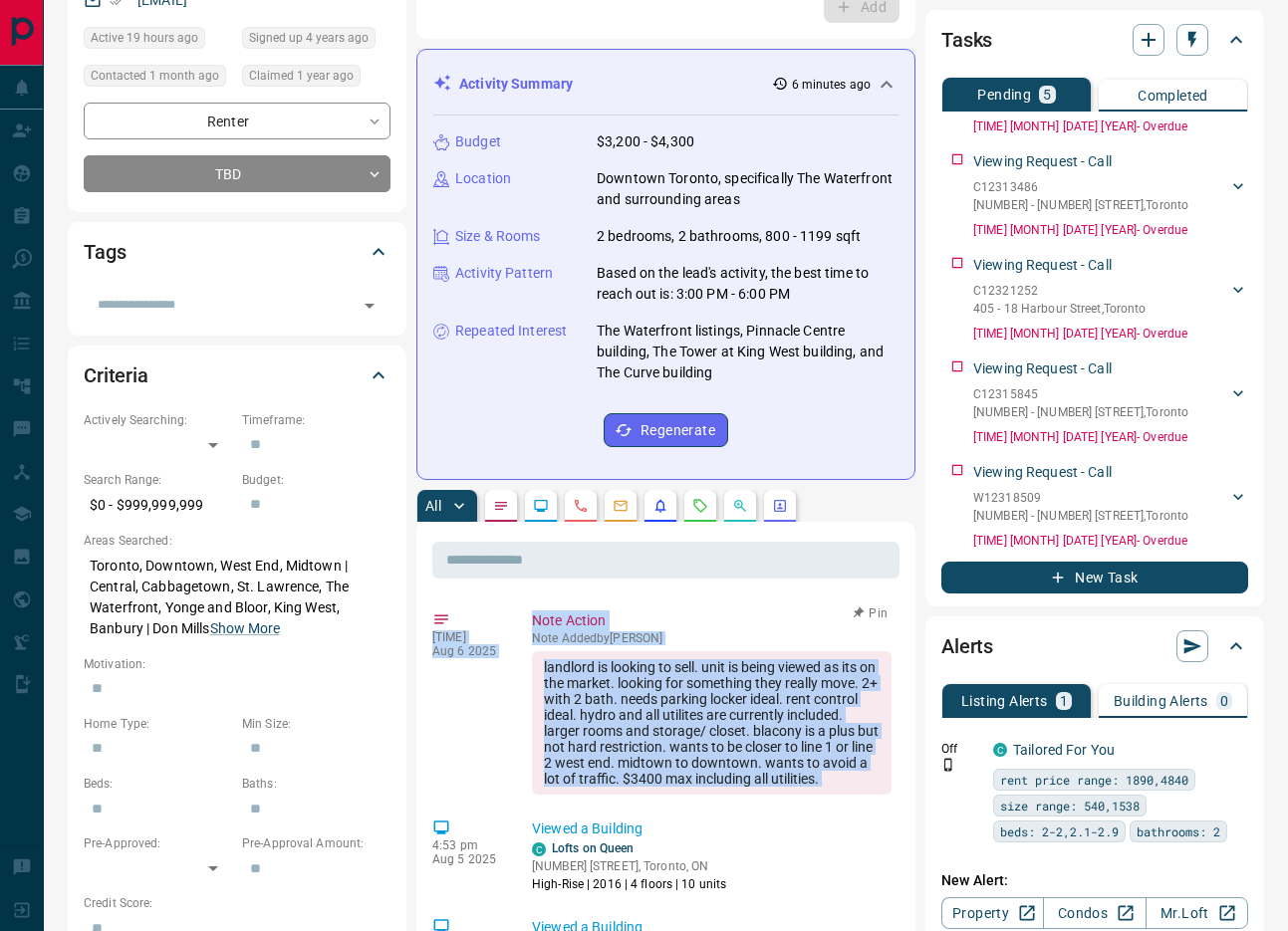 click on "[TIME] [DATE] Note Action Note Added  by  [FIRST] [LAST] landlord is looking to sell. unit is being viewed as its on the market.
looking for something they really move.
2+ with 2 bath. needs parking locker ideal. rent control ideal. hydro and all utilites are currently included. larger rooms and storage/ closet. blacony is a plus but not hard restriction.
wants to be closer to line 1 or line 2 west end. midtown to downtown.
wants to avoid a lot of traffic.
$3400 max including all utilities. Pin" at bounding box center [665, 702] 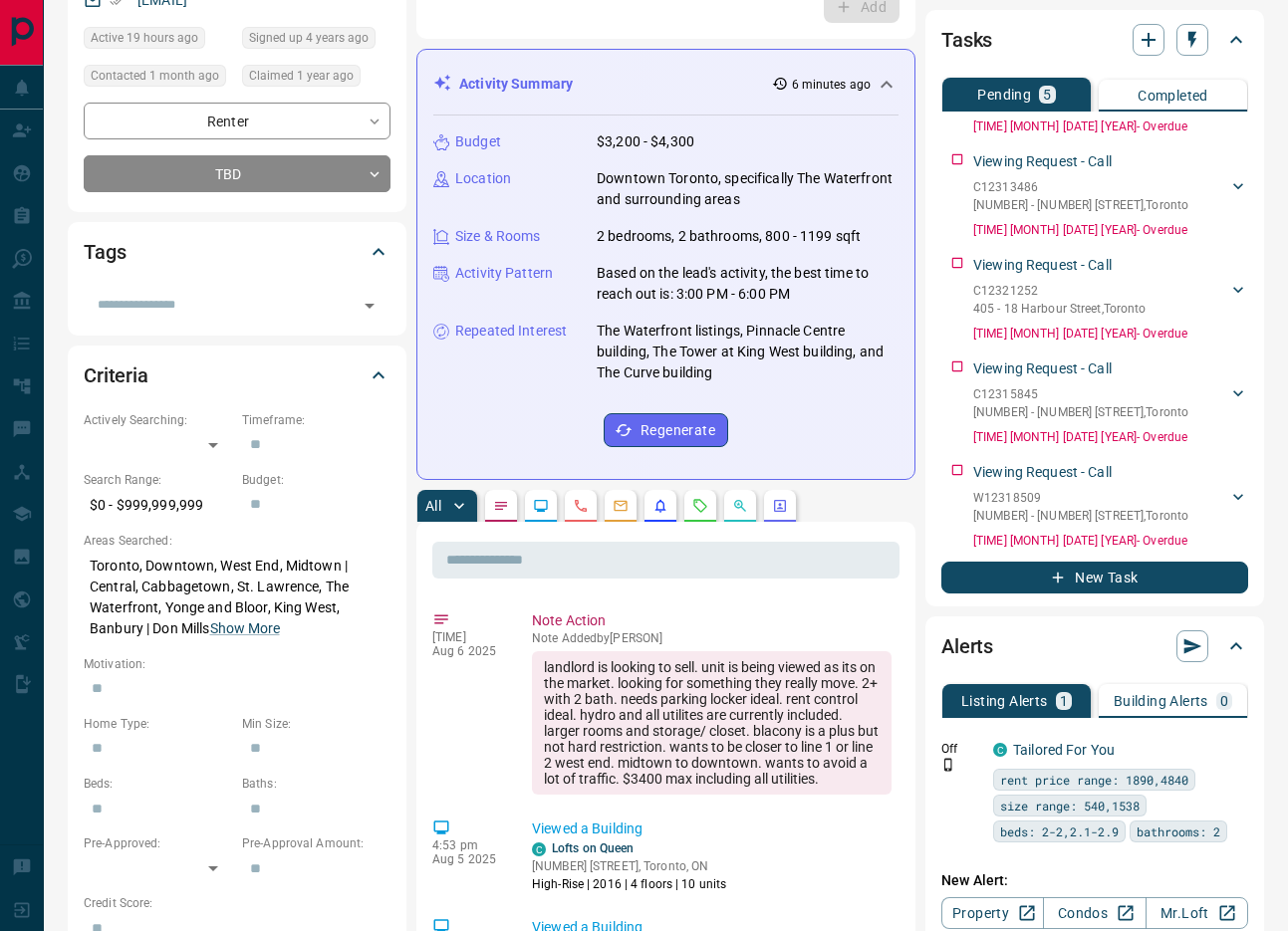 drag, startPoint x: 751, startPoint y: 804, endPoint x: 512, endPoint y: 588, distance: 322.14438 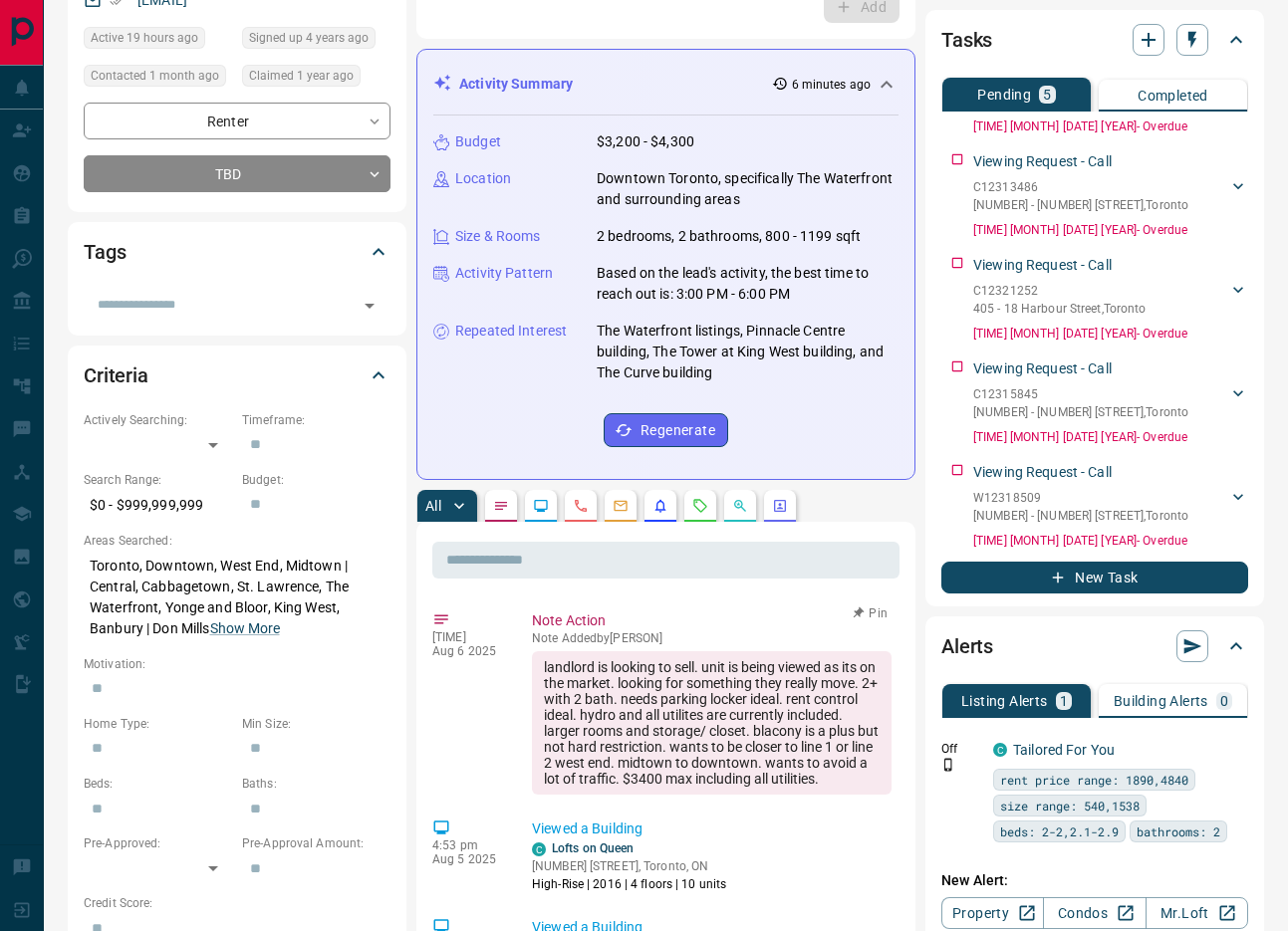 click on "[TIME] [DATE] Note Action Note Added  by  [FIRST] [LAST] landlord is looking to sell. unit is being viewed as its on the market.
looking for something they really move.
2+ with 2 bath. needs parking locker ideal. rent control ideal. hydro and all utilites are currently included. larger rooms and storage/ closet. blacony is a plus but not hard restriction.
wants to be closer to line 1 or line 2 west end. midtown to downtown.
wants to avoid a lot of traffic.
$3400 max including all utilities. Pin" at bounding box center (665, 702) 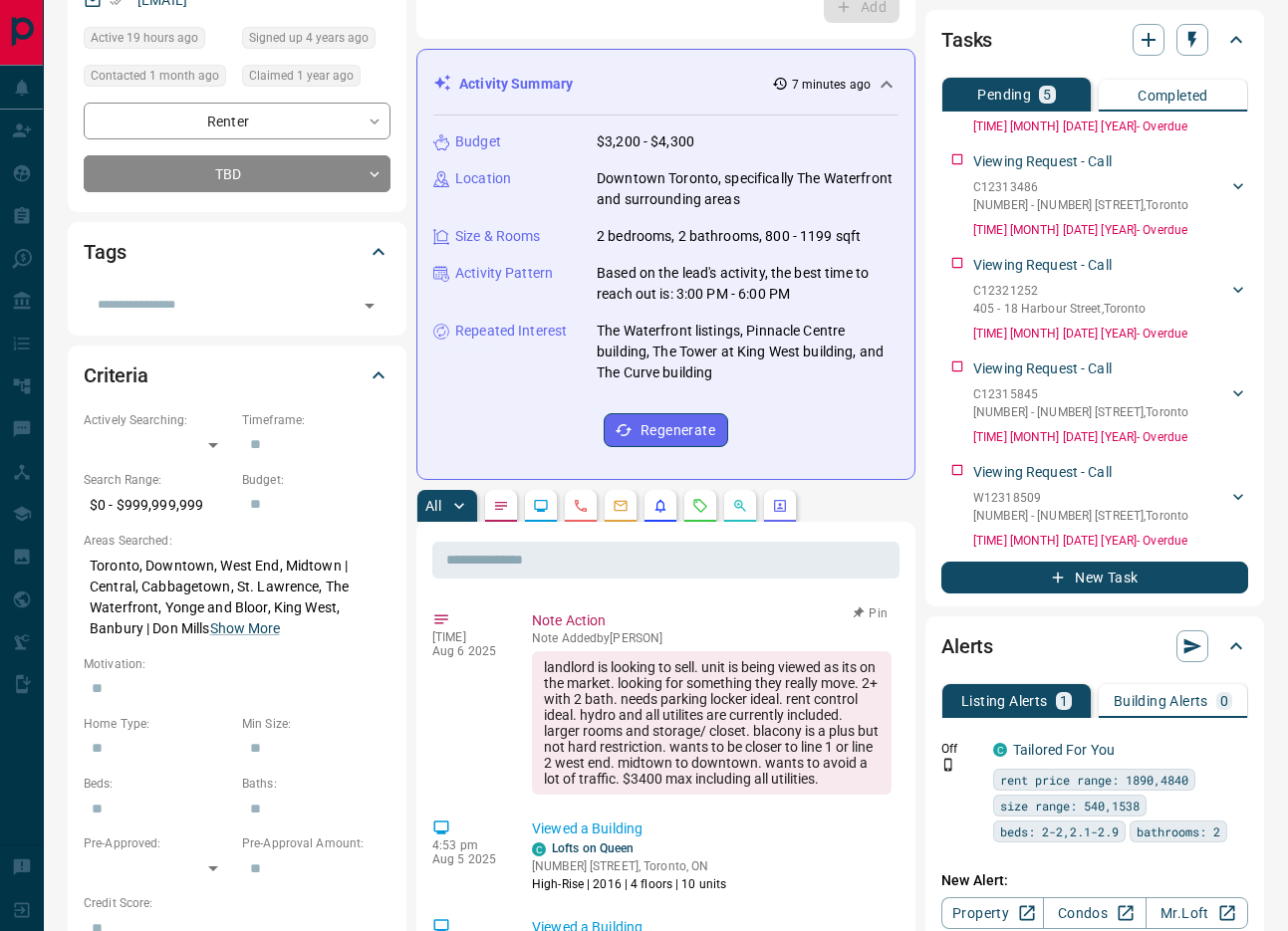 click on "landlord is looking to sell. unit is being viewed as its on the market.
looking for something they really move.
2+ with 2 bath. needs parking locker ideal. rent control ideal. hydro and all utilites are currently included. larger rooms and storage/ closet. blacony is a plus but not hard restriction.
wants to be closer to line 1 or line 2 west end. midtown to downtown.
wants to avoid a lot of traffic.
$3400 max including all utilities." at bounding box center (711, 723) 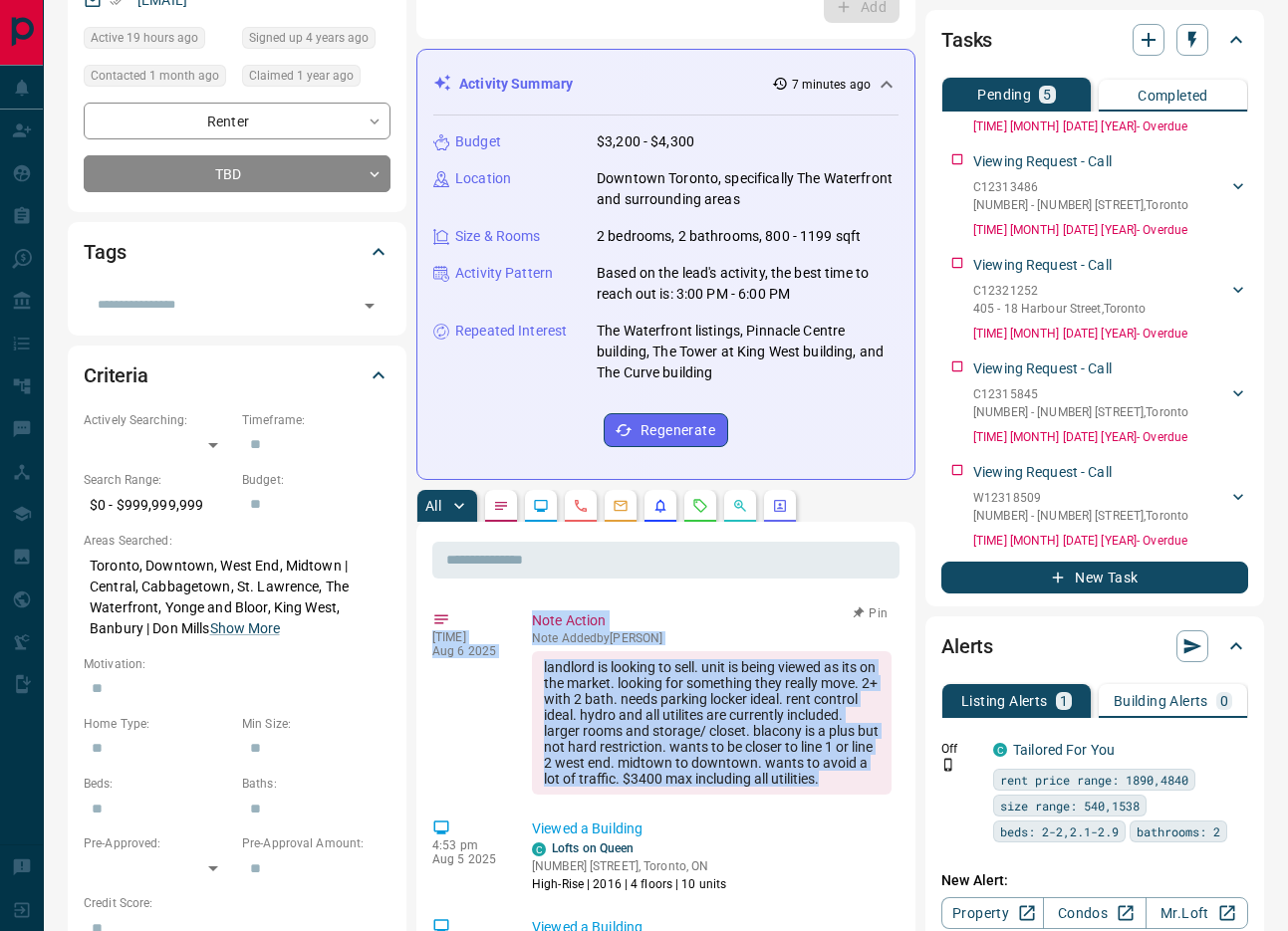 drag, startPoint x: 739, startPoint y: 797, endPoint x: 543, endPoint y: 657, distance: 240.86511 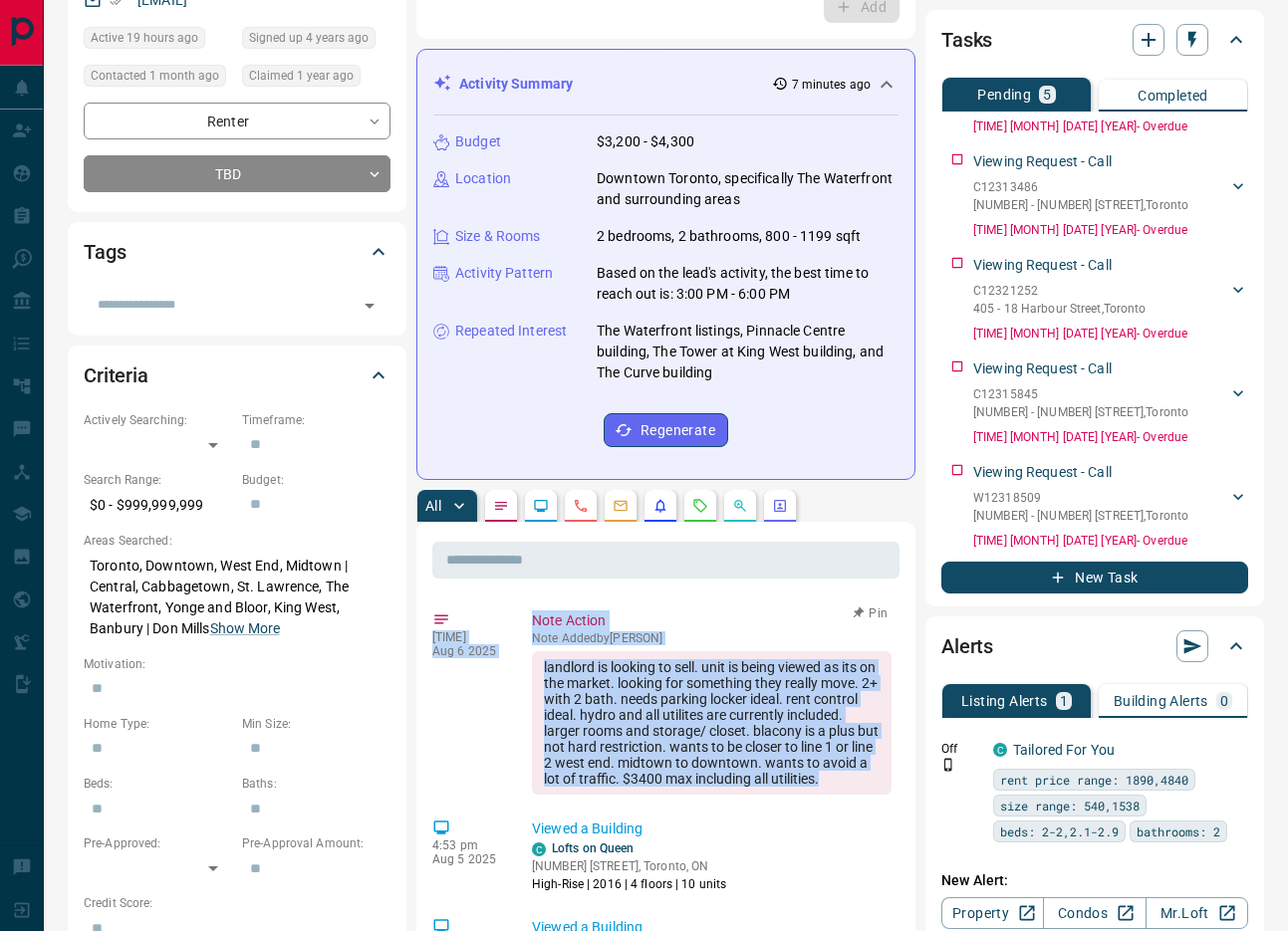 click on "[TIME] [DATE] Note Action Note Added  by  [FIRST] [LAST] landlord is looking to sell. unit is being viewed as its on the market.
looking for something they really move.
2+ with 2 bath. needs parking locker ideal. rent control ideal. hydro and all utilites are currently included. larger rooms and storage/ closet. blacony is a plus but not hard restriction.
wants to be closer to line 1 or line 2 west end. midtown to downtown.
wants to avoid a lot of traffic.
$3400 max including all utilities. Pin" at bounding box center (665, 702) 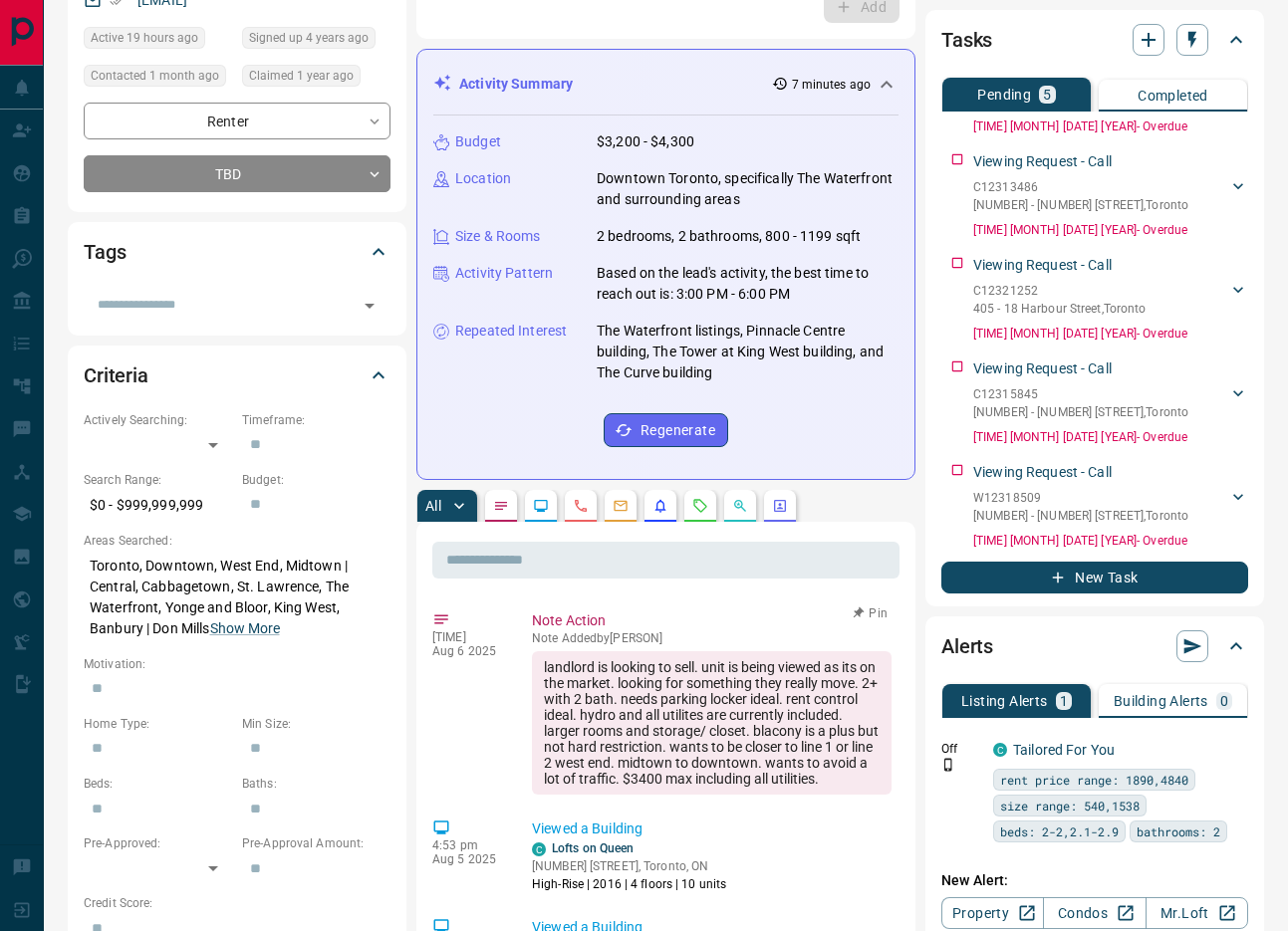click on "landlord is looking to sell. unit is being viewed as its on the market.
looking for something they really move.
2+ with 2 bath. needs parking locker ideal. rent control ideal. hydro and all utilites are currently included. larger rooms and storage/ closet. blacony is a plus but not hard restriction.
wants to be closer to line 1 or line 2 west end. midtown to downtown.
wants to avoid a lot of traffic.
$3400 max including all utilities." at bounding box center [711, 723] 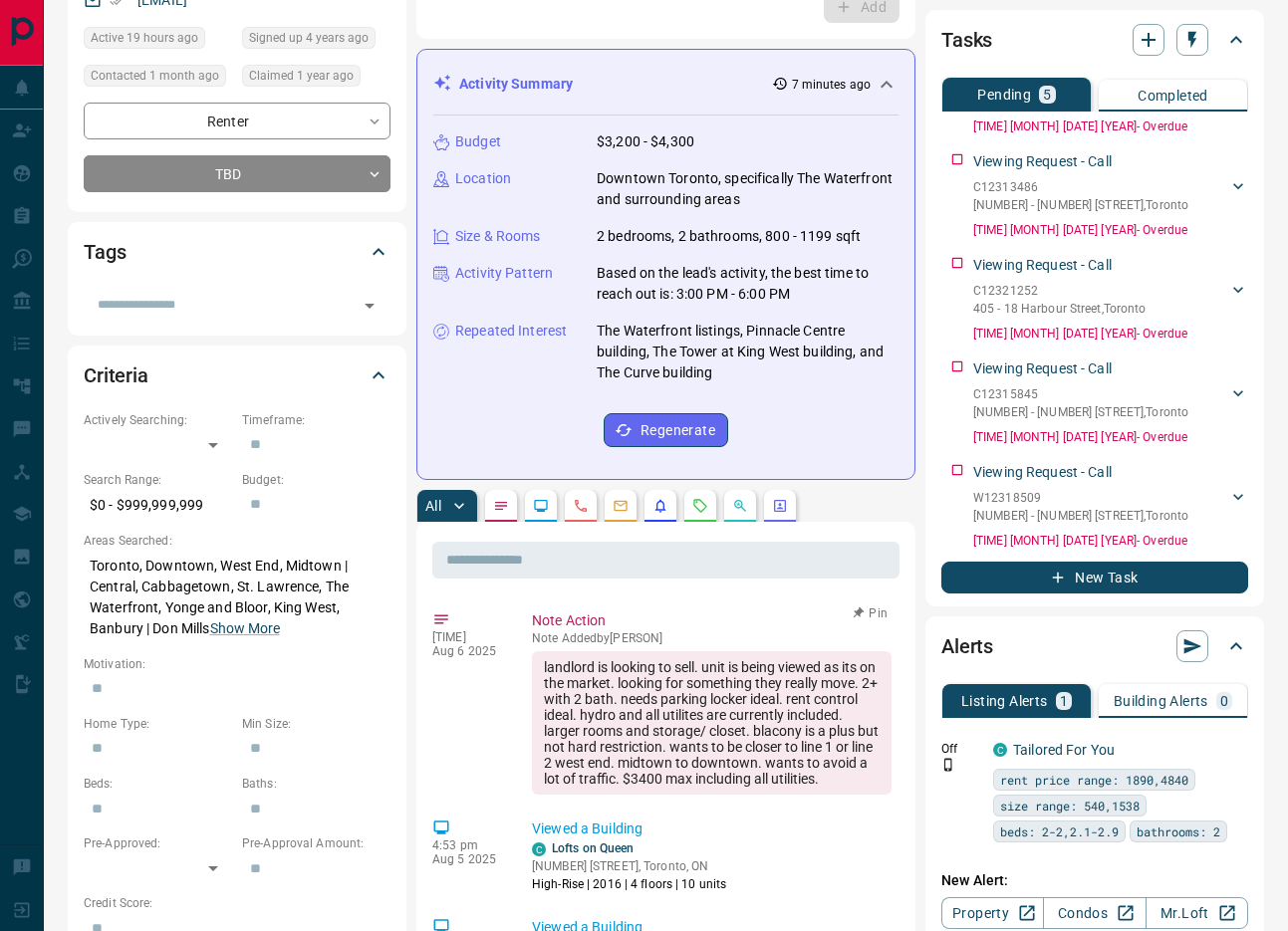 click on "landlord is looking to sell. unit is being viewed as its on the market.
looking for something they really move.
2+ with 2 bath. needs parking locker ideal. rent control ideal. hydro and all utilites are currently included. larger rooms and storage/ closet. blacony is a plus but not hard restriction.
wants to be closer to line 1 or line 2 west end. midtown to downtown.
wants to avoid a lot of traffic.
$3400 max including all utilities." at bounding box center (711, 723) 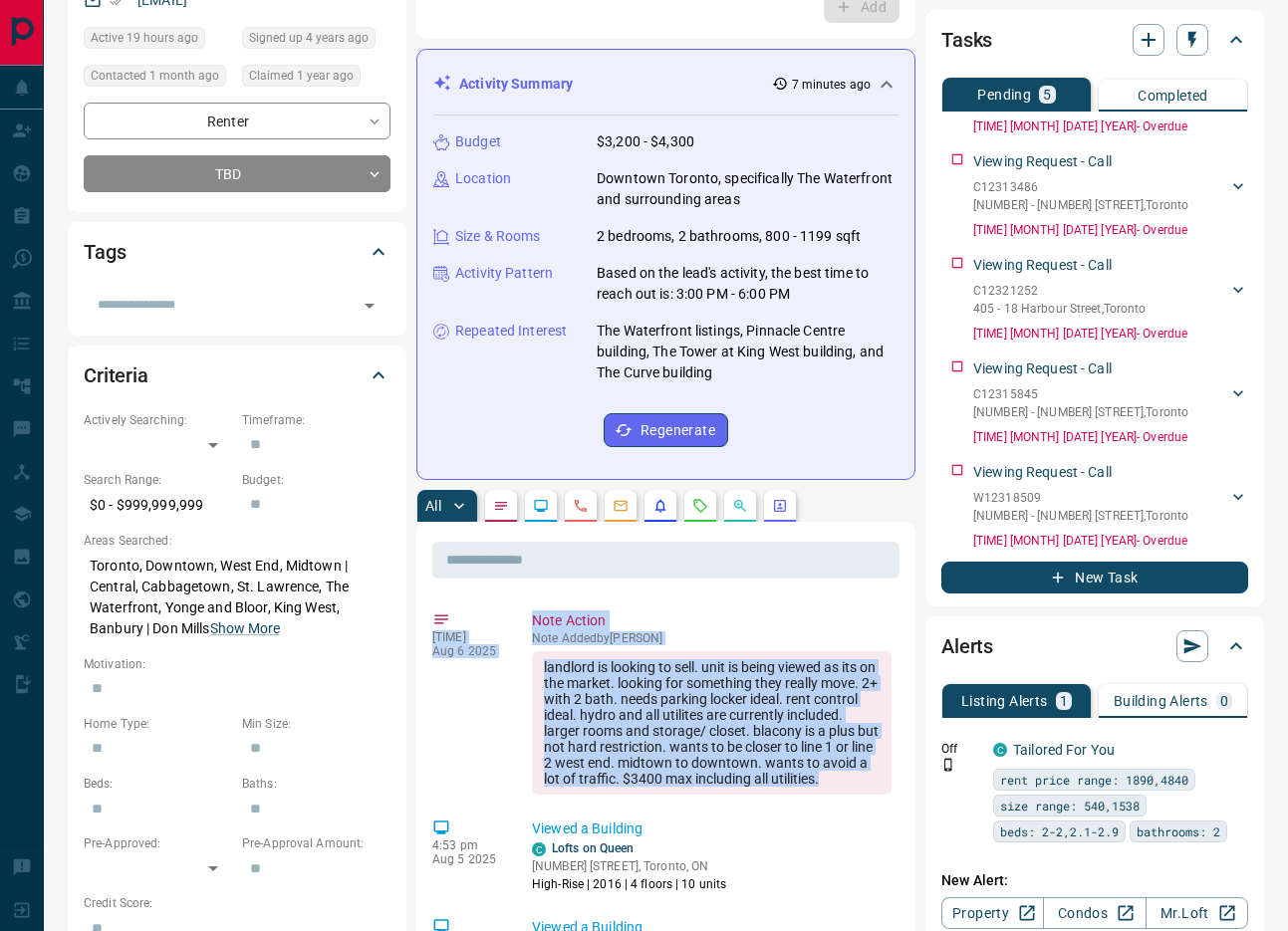 drag, startPoint x: 687, startPoint y: 788, endPoint x: 583, endPoint y: 666, distance: 160.3122 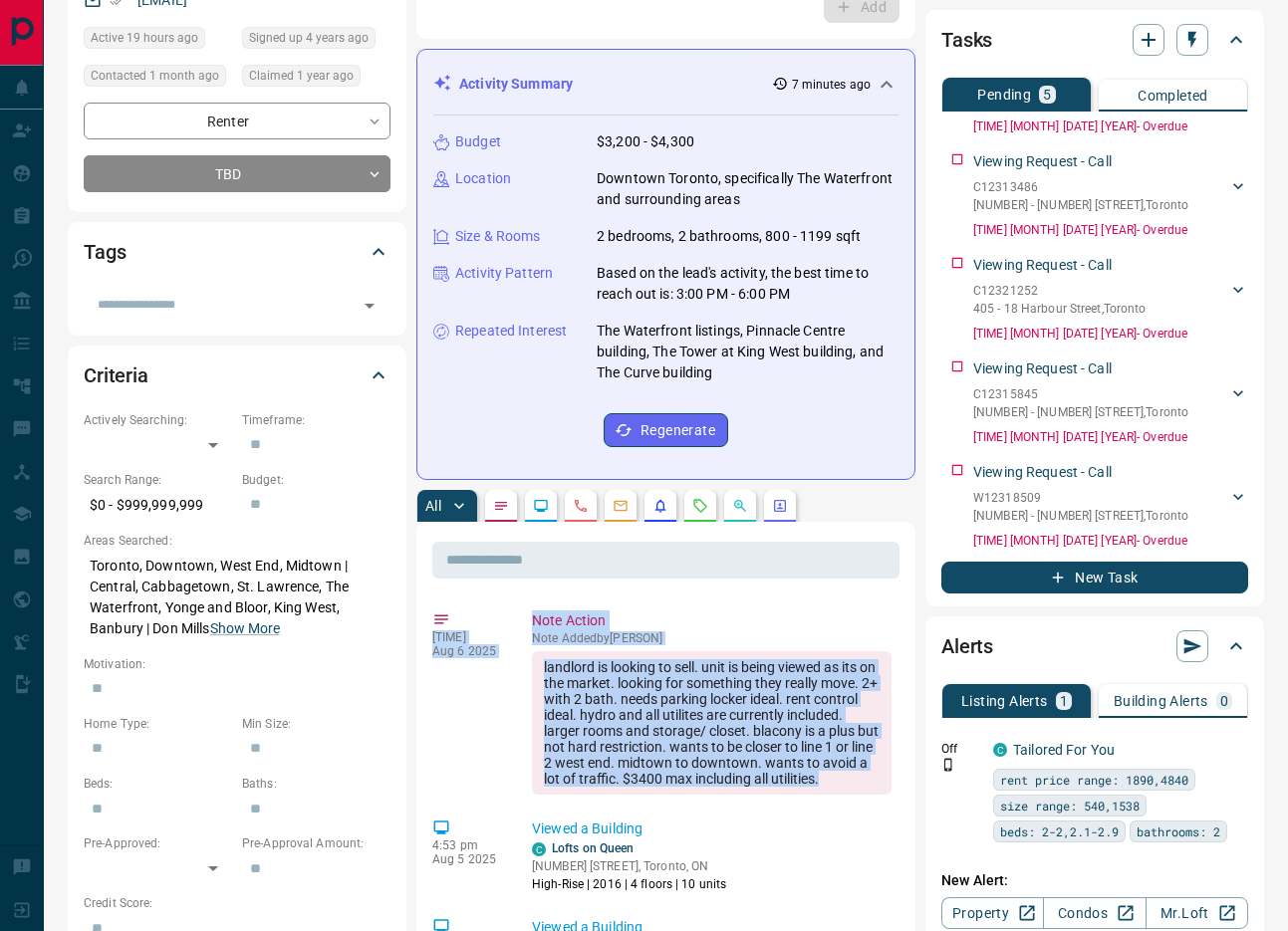 click on "12:36 pm Aug 6 2025 Note Action Note Added  by  [PERSON] landlord is looking to sell. unit is being viewed as its on the market.
looking for something they really move.
2+ with 2 bath. needs parking locker ideal. rent control ideal. hydro and all utilites are currently included. larger rooms and storage/ closet. blacony is a plus but not hard restriction.
wants to be closer to line 1 or line 2 west end. midtown to downtown.
wants to avoid a lot of traffic.
$3400 max including all utilities. 4:53 pm Aug 5 2025 Viewed a Building  C Lofts on Queen 1003 Queen St E, Toronto, ON High-Rise | 2016 | 4 floors | 10 units 4:52 pm Aug 5 2025 Viewed a Building  C The Curve 170 Sudbury St, Toronto, ON Mid-Rise | 2014 | 8 floors | 134 units 4:50 pm Aug 5 2025 Viewed a Building  C The Curve 170 Sudbury St, Toronto, ON Mid-Rise | 2014 | 8 floors | 134 units 4:50 pm Aug 5 2025 Viewed a Building  C The Curve 170 Sudbury St, Toronto, ON Mid-Rise | 2014 | 8 floors | 134 units 8:20 am Aug 5 2025 Viewed a Building  C C C" at bounding box center (665, 1401) 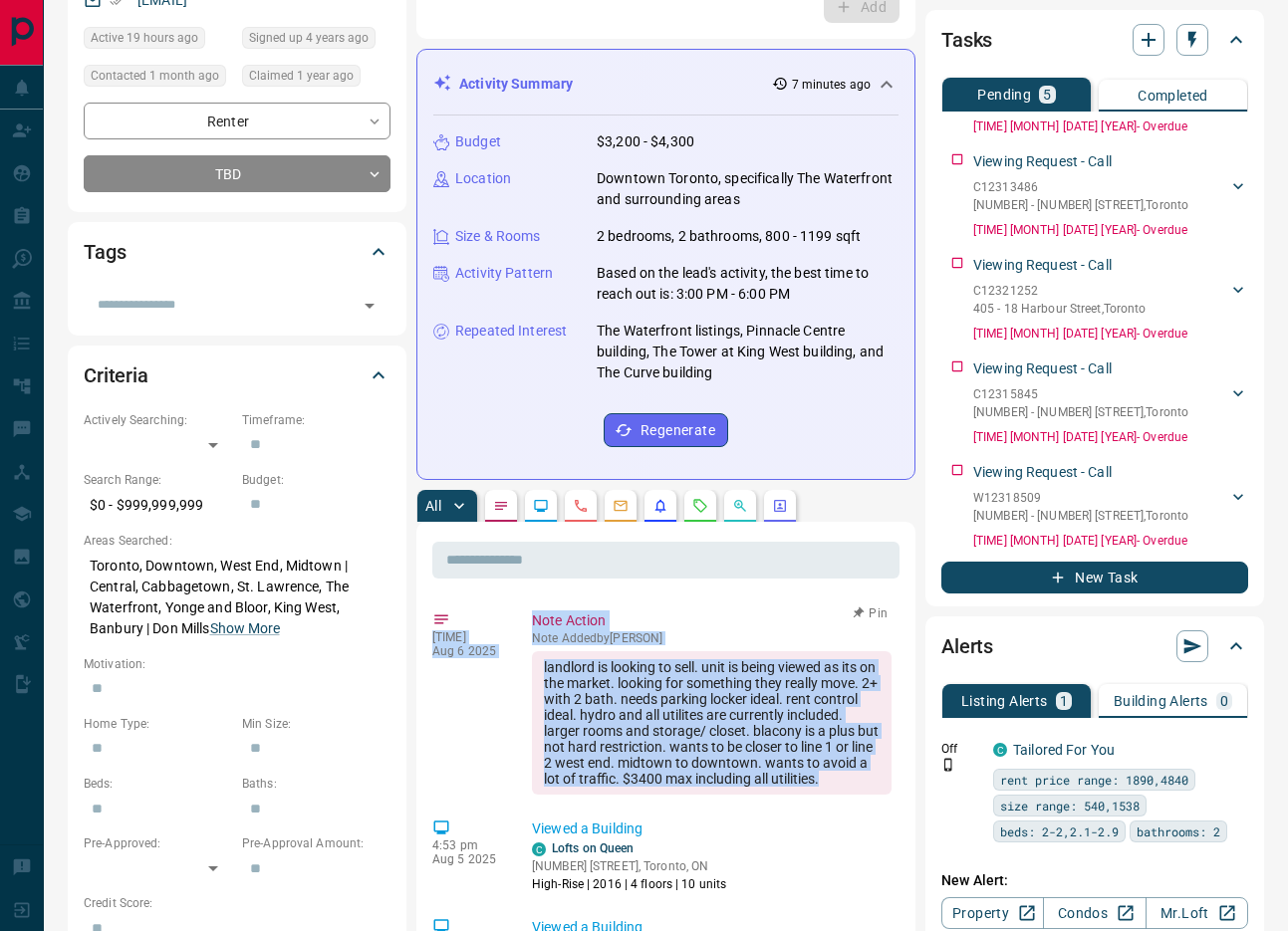 click on "landlord is looking to sell. unit is being viewed as its on the market.
looking for something they really move.
2+ with 2 bath. needs parking locker ideal. rent control ideal. hydro and all utilites are currently included. larger rooms and storage/ closet. blacony is a plus but not hard restriction.
wants to be closer to line 1 or line 2 west end. midtown to downtown.
wants to avoid a lot of traffic.
$3400 max including all utilities." at bounding box center [711, 723] 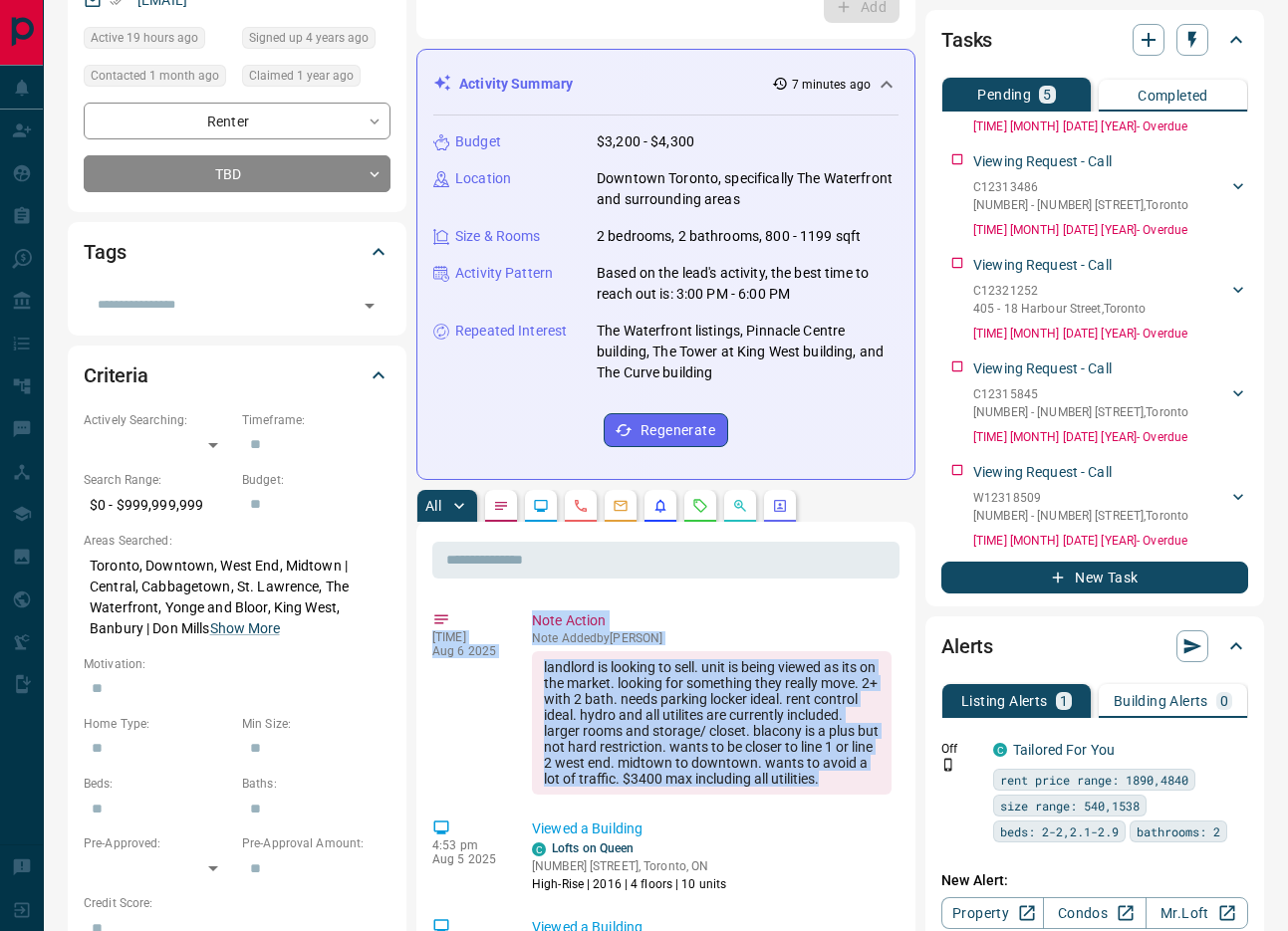 drag, startPoint x: 705, startPoint y: 812, endPoint x: 462, endPoint y: 593, distance: 327.12383 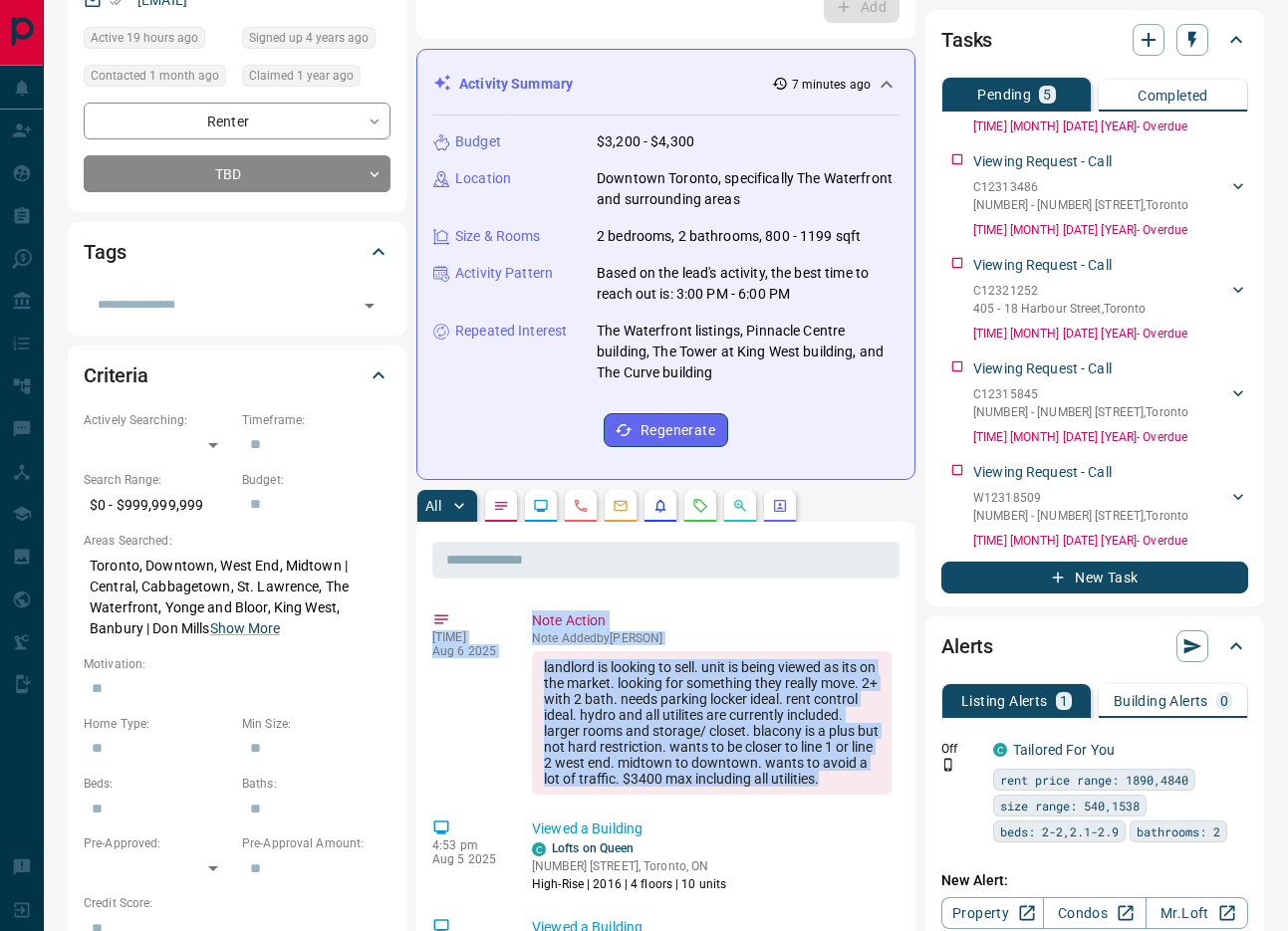 click on "12:36 pm Aug 6 2025 Note Action Note Added  by  [PERSON] landlord is looking to sell. unit is being viewed as its on the market.
looking for something they really move.
2+ with 2 bath. needs parking locker ideal. rent control ideal. hydro and all utilites are currently included. larger rooms and storage/ closet. blacony is a plus but not hard restriction.
wants to be closer to line 1 or line 2 west end. midtown to downtown.
wants to avoid a lot of traffic.
$3400 max including all utilities. 4:53 pm Aug 5 2025 Viewed a Building  C Lofts on Queen 1003 Queen St E, Toronto, ON High-Rise | 2016 | 4 floors | 10 units 4:52 pm Aug 5 2025 Viewed a Building  C The Curve 170 Sudbury St, Toronto, ON Mid-Rise | 2014 | 8 floors | 134 units 4:50 pm Aug 5 2025 Viewed a Building  C The Curve 170 Sudbury St, Toronto, ON Mid-Rise | 2014 | 8 floors | 134 units 4:50 pm Aug 5 2025 Viewed a Building  C The Curve 170 Sudbury St, Toronto, ON Mid-Rise | 2014 | 8 floors | 134 units 8:20 am Aug 5 2025 Viewed a Building  C C C" at bounding box center (665, 1401) 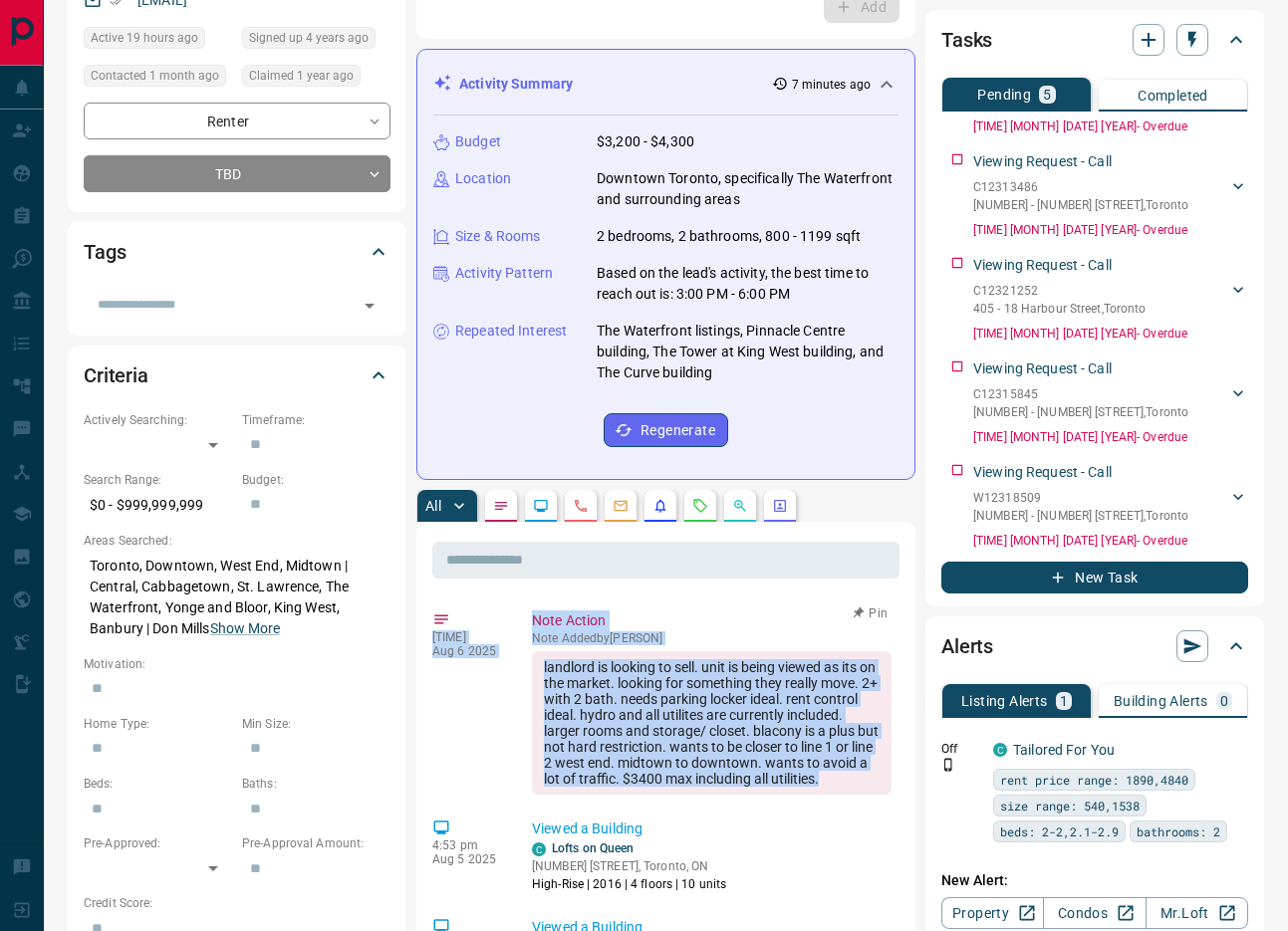 click on "landlord is looking to sell. unit is being viewed as its on the market.
looking for something they really move.
2+ with 2 bath. needs parking locker ideal. rent control ideal. hydro and all utilites are currently included. larger rooms and storage/ closet. blacony is a plus but not hard restriction.
wants to be closer to line 1 or line 2 west end. midtown to downtown.
wants to avoid a lot of traffic.
$3400 max including all utilities." at bounding box center (711, 723) 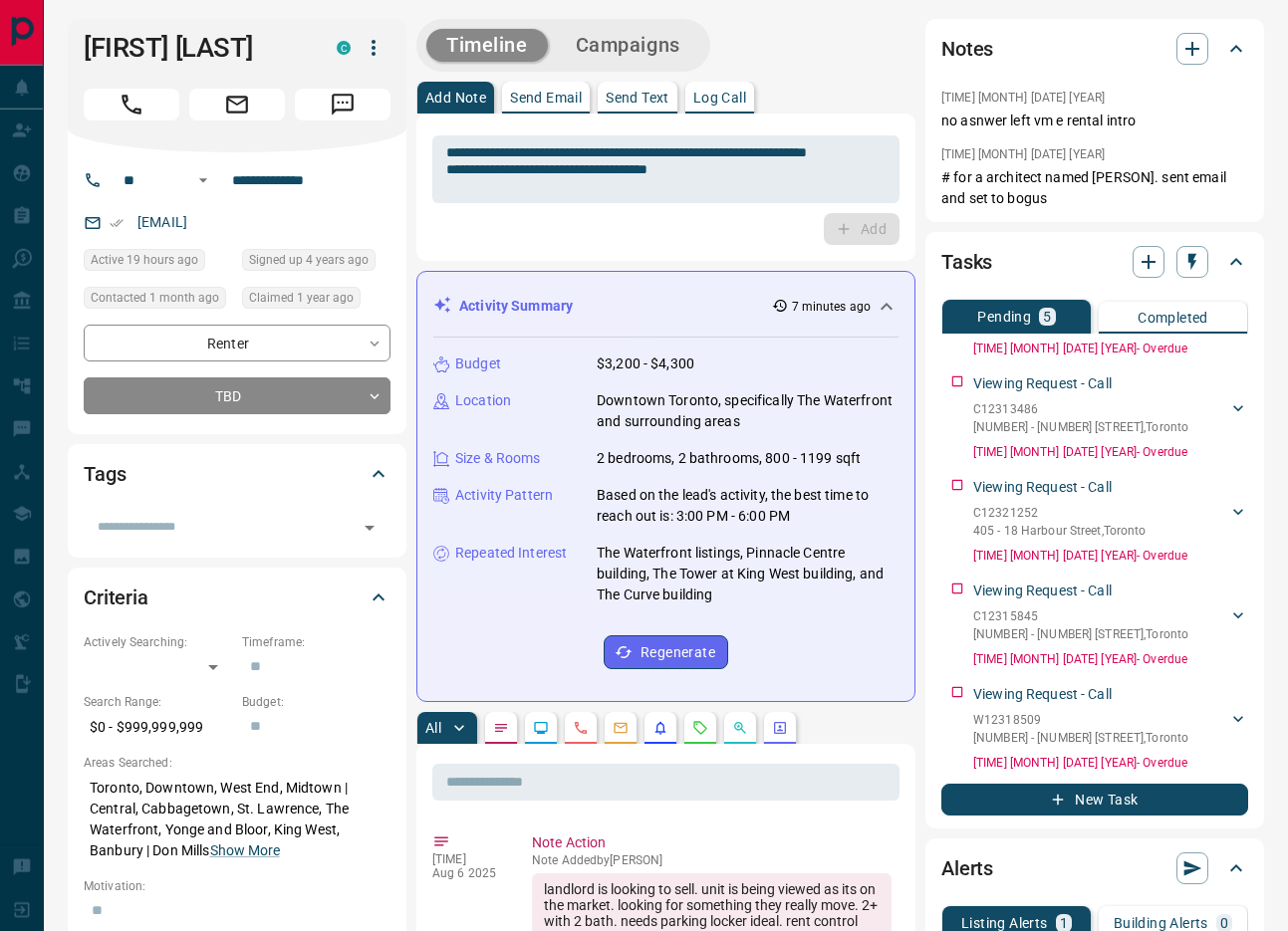 scroll, scrollTop: 0, scrollLeft: 0, axis: both 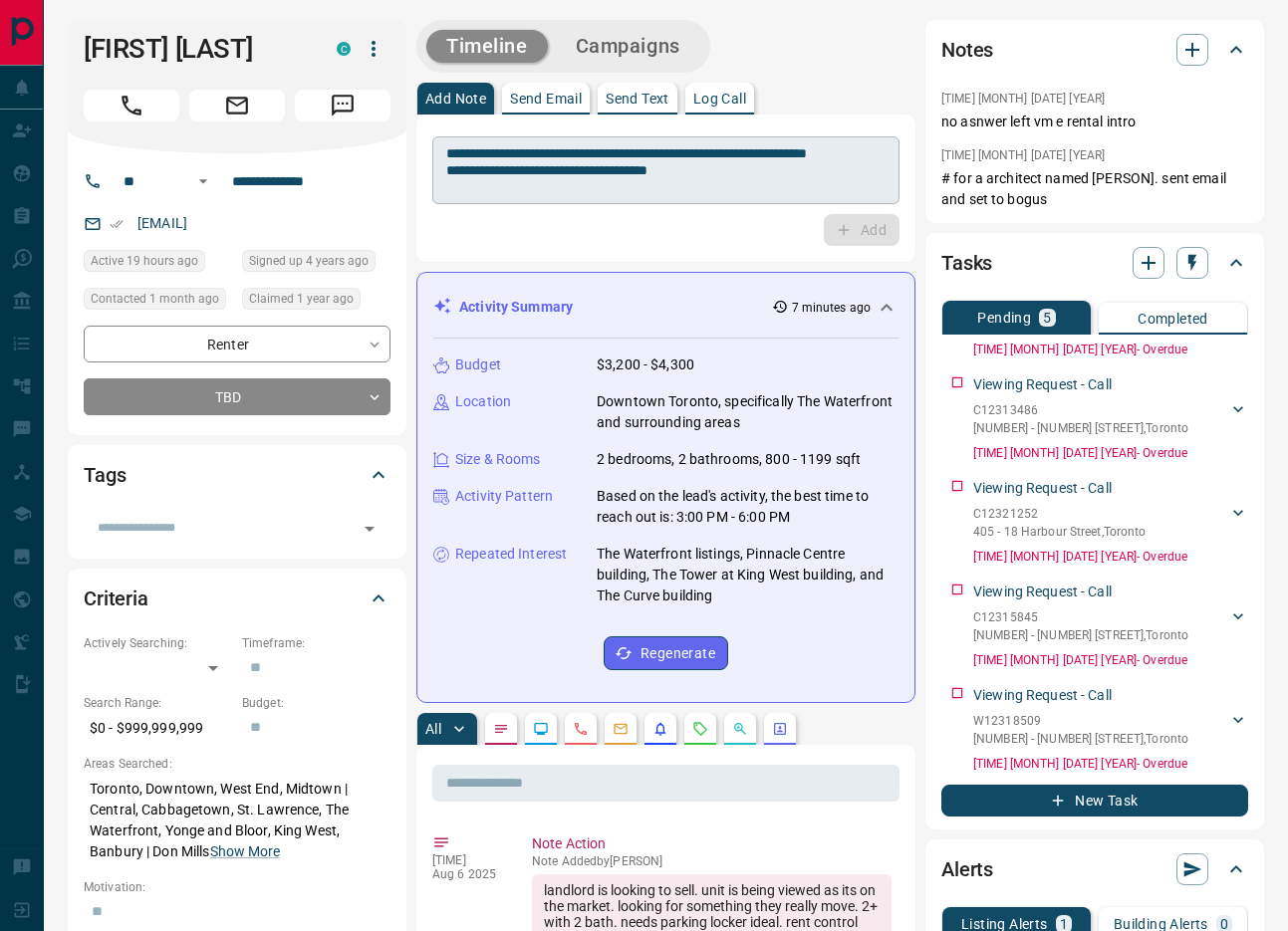 click on "**********" at bounding box center (665, 170) 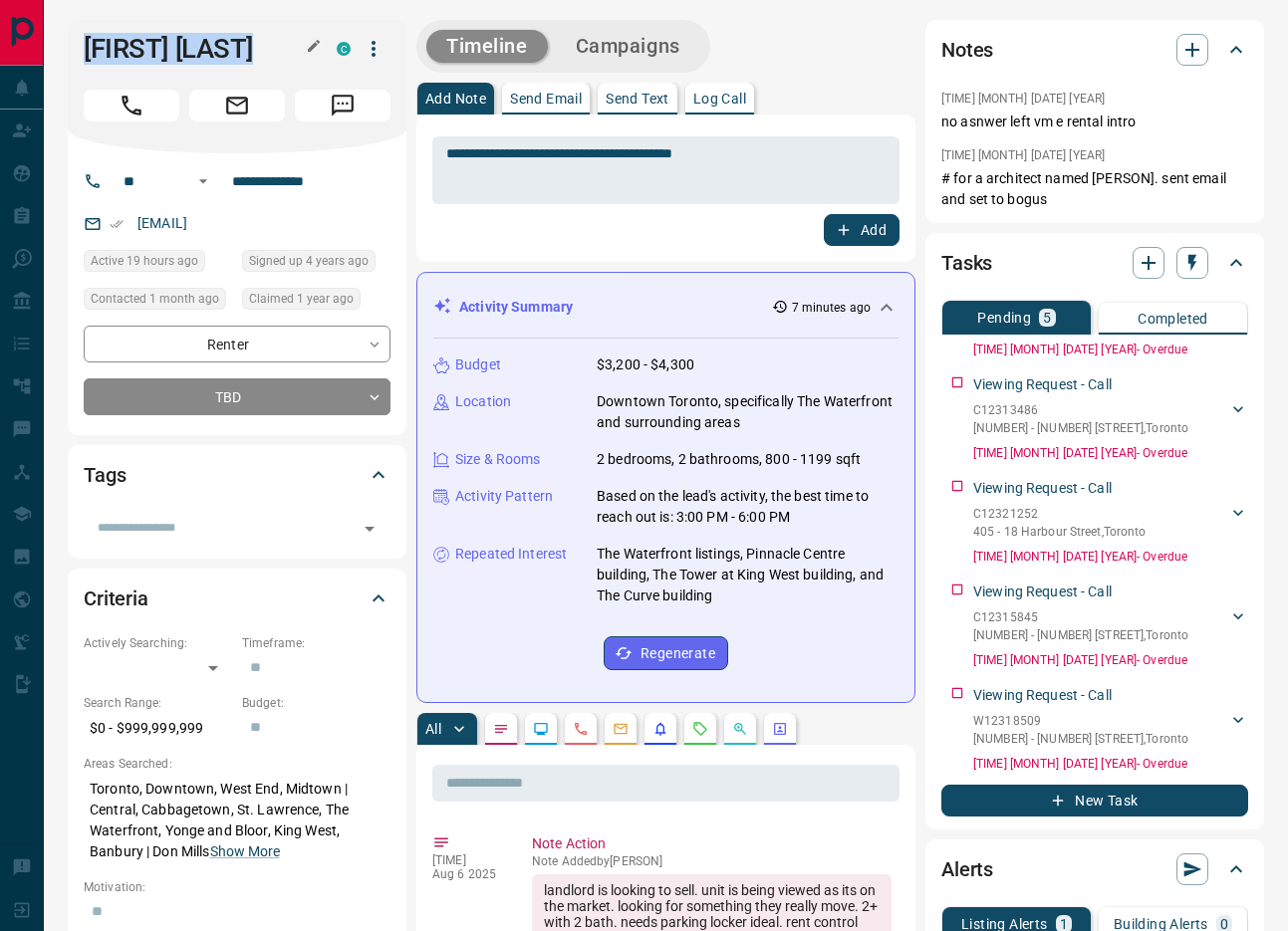 drag, startPoint x: 904, startPoint y: 259, endPoint x: 75, endPoint y: 32, distance: 859.5173 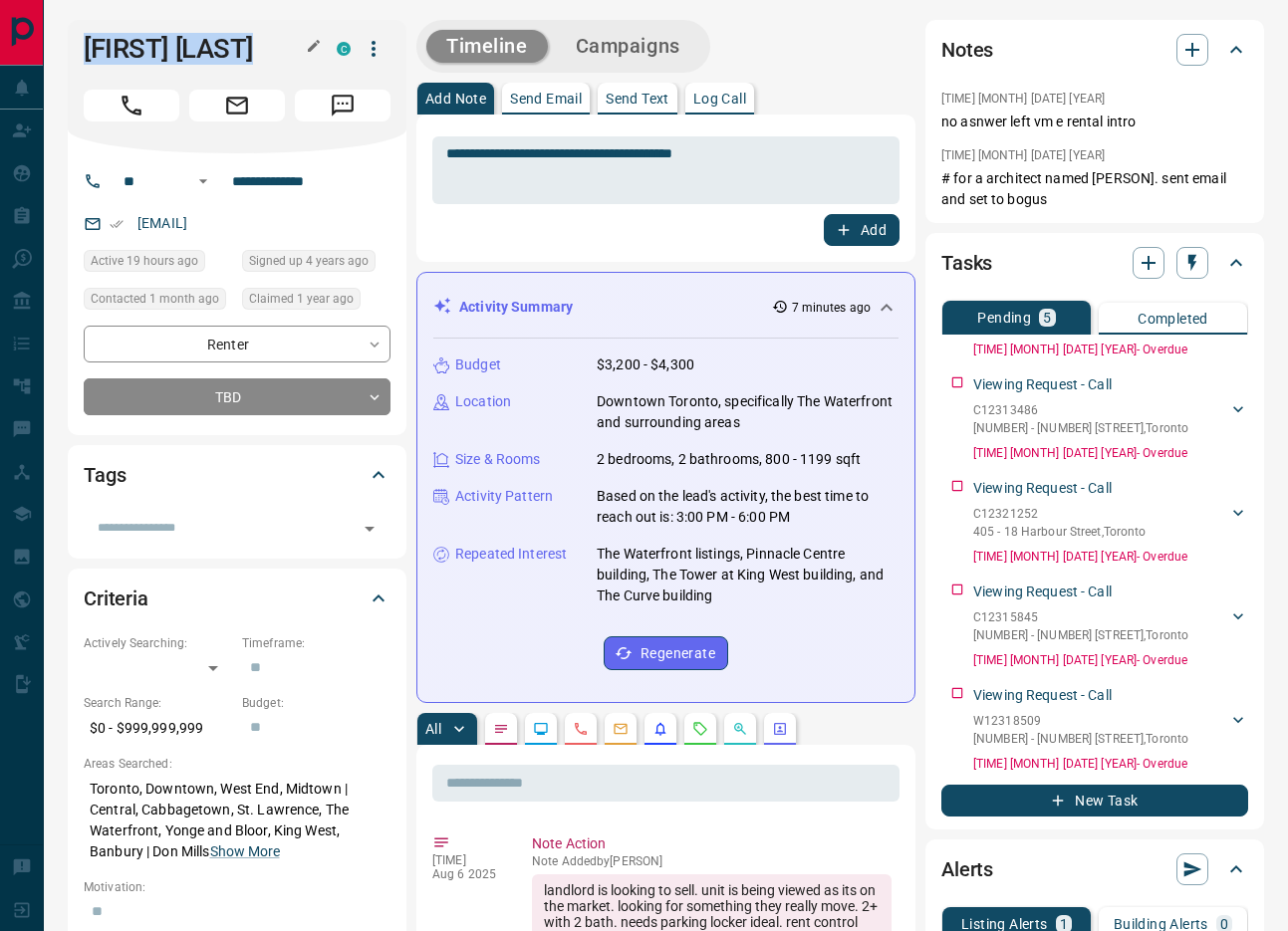click on "**********" at bounding box center (665, 1230) 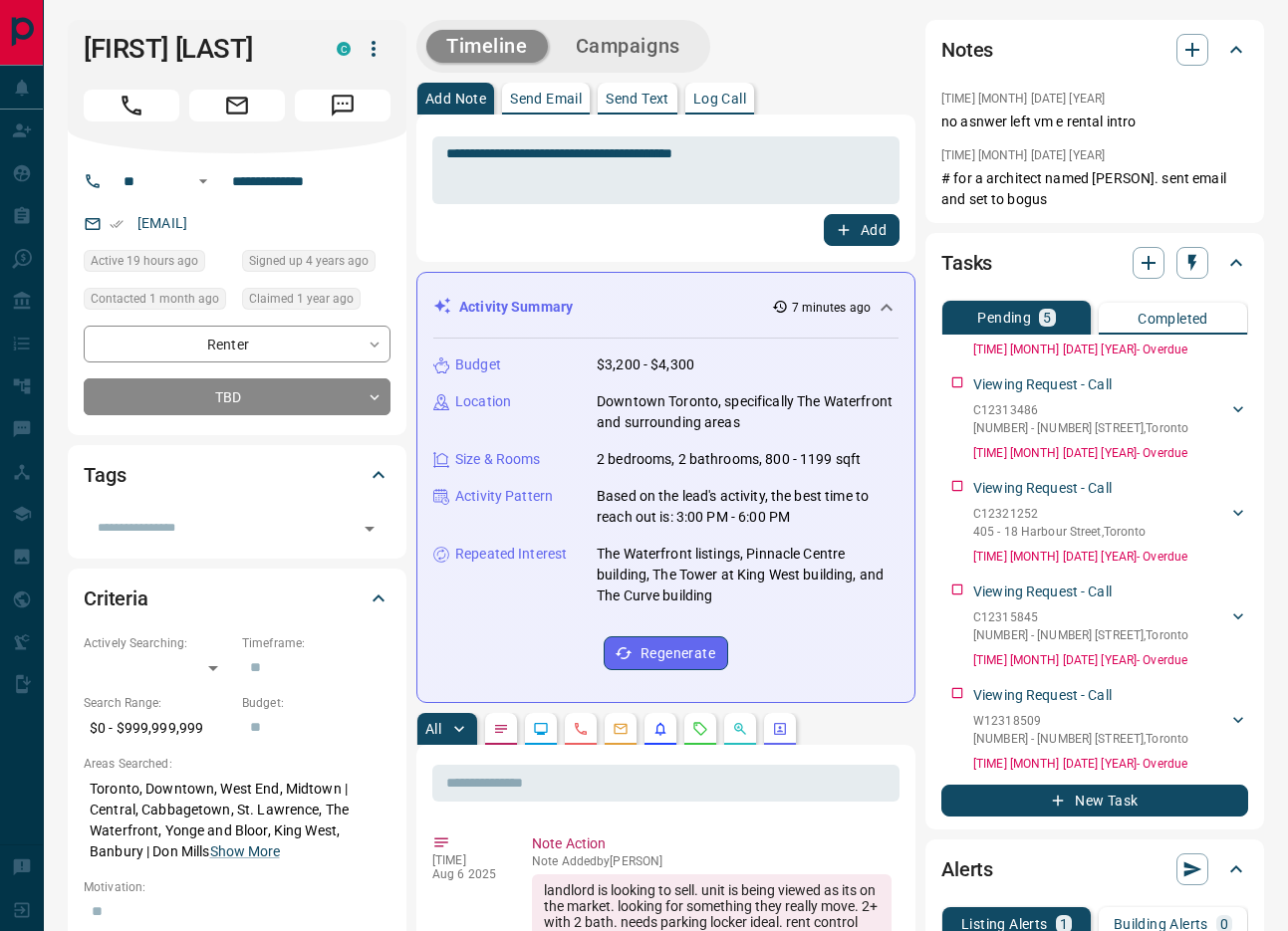 click on "Budget $3,200 - $4,300 Location Downtown Toronto, specifically The Waterfront and surrounding areas Size & Rooms 2 bedrooms, 2 bathrooms, 800 - 1199 sqft Activity Pattern Based on the lead's activity, the best time to reach out is:  3:00 PM - 6:00 PM Repeated Interest The Waterfront listings, Pinnacle Centre building, The Tower at King West building, and The Curve building Regenerate" at bounding box center (665, 512) 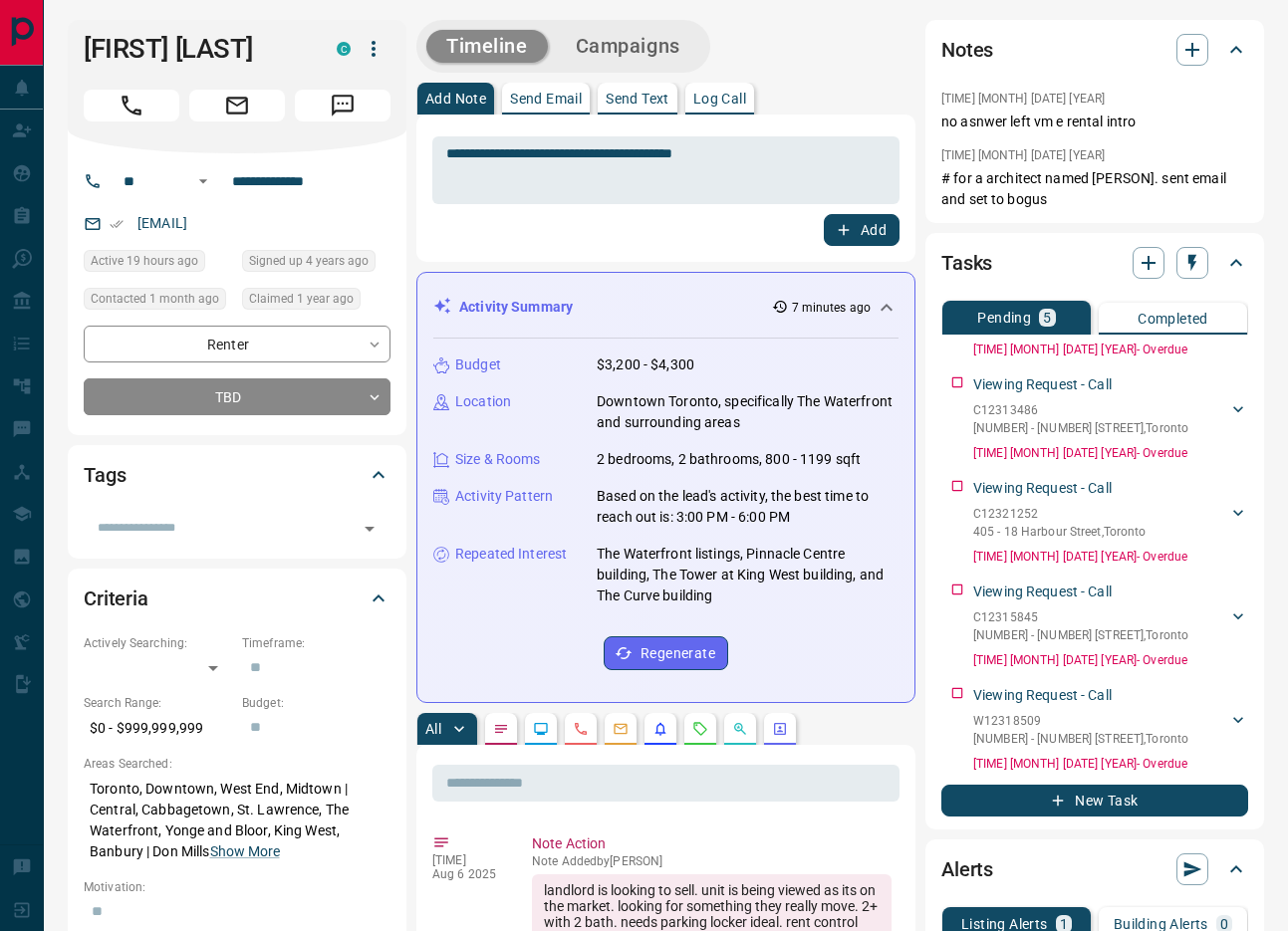 drag, startPoint x: 811, startPoint y: 615, endPoint x: 381, endPoint y: 48, distance: 711.61015 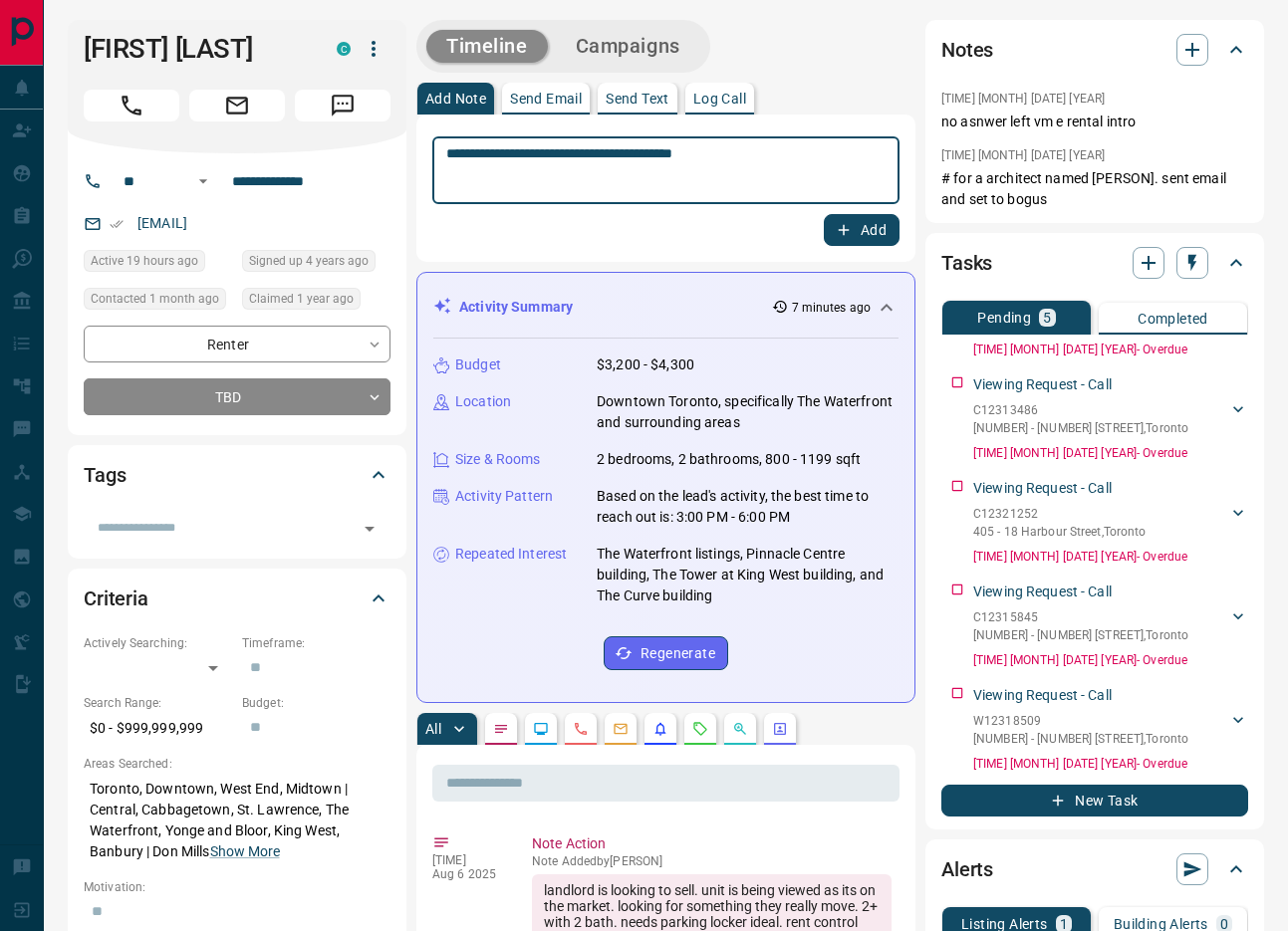 drag, startPoint x: 656, startPoint y: 178, endPoint x: 720, endPoint y: 161, distance: 66.21933 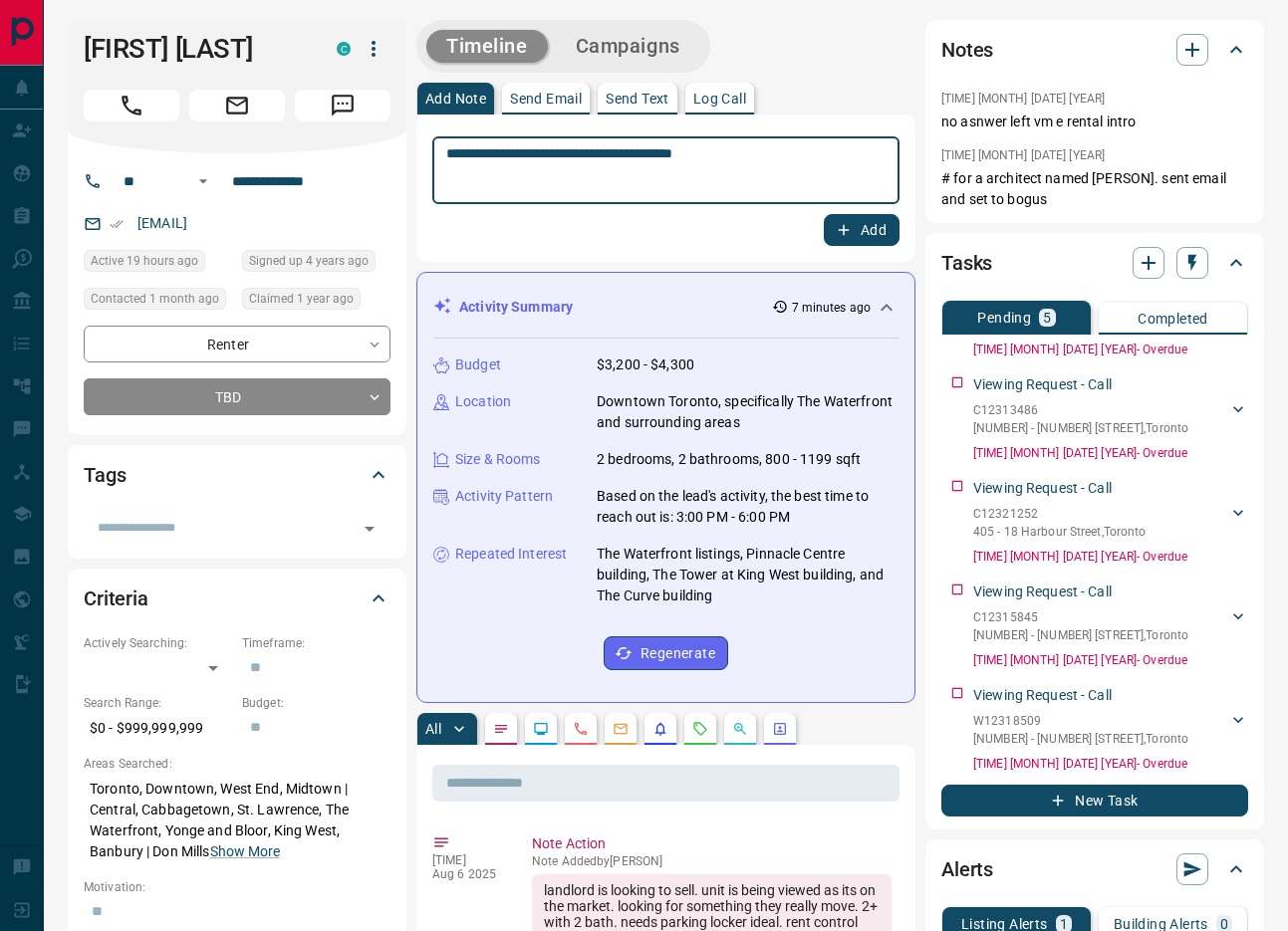 click on "**********" at bounding box center [665, 170] 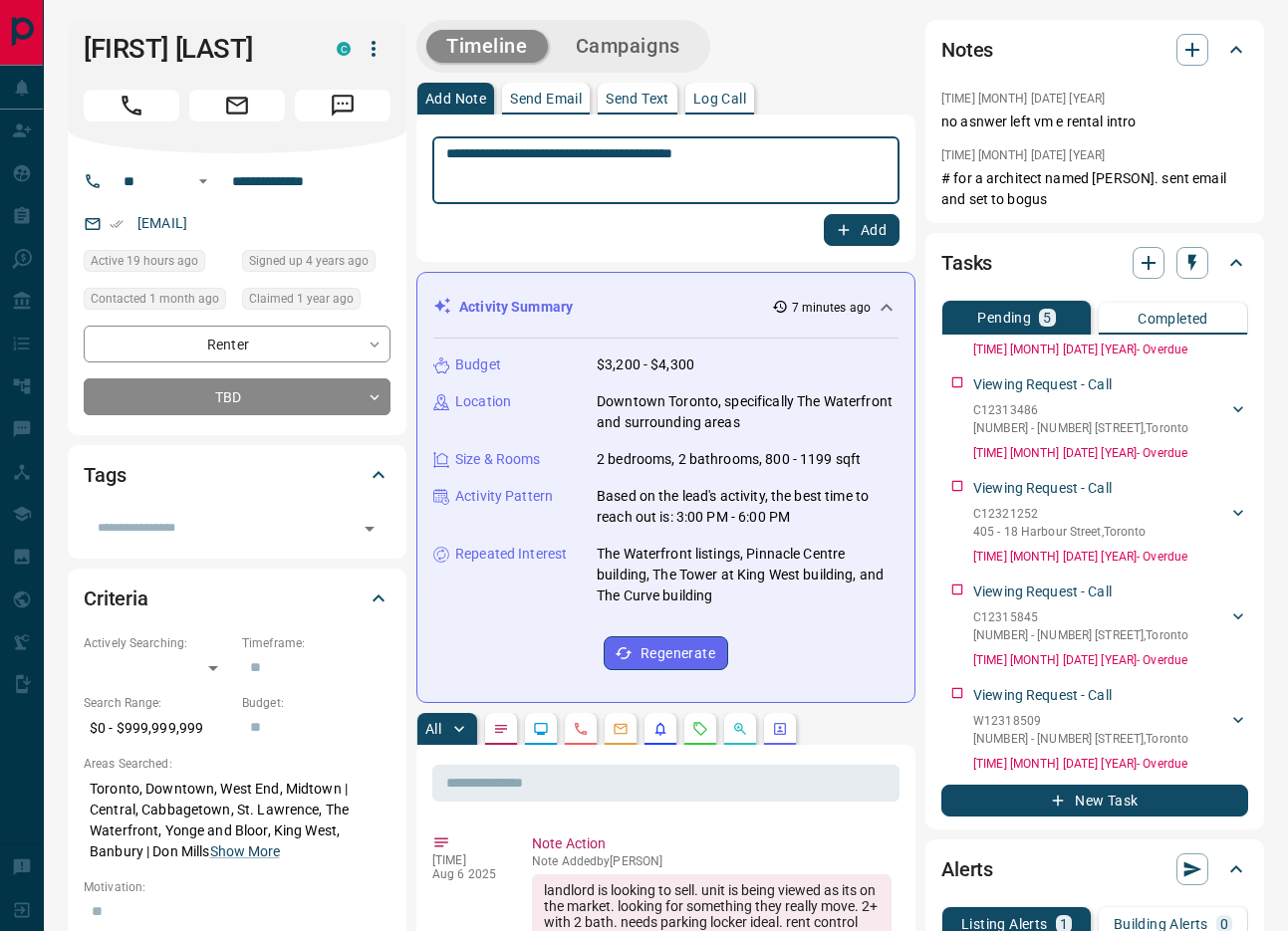 click on "**********" at bounding box center (665, 170) 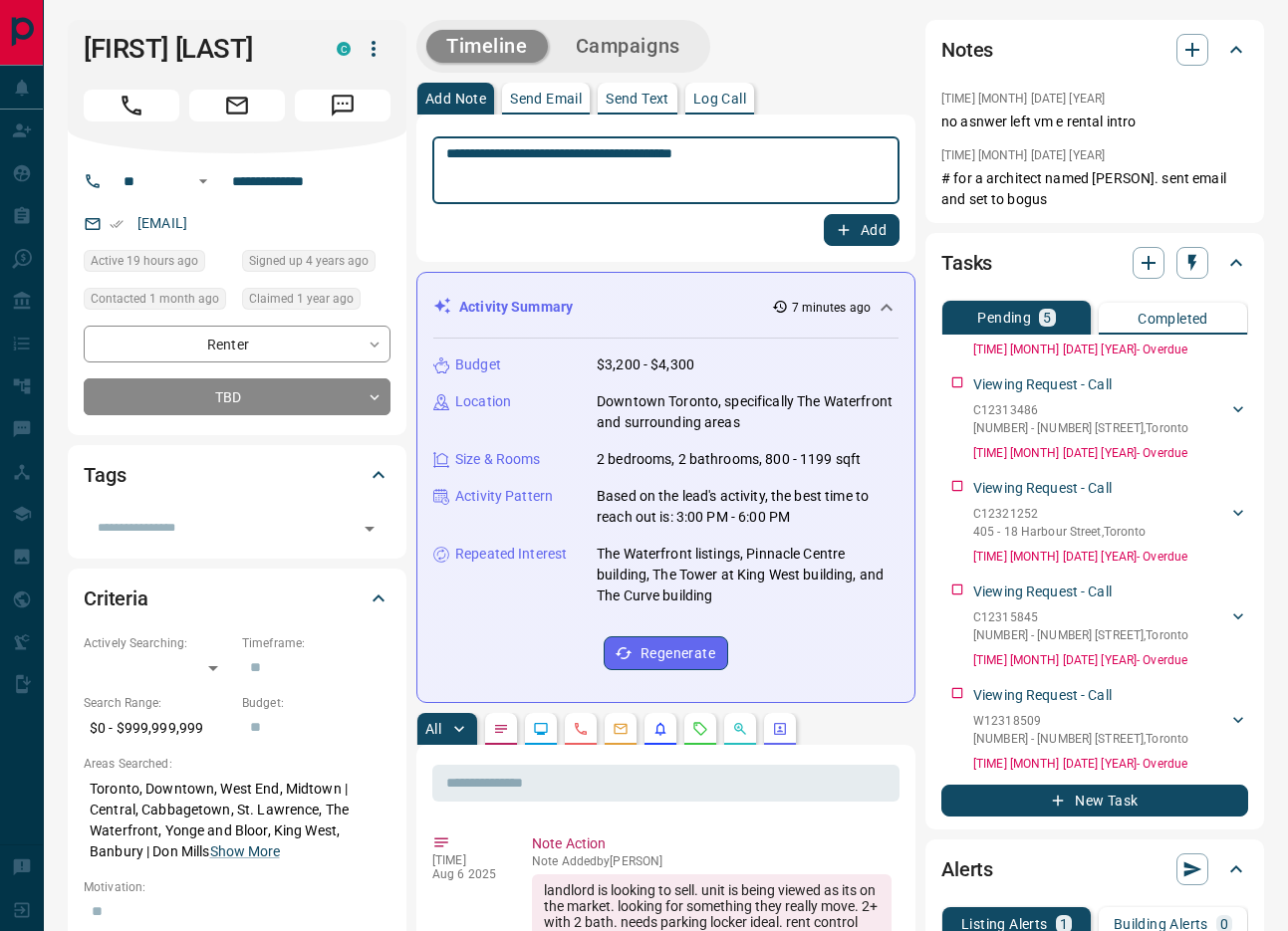 click on "**********" at bounding box center (665, 170) 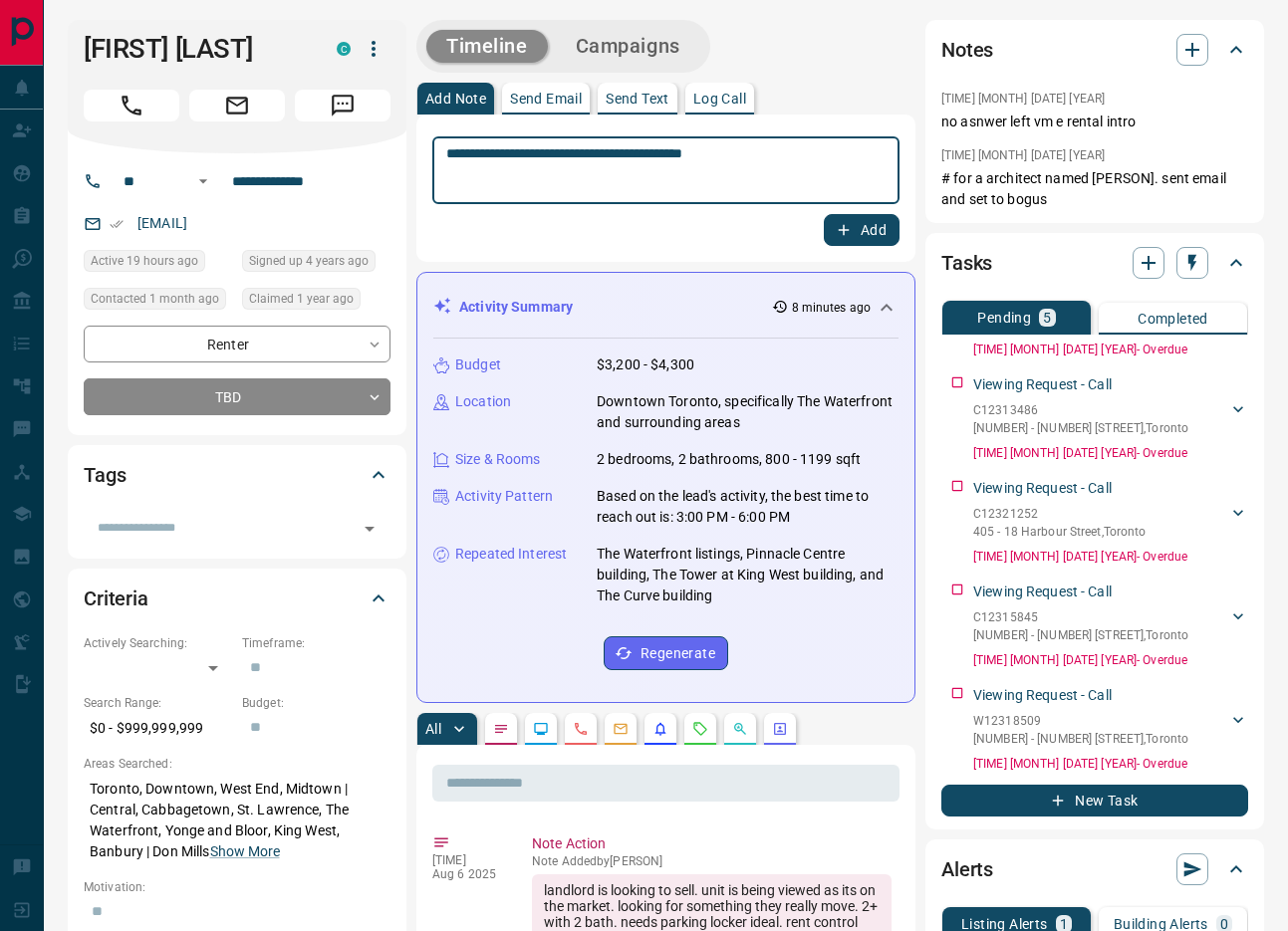 type on "**********" 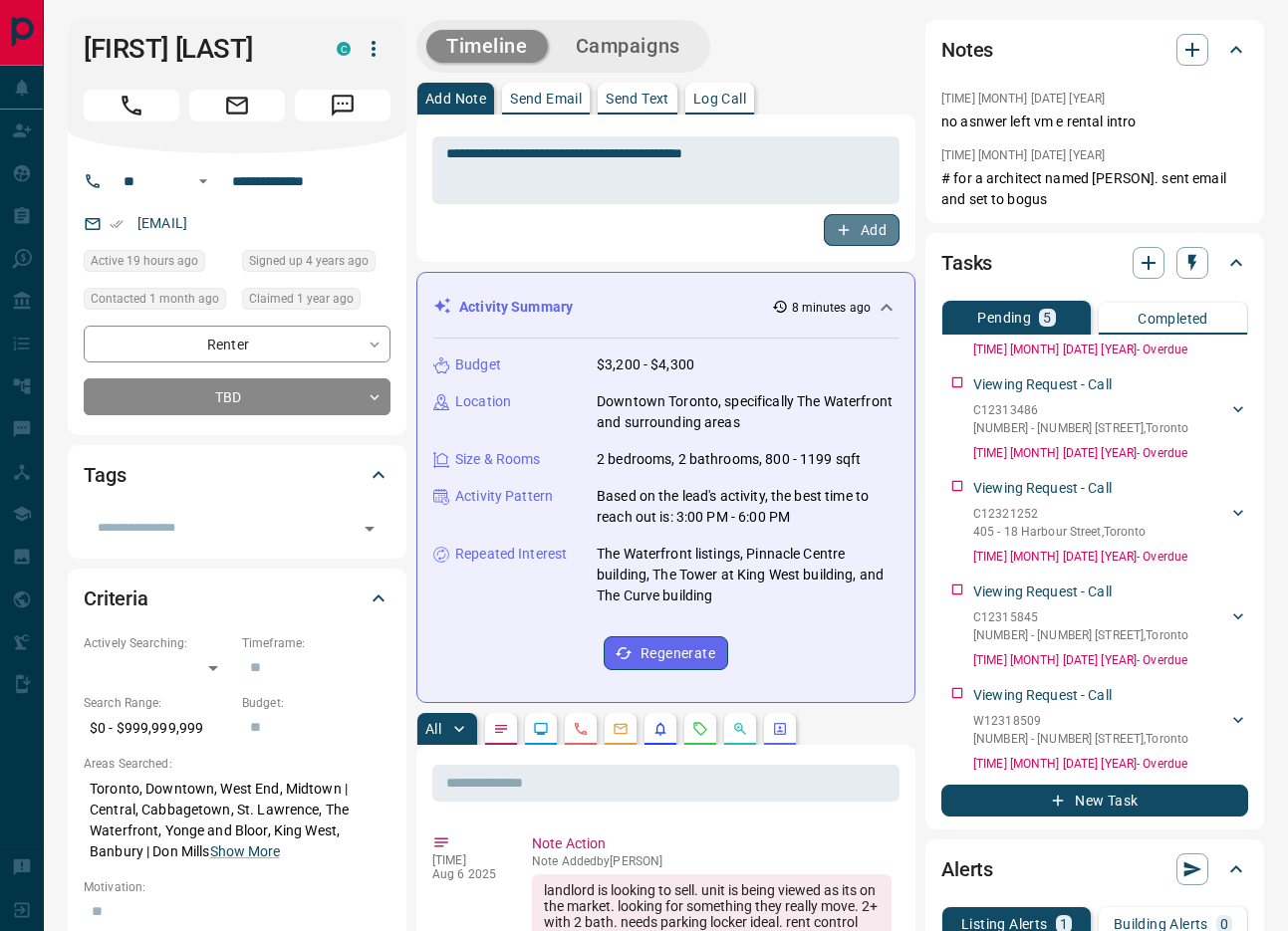 click 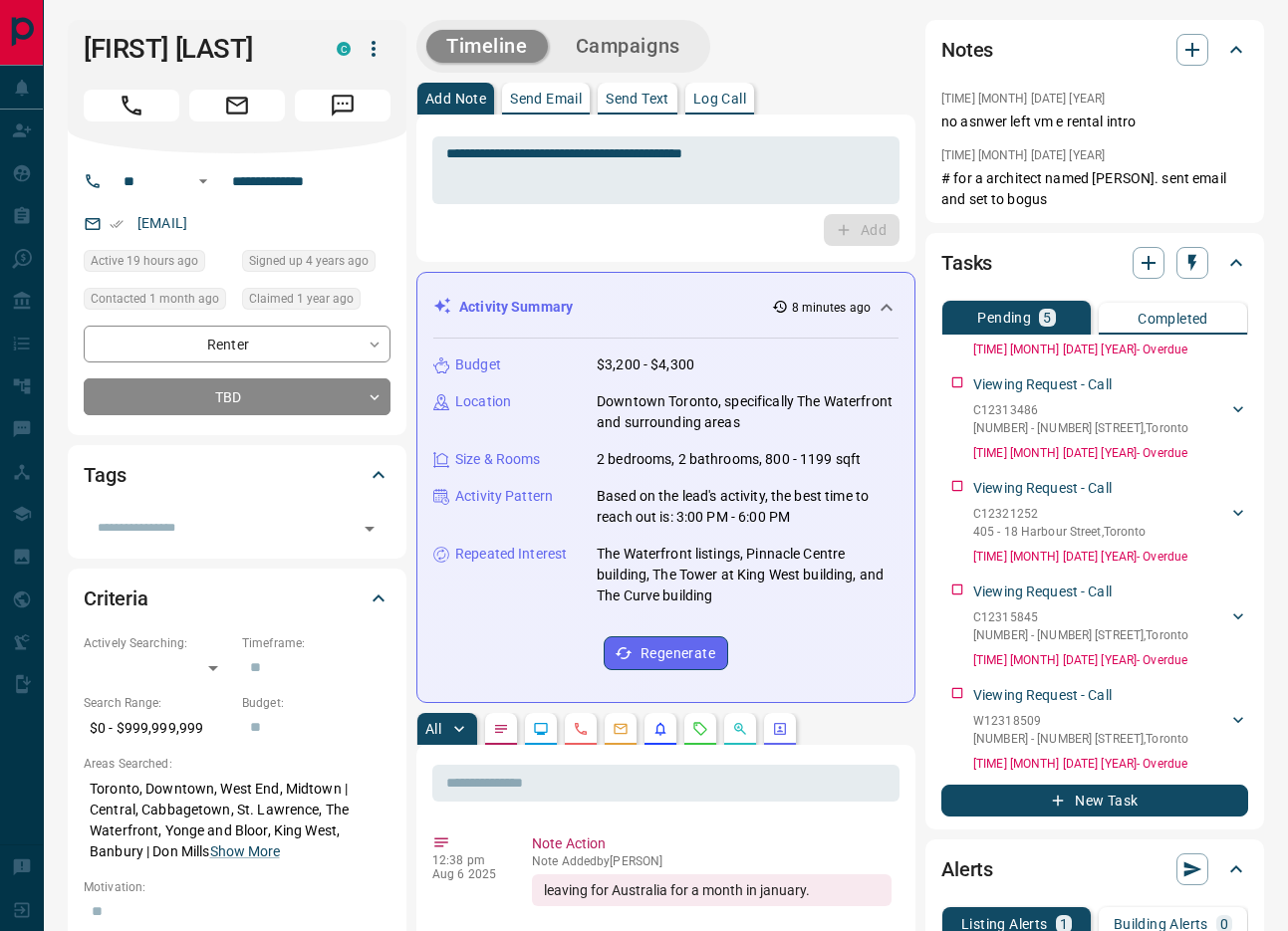 click on "Budget $3,200 - $4,300 Location Downtown Toronto, specifically The Waterfront and surrounding areas Size & Rooms 2 bedrooms, 2 bathrooms, 800 - 1199 sqft Activity Pattern Based on the lead's activity, the best time to reach out is:  3:00 PM - 6:00 PM Repeated Interest The Waterfront listings, Pinnacle Centre building, The Tower at King West building, and The Curve building Regenerate" at bounding box center (665, 512) 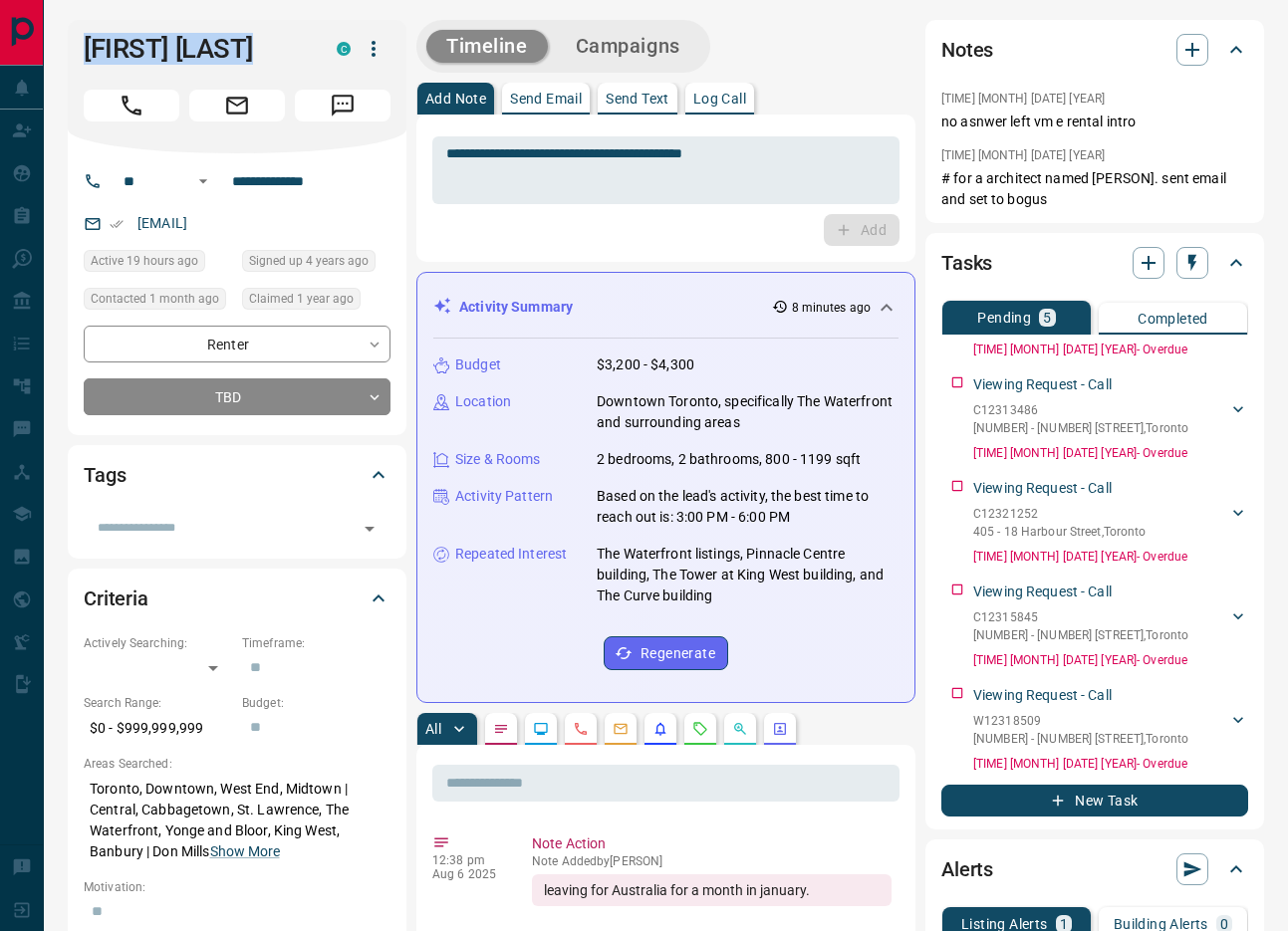 drag, startPoint x: 786, startPoint y: 606, endPoint x: 83, endPoint y: 28, distance: 910.10604 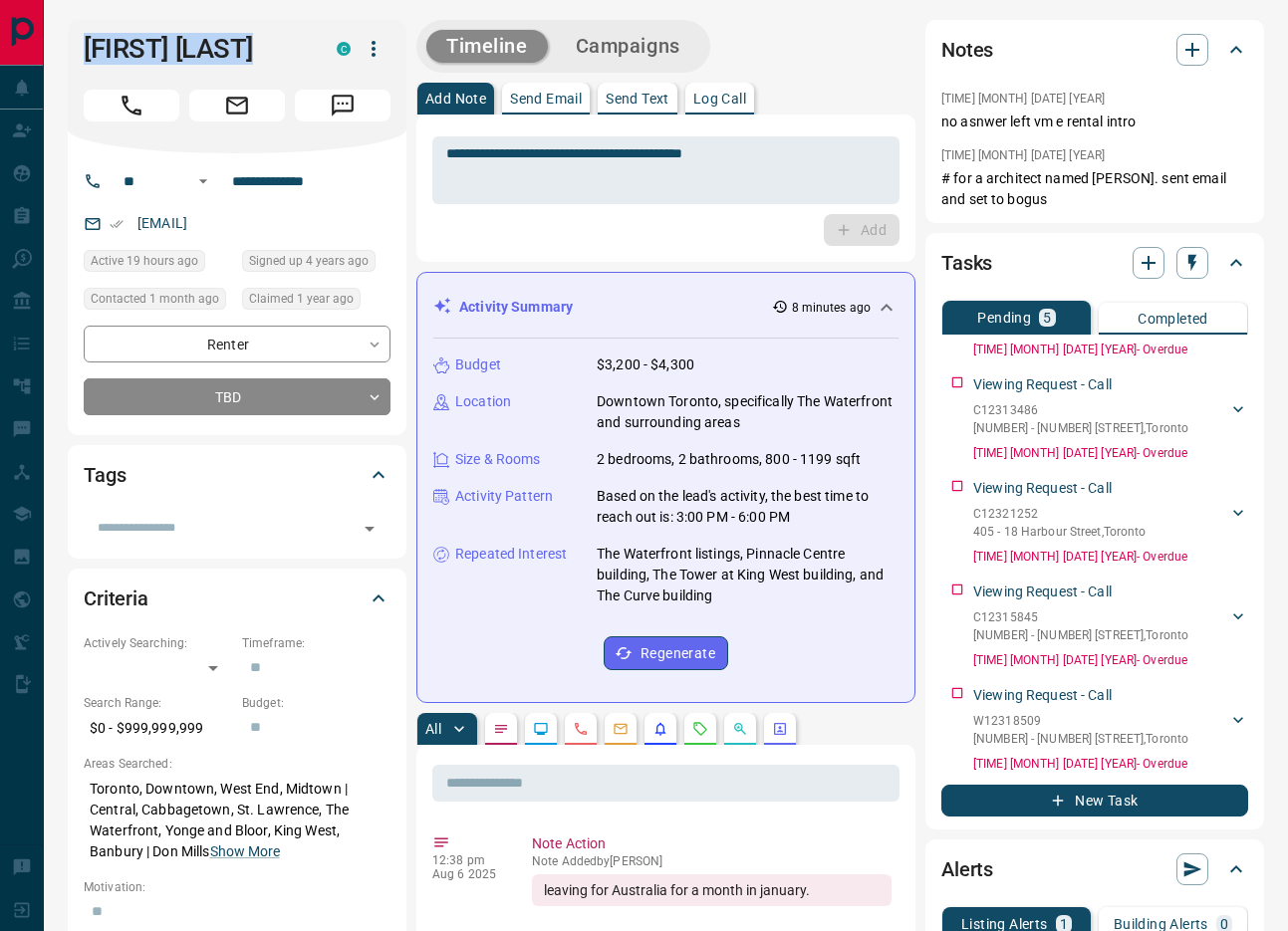 click on "**********" at bounding box center [665, 1230] 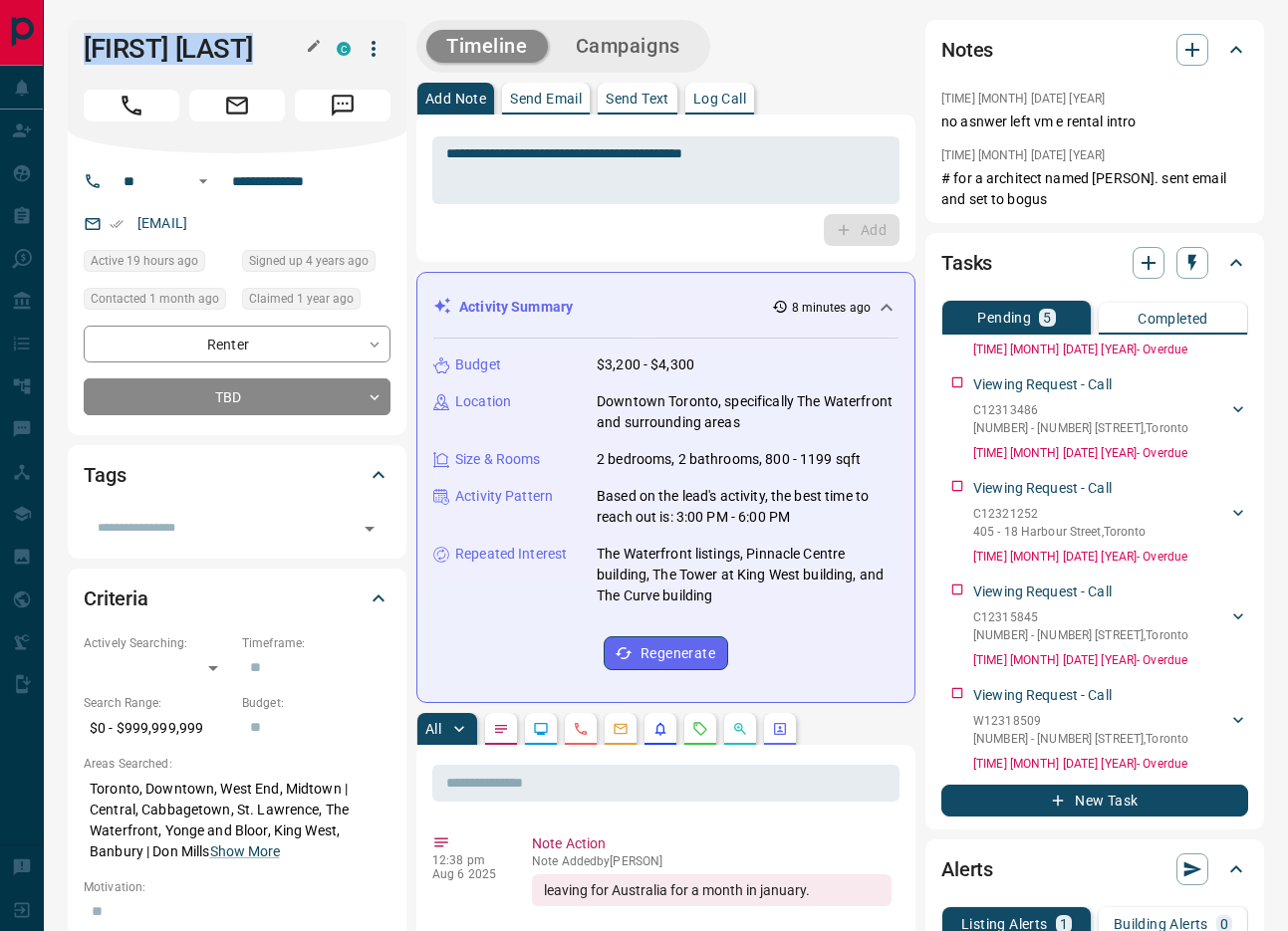 drag, startPoint x: 776, startPoint y: 665, endPoint x: 93, endPoint y: 46, distance: 921.76461 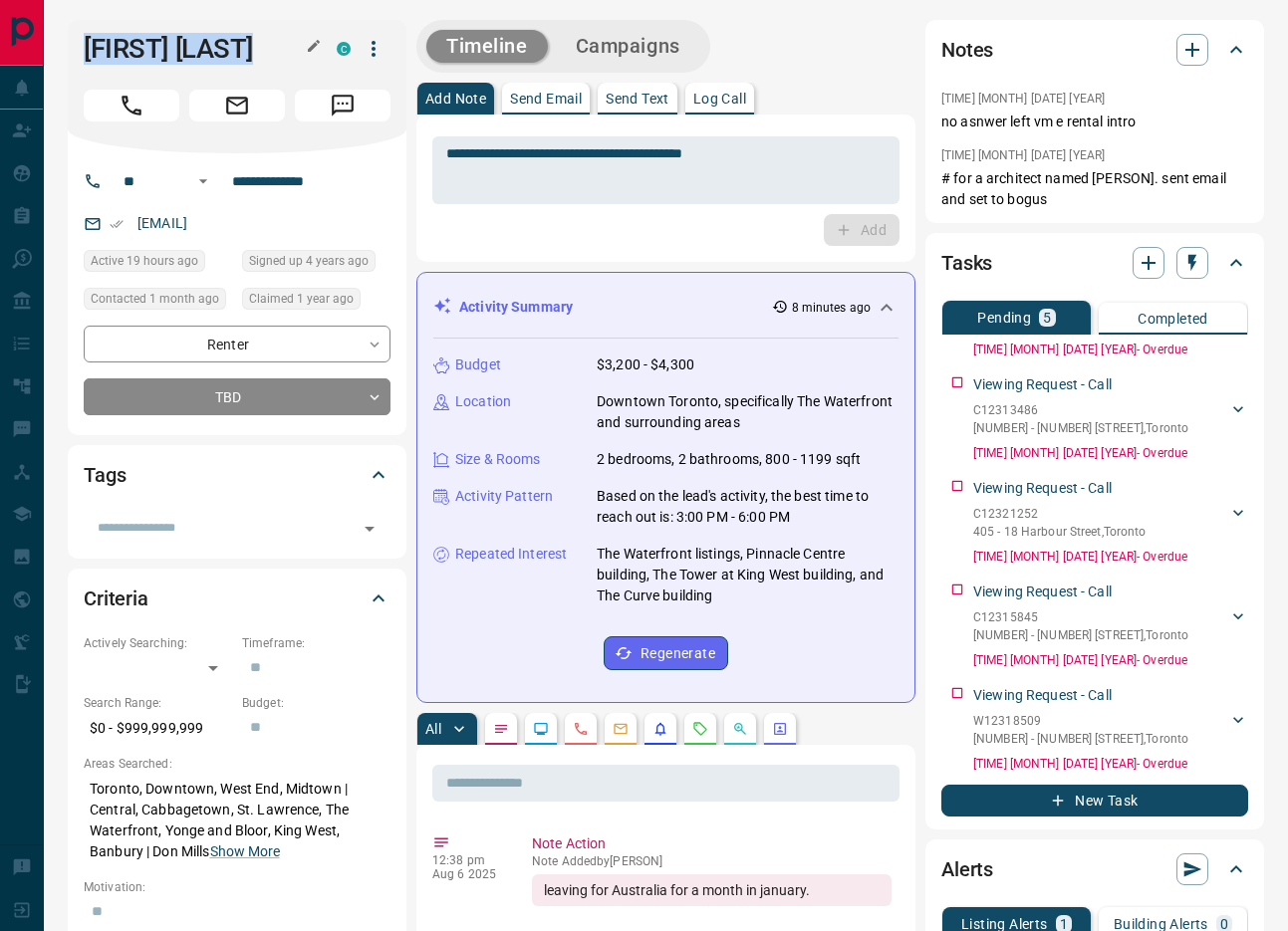 click on "**********" at bounding box center [665, 1230] 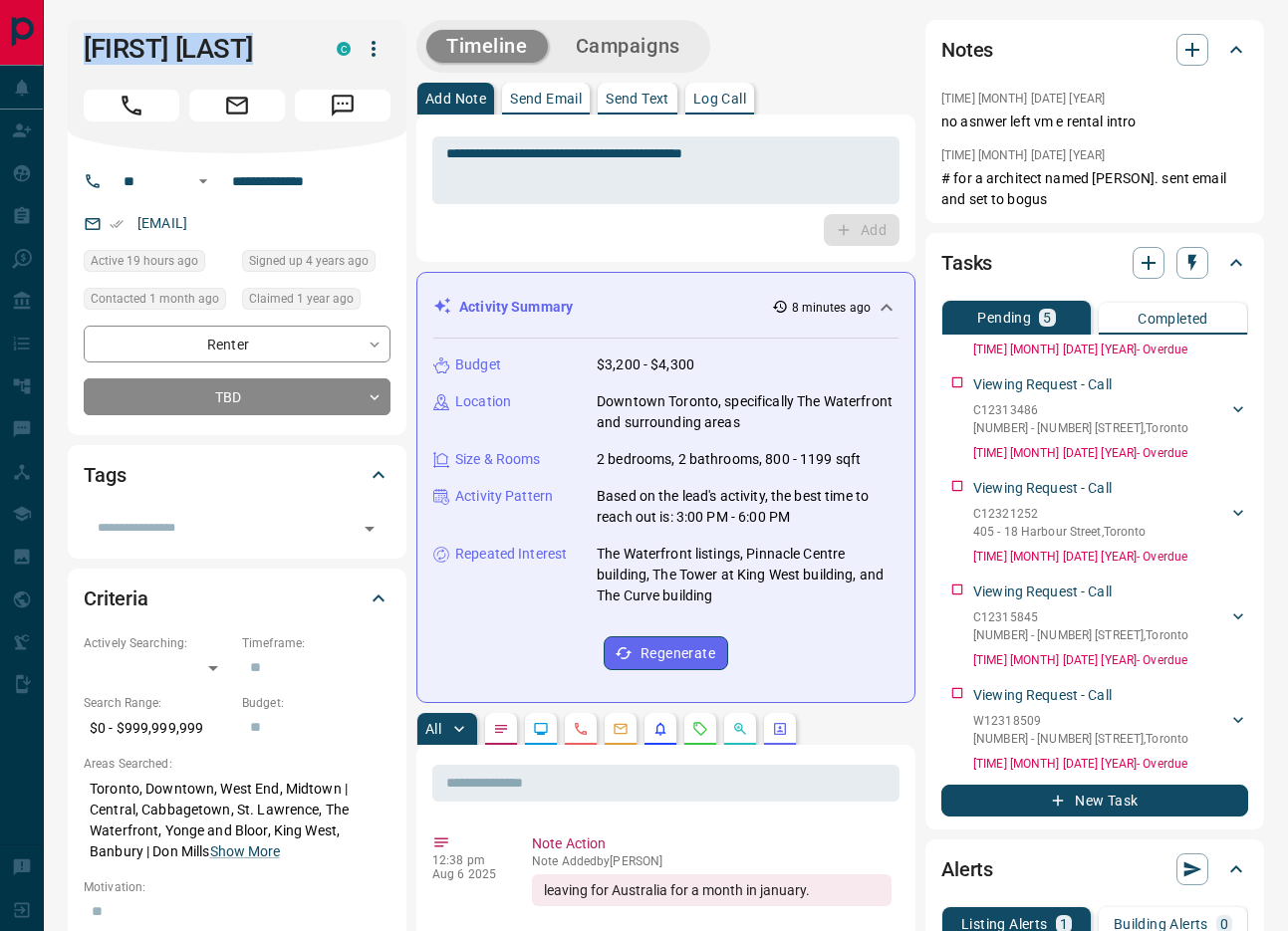 click on "Budget $3,200 - $4,300 Location Downtown Toronto, specifically The Waterfront and surrounding areas Size & Rooms 2 bedrooms, 2 bathrooms, 800 - 1199 sqft Activity Pattern Based on the lead's activity, the best time to reach out is:  3:00 PM - 6:00 PM Repeated Interest The Waterfront listings, Pinnacle Centre building, The Tower at King West building, and The Curve building Regenerate" at bounding box center (665, 512) 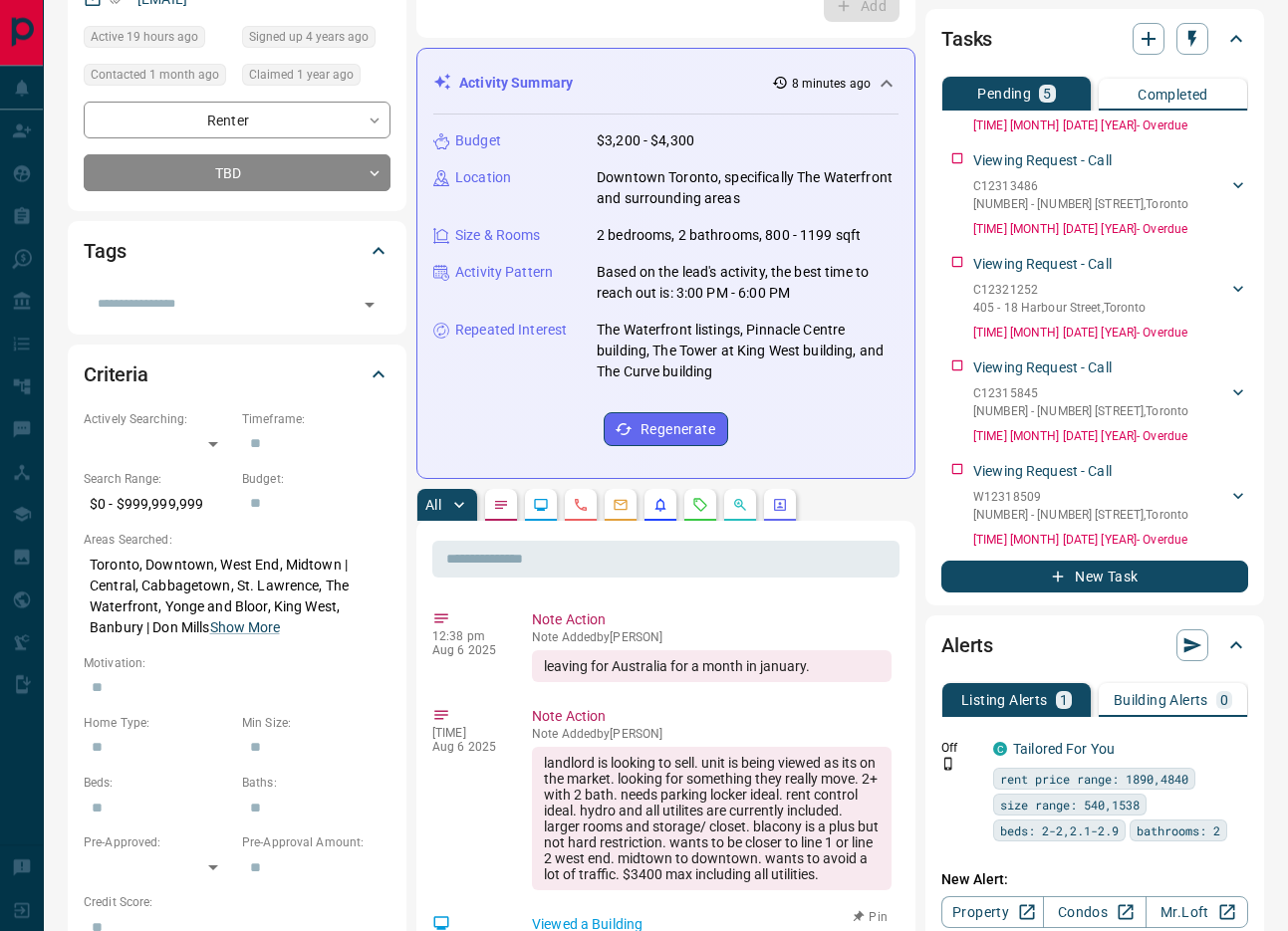 scroll, scrollTop: 223, scrollLeft: 0, axis: vertical 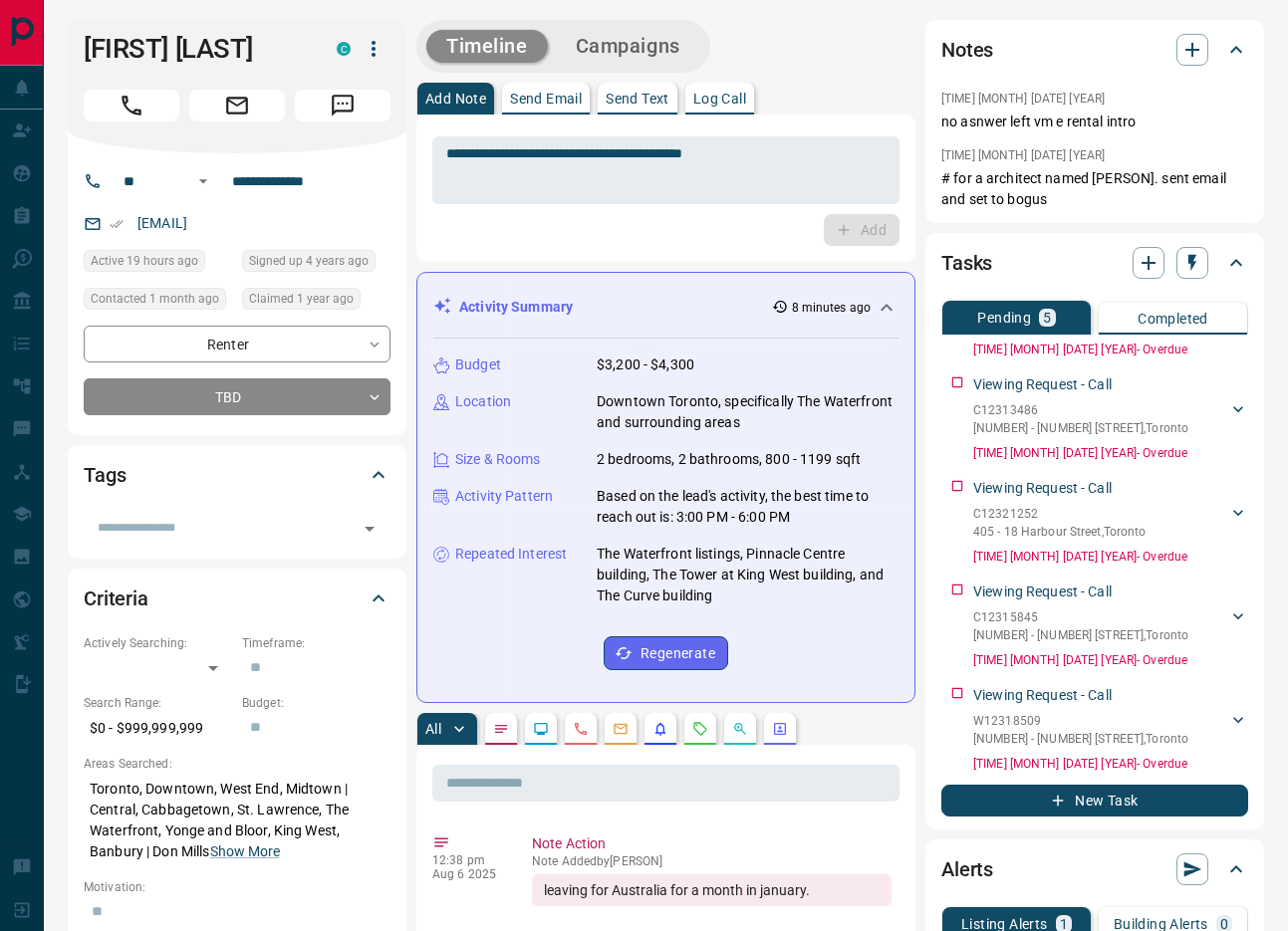 drag, startPoint x: 729, startPoint y: 741, endPoint x: 170, endPoint y: 55, distance: 884.9164 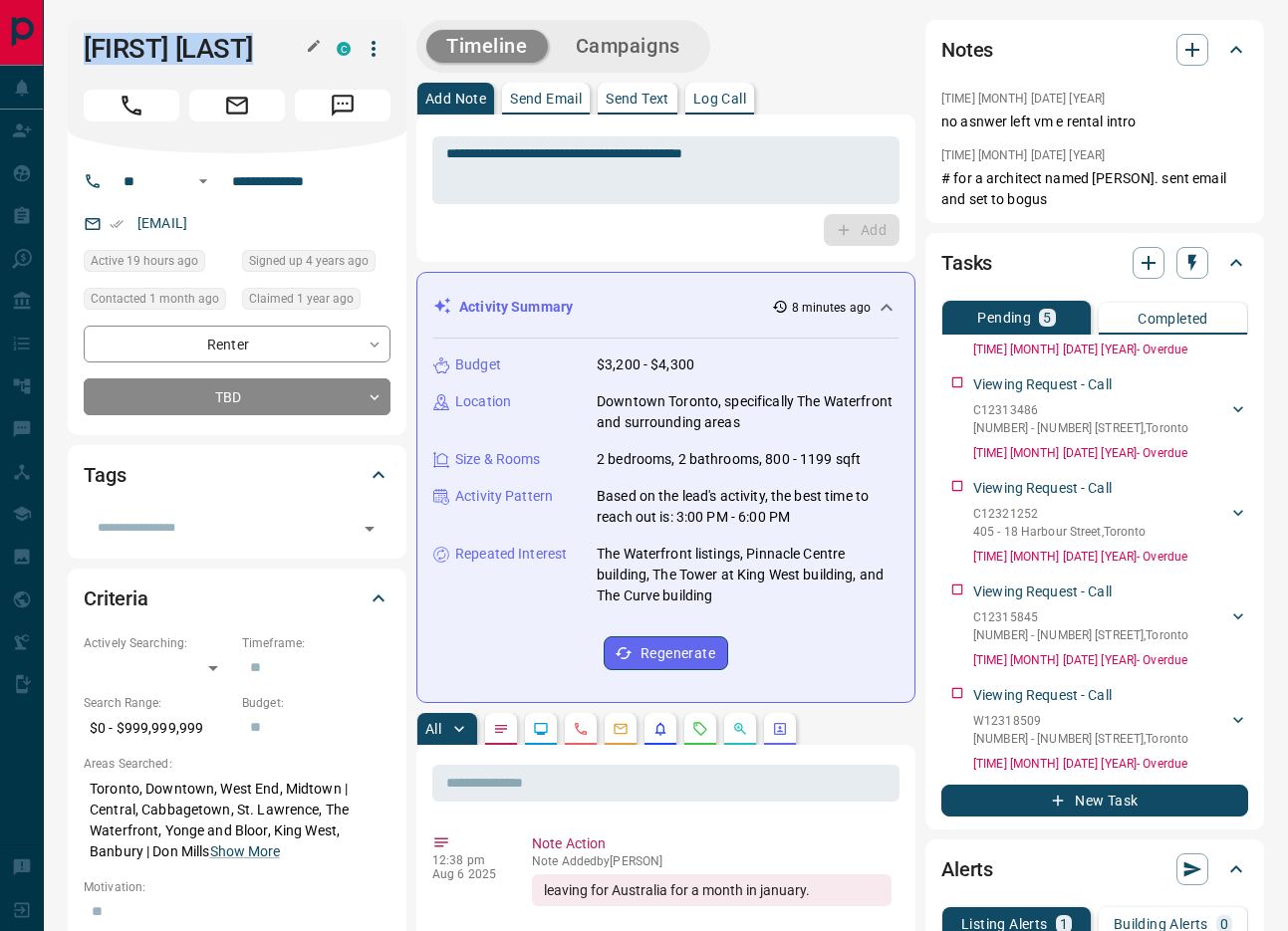 drag, startPoint x: 775, startPoint y: 639, endPoint x: 436, endPoint y: 209, distance: 547.559 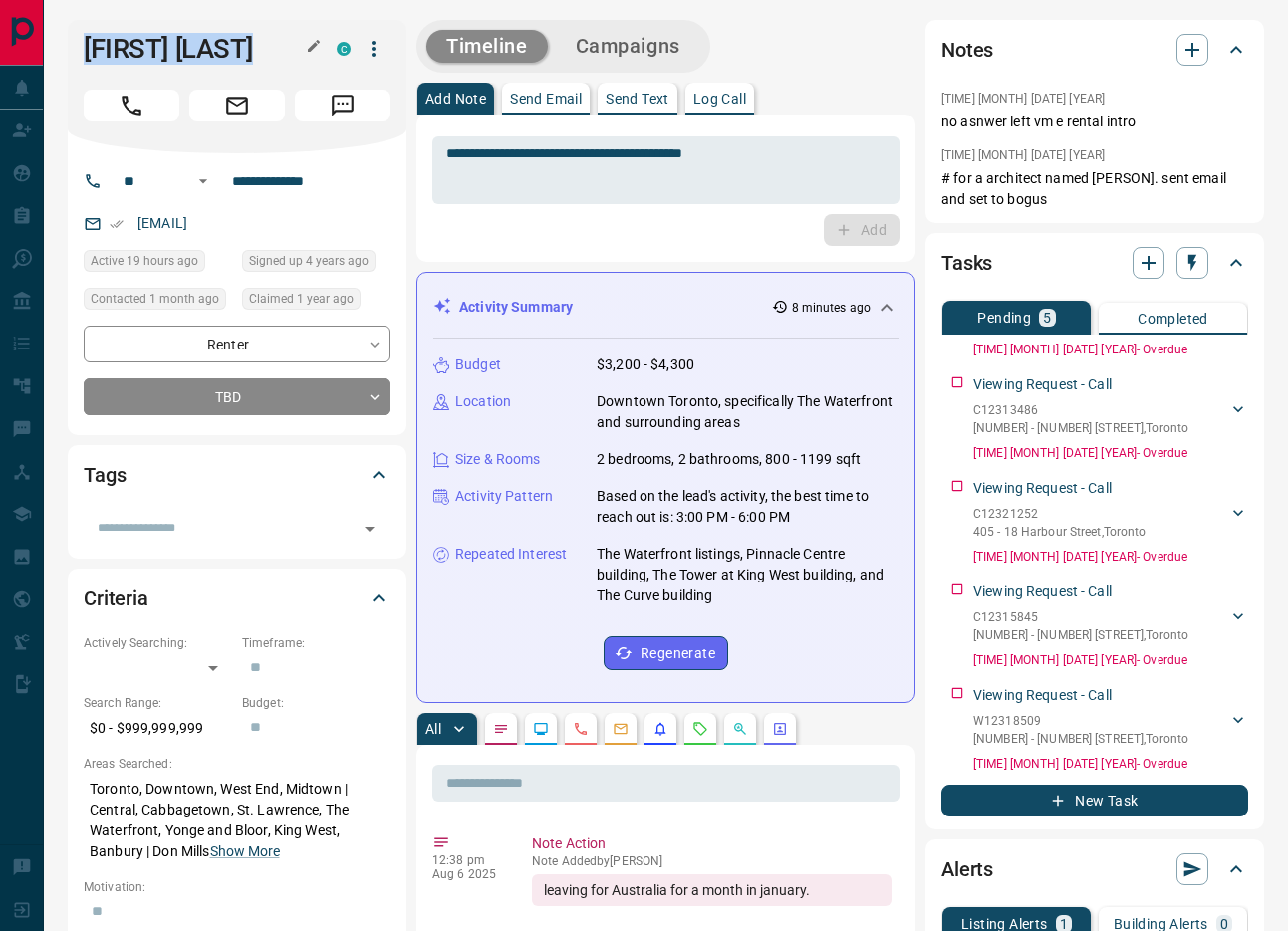 click on "**********" at bounding box center [665, 1230] 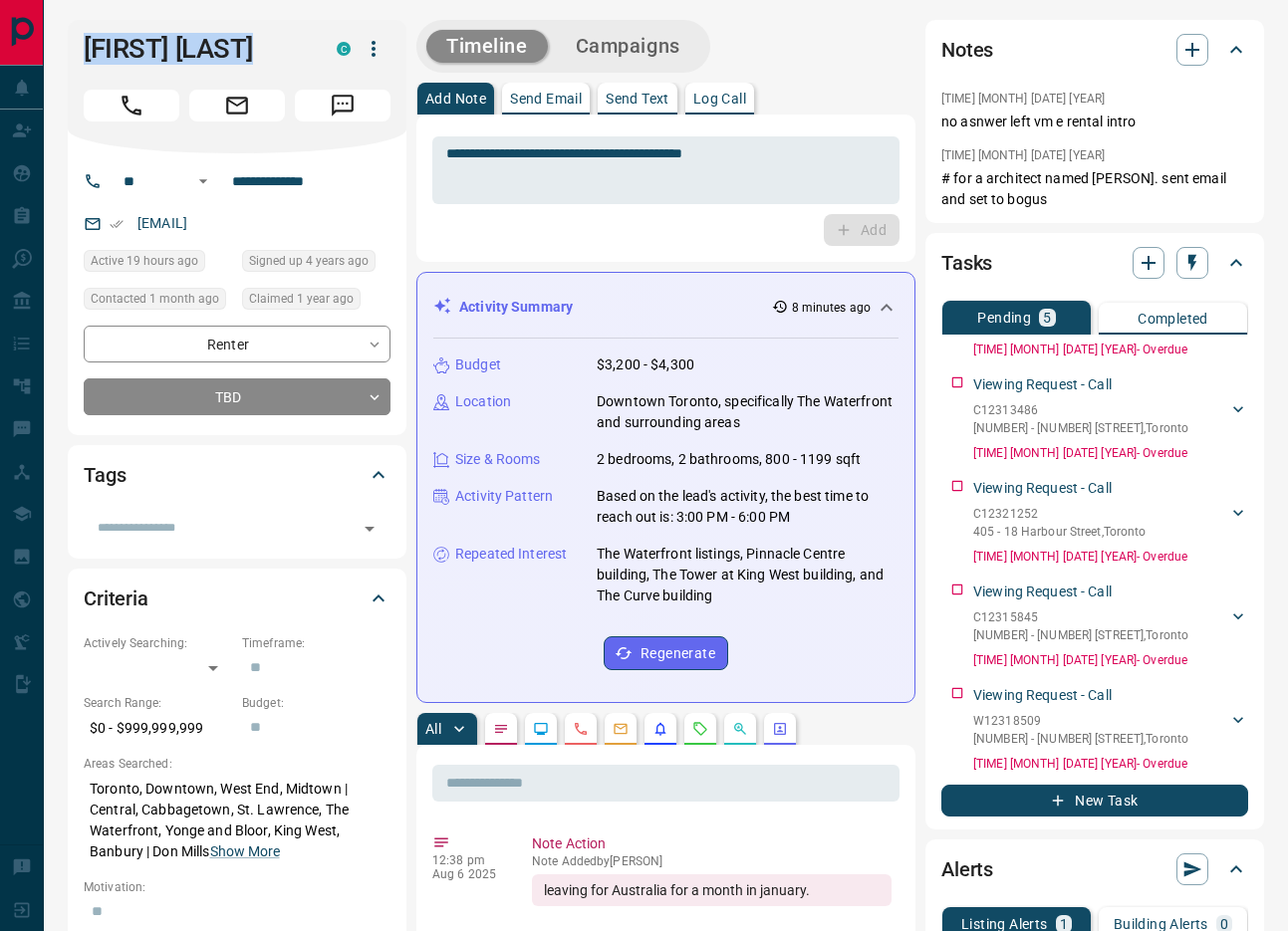 click on "The Waterfront listings, Pinnacle Centre building, The Tower at King West building, and The Curve building" at bounding box center (747, 575) 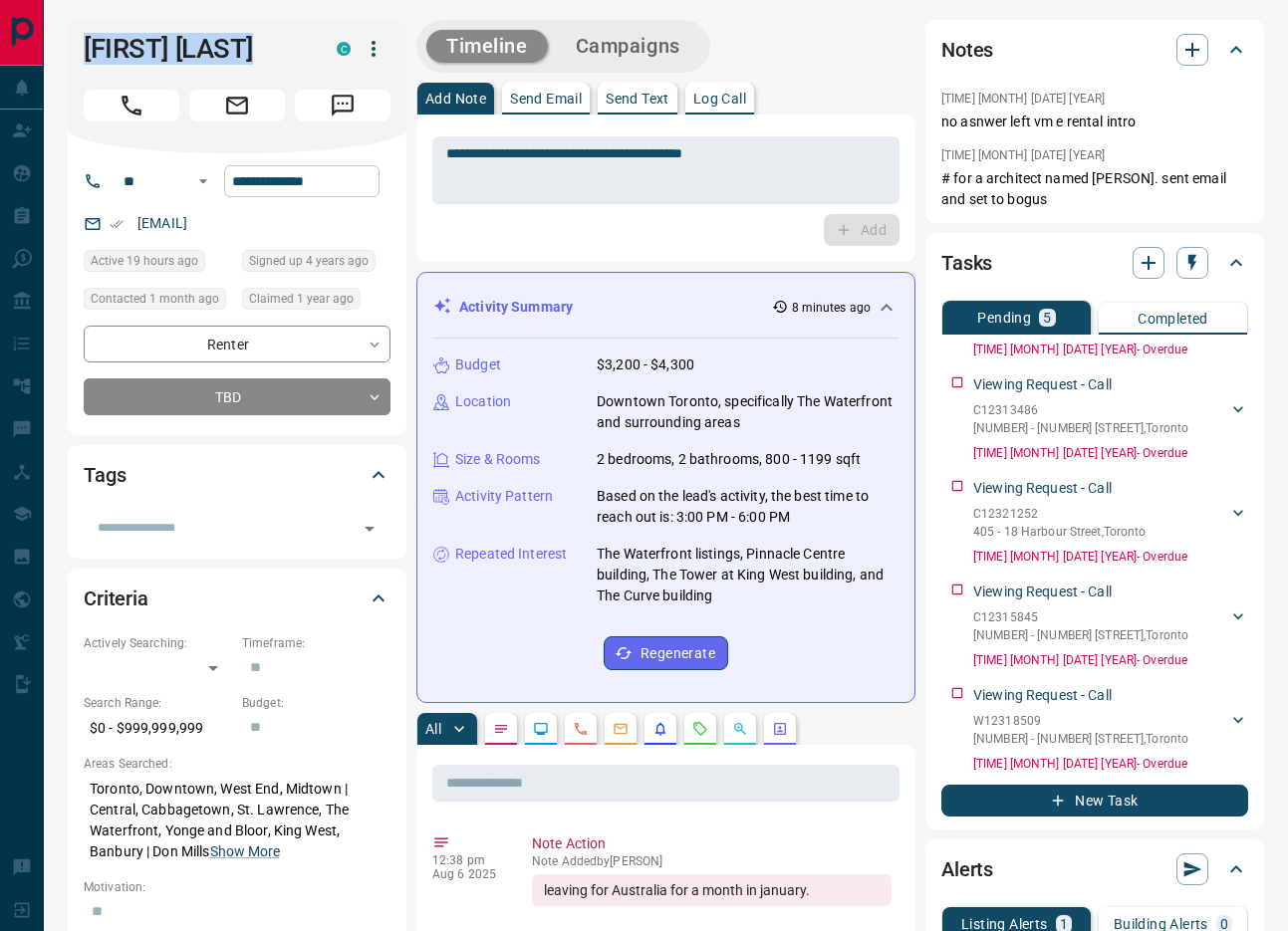 drag, startPoint x: 818, startPoint y: 624, endPoint x: 290, endPoint y: 186, distance: 686.0233 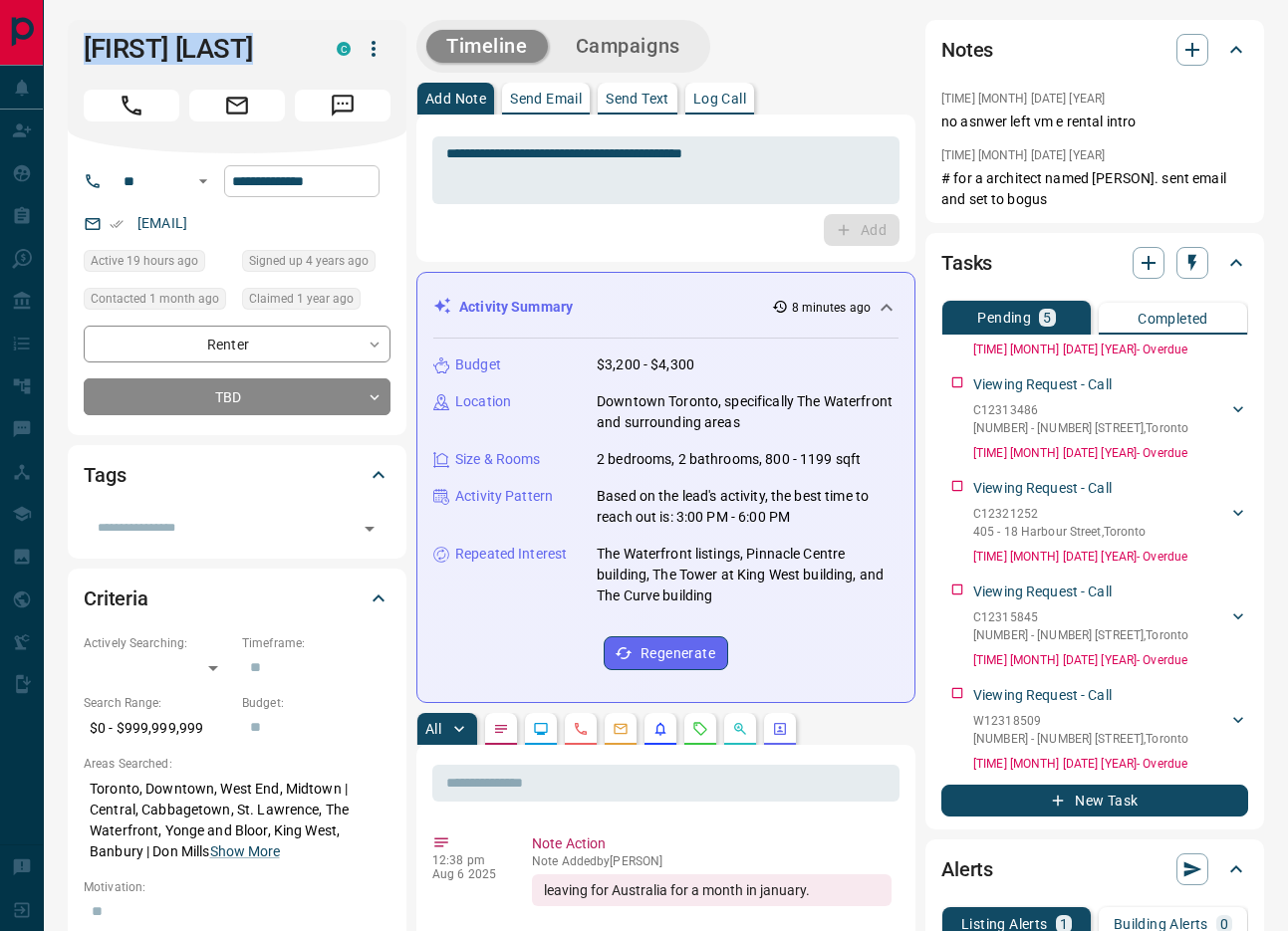 click on "**********" at bounding box center (665, 1230) 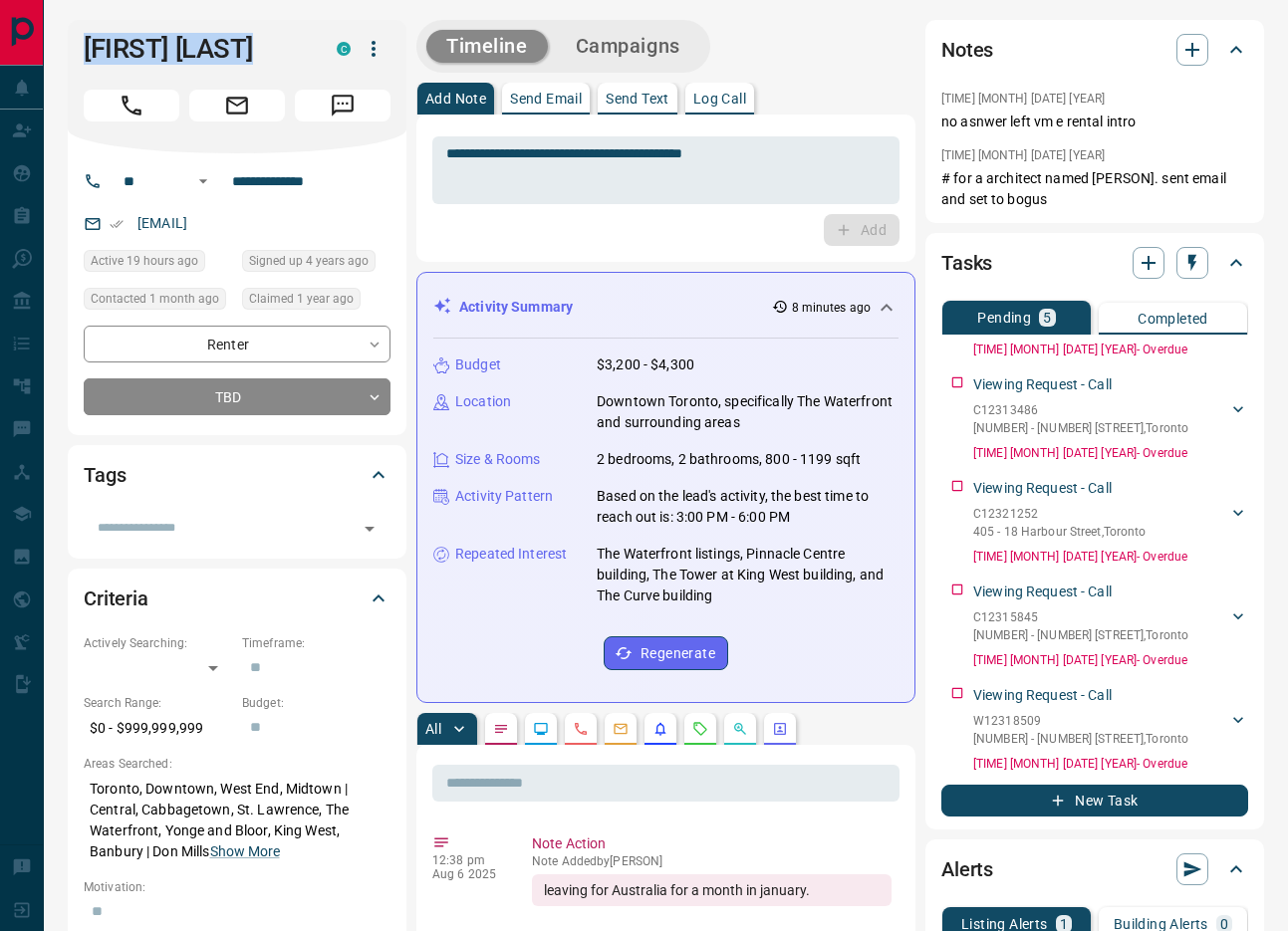 click on "The Waterfront listings, Pinnacle Centre building, The Tower at King West building, and The Curve building" at bounding box center (747, 575) 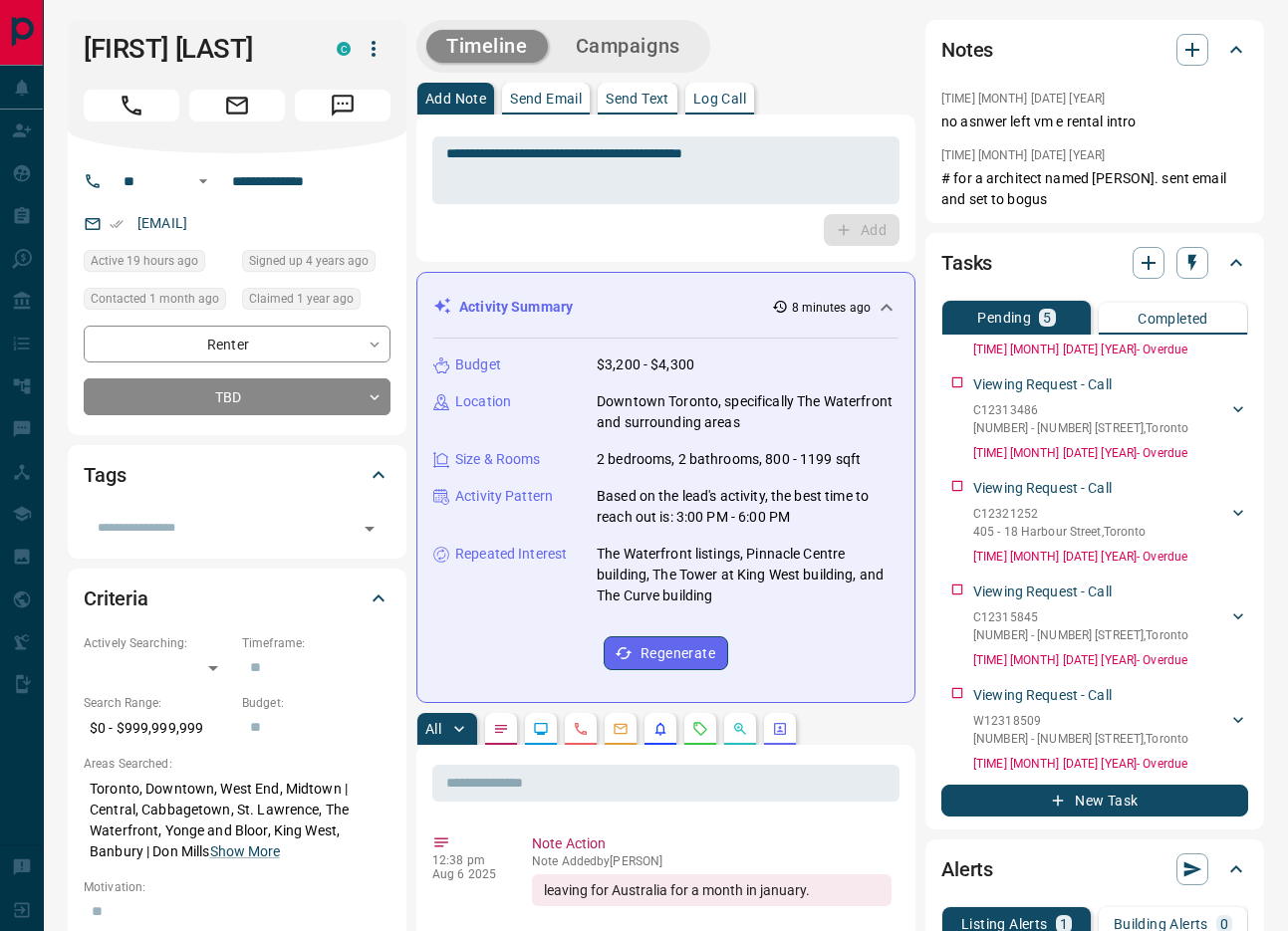 drag, startPoint x: 861, startPoint y: 629, endPoint x: 317, endPoint y: 114, distance: 749.1068 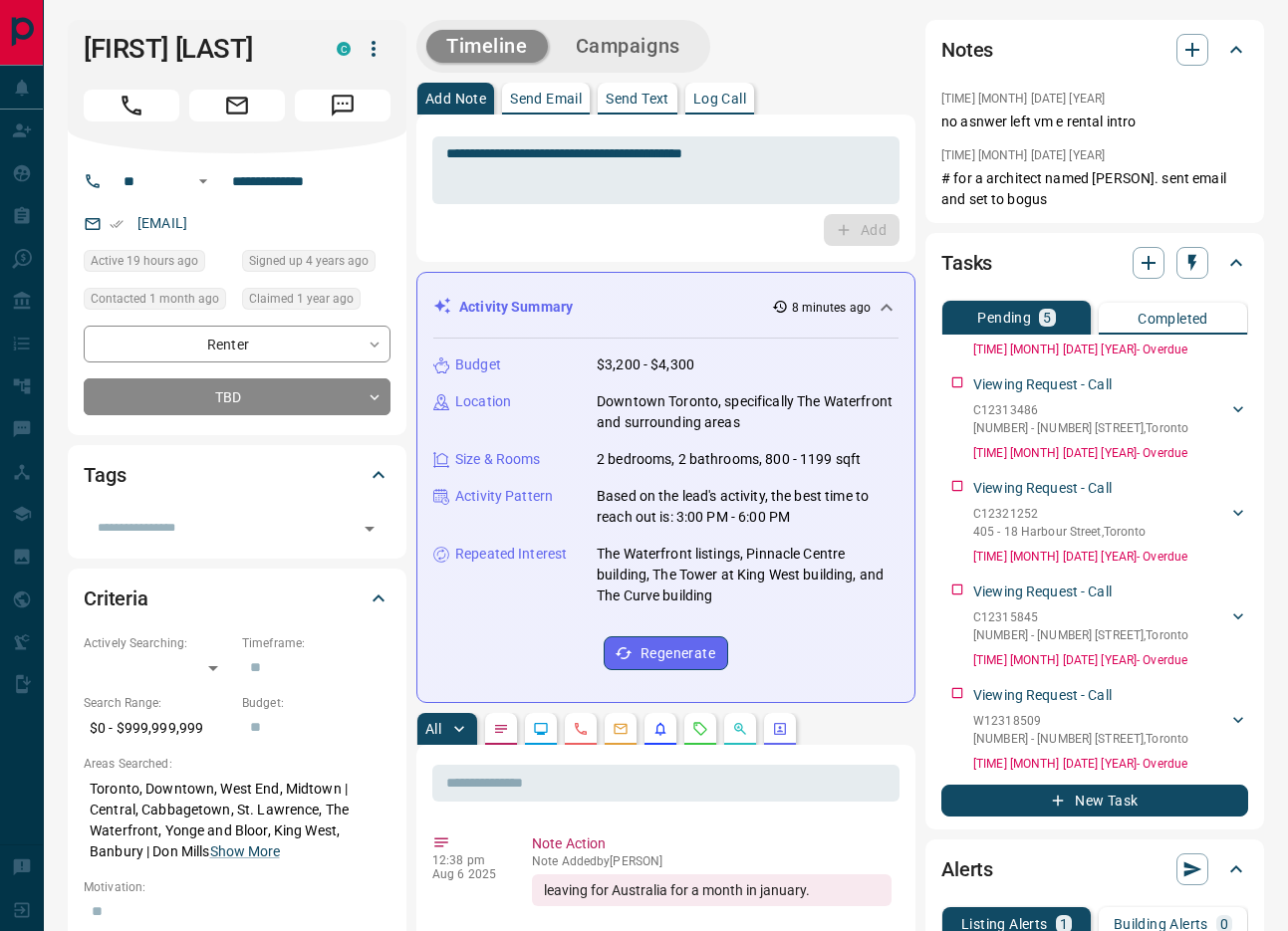 click on "**********" at bounding box center [644, 465] 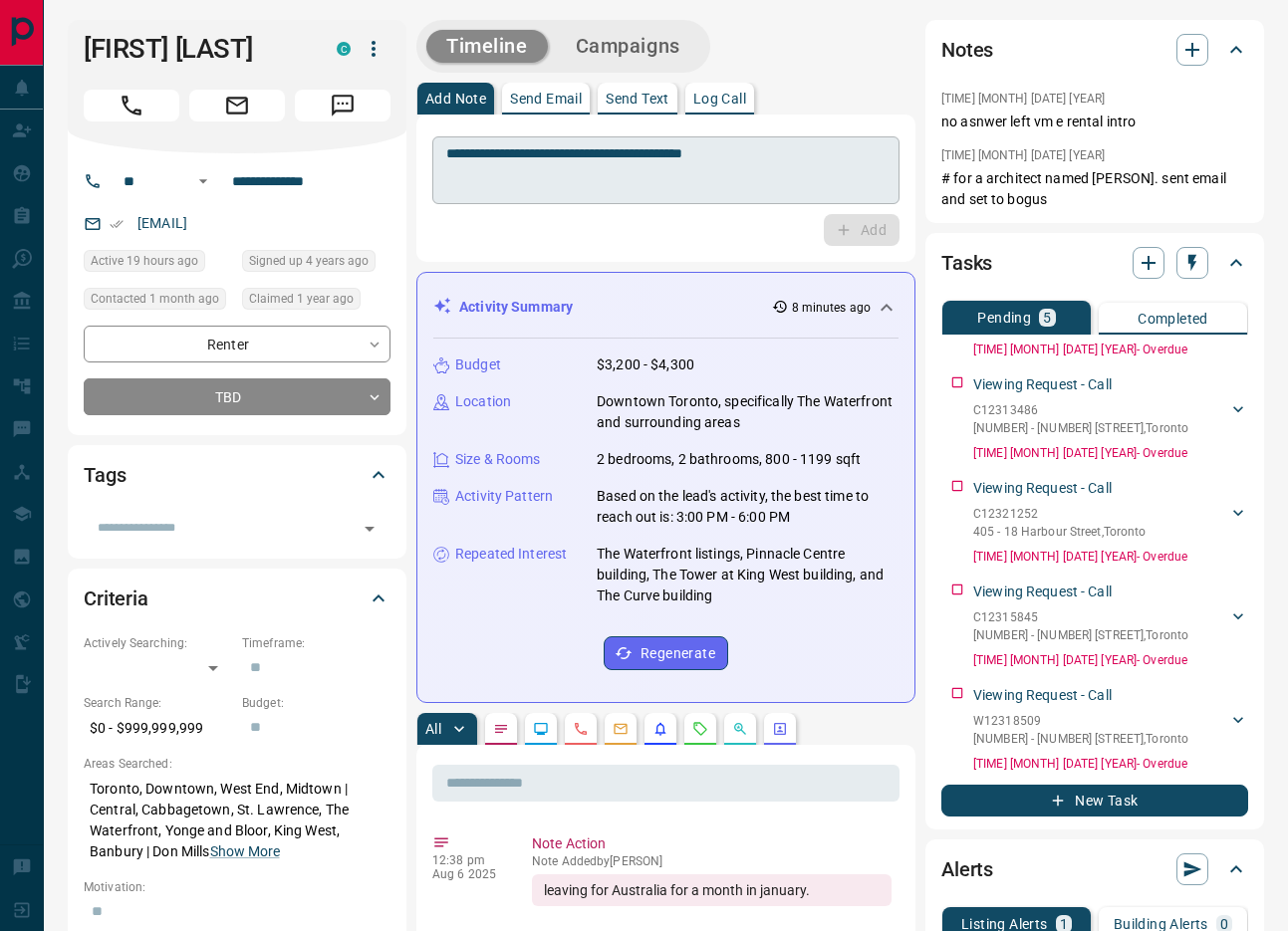 drag, startPoint x: 579, startPoint y: 180, endPoint x: 599, endPoint y: 199, distance: 27.58623 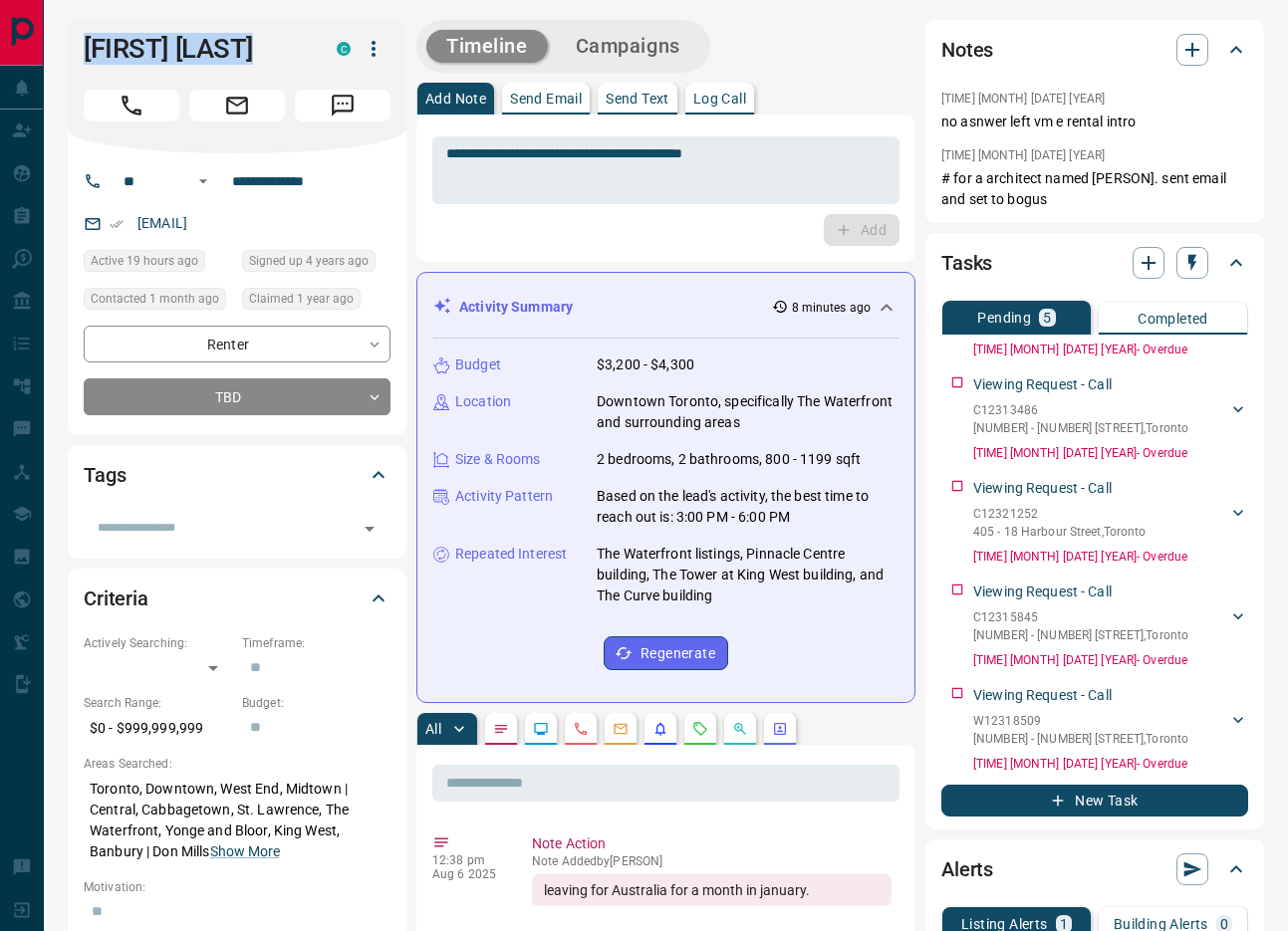 drag, startPoint x: 839, startPoint y: 647, endPoint x: 60, endPoint y: 57, distance: 977.21083 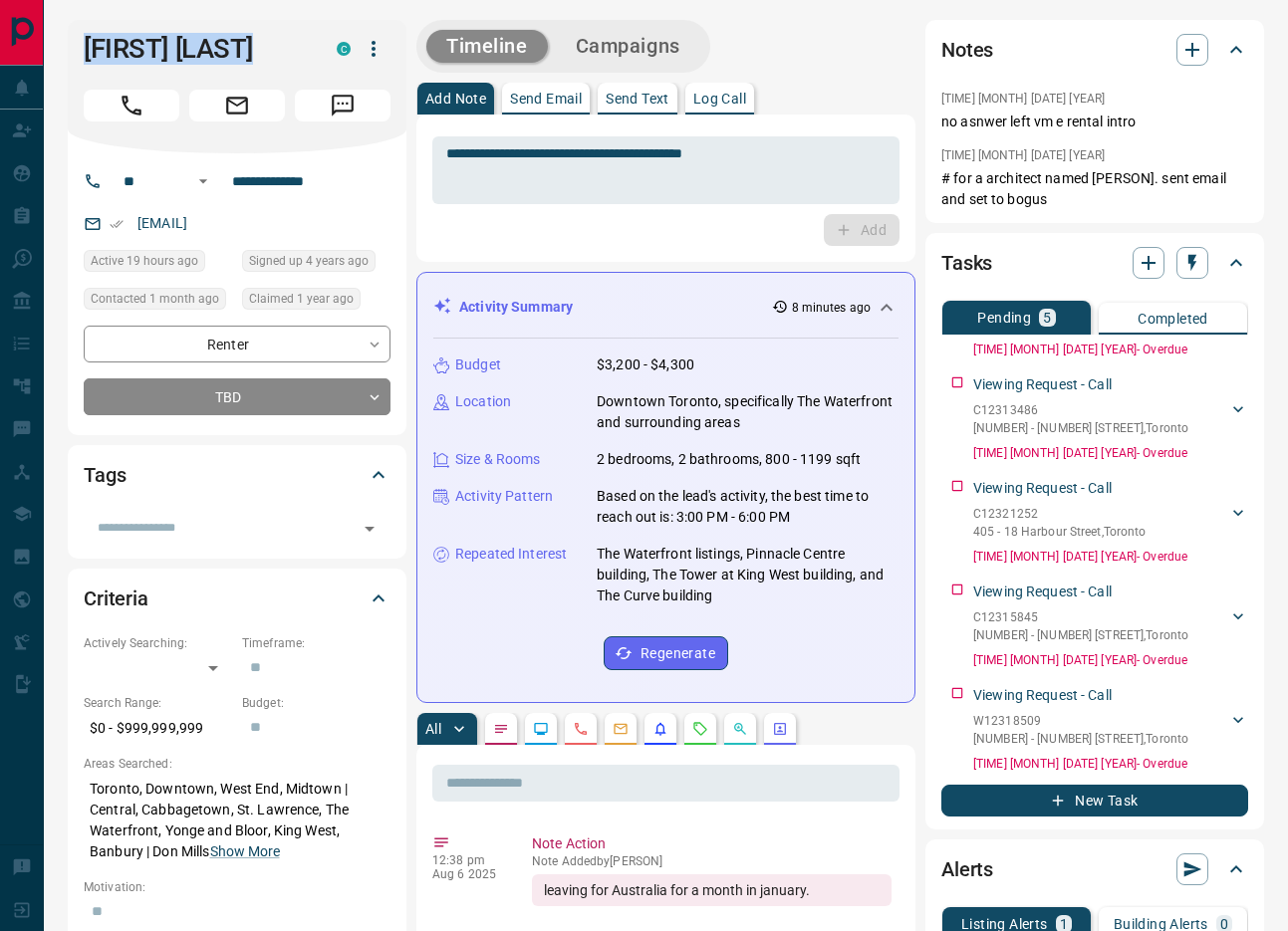 click on "**********" at bounding box center [665, 1230] 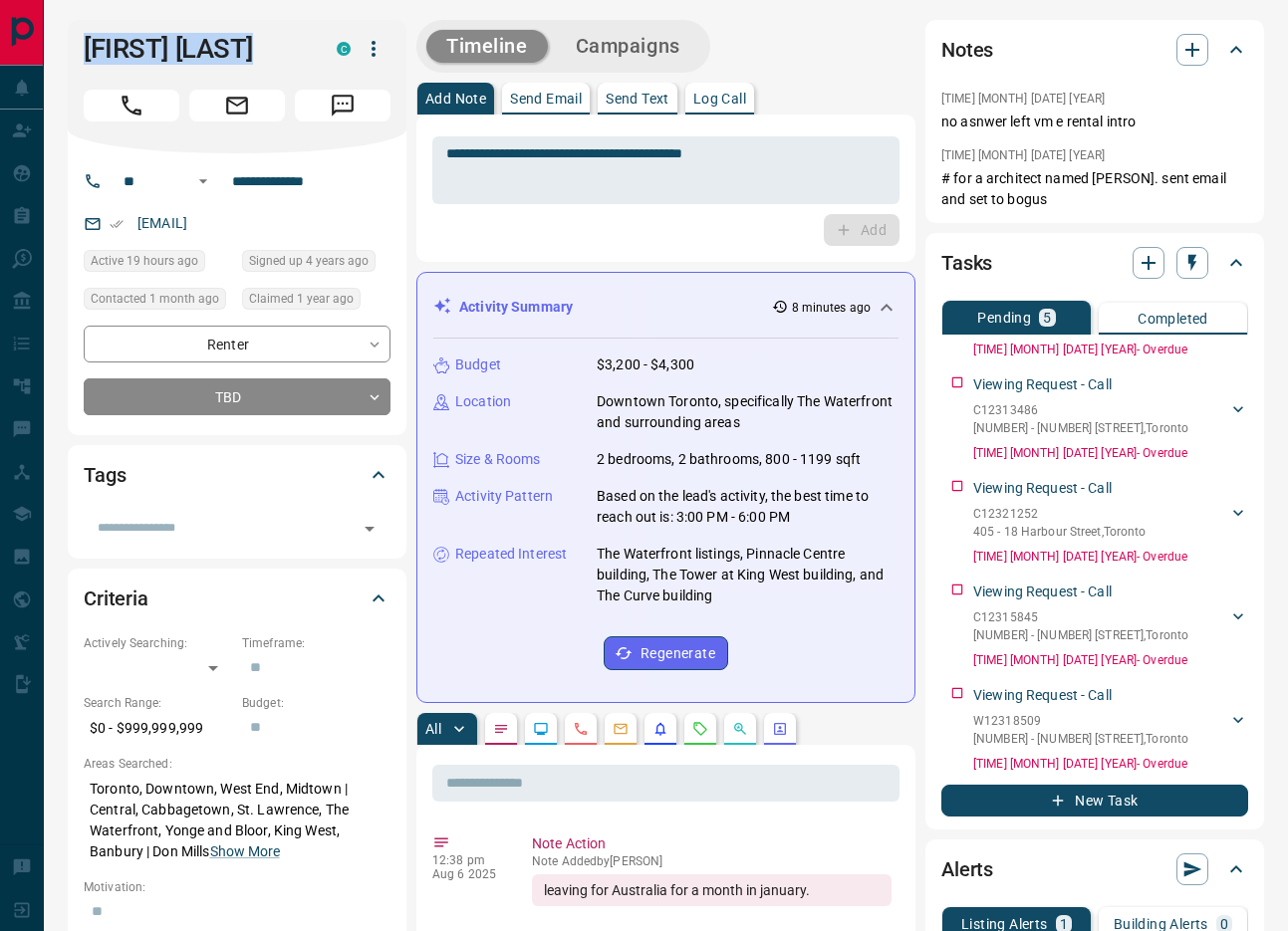 drag, startPoint x: 811, startPoint y: 624, endPoint x: 80, endPoint y: 31, distance: 941.281 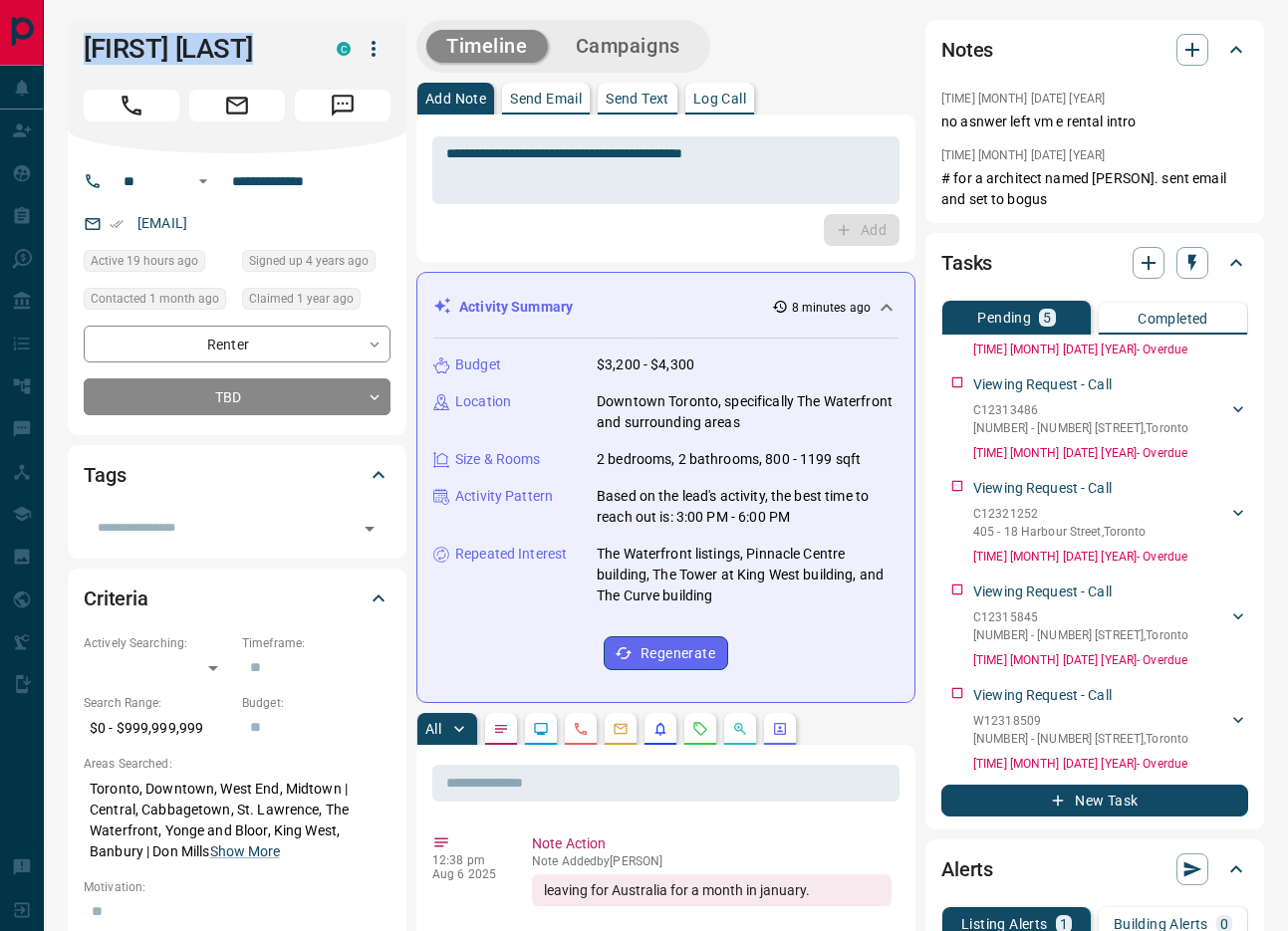 click on "**********" at bounding box center (665, 1230) 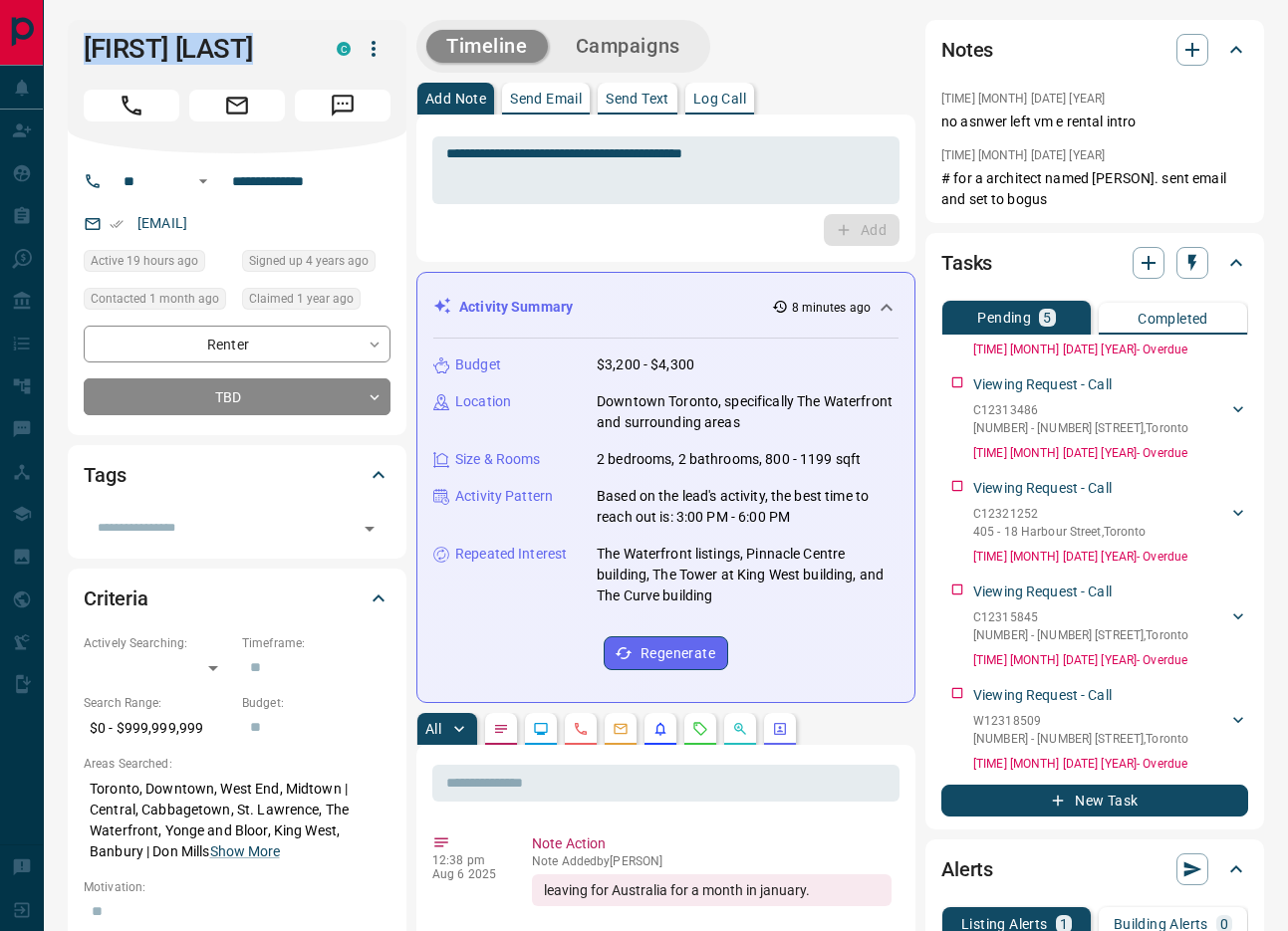 click on "Budget $3,200 - $4,300 Location Downtown Toronto, specifically The Waterfront and surrounding areas Size & Rooms 2 bedrooms, 2 bathrooms, 800 - 1199 sqft Activity Pattern Based on the lead's activity, the best time to reach out is:  3:00 PM - 6:00 PM Repeated Interest The Waterfront listings, Pinnacle Centre building, The Tower at King West building, and The Curve building Regenerate" at bounding box center (665, 512) 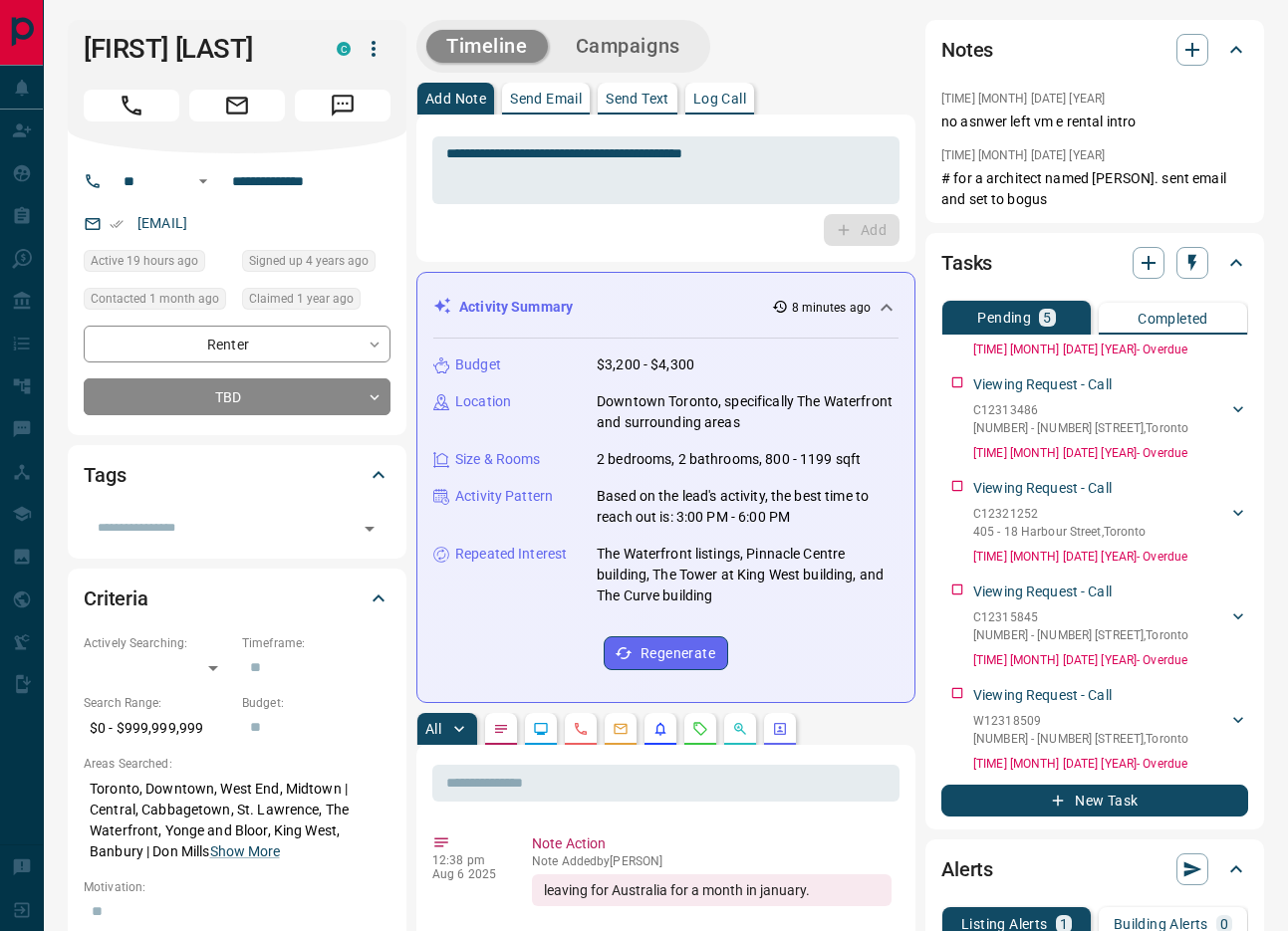 click on "Budget $3,200 - $4,300 Location Downtown Toronto, specifically The Waterfront and surrounding areas Size & Rooms 2 bedrooms, 2 bathrooms, 800 - 1199 sqft Activity Pattern Based on the lead's activity, the best time to reach out is:  3:00 PM - 6:00 PM Repeated Interest The Waterfront listings, Pinnacle Centre building, The Tower at King West building, and The Curve building Regenerate" at bounding box center (665, 512) 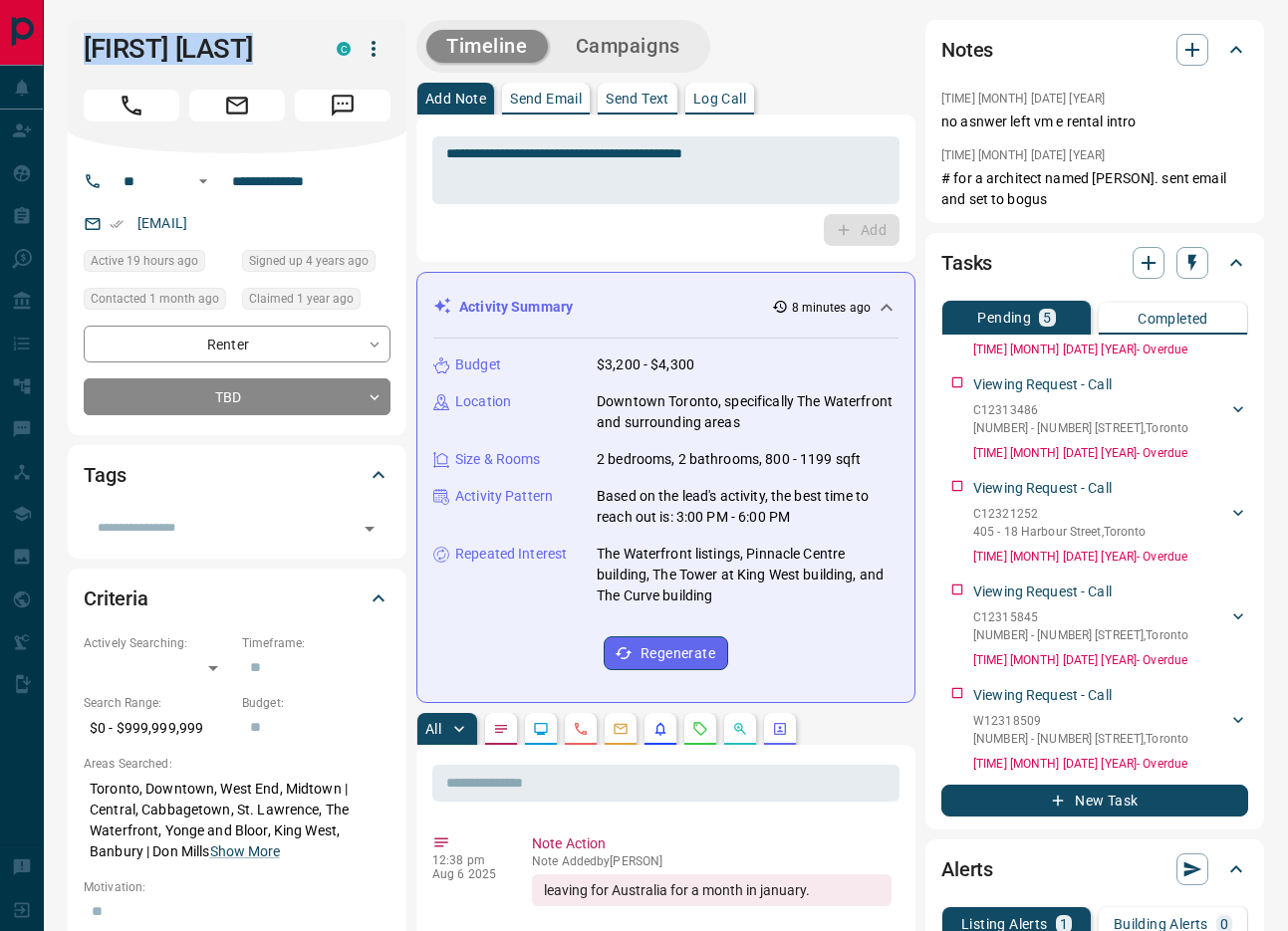 drag, startPoint x: 796, startPoint y: 631, endPoint x: 86, endPoint y: 18, distance: 938.0133 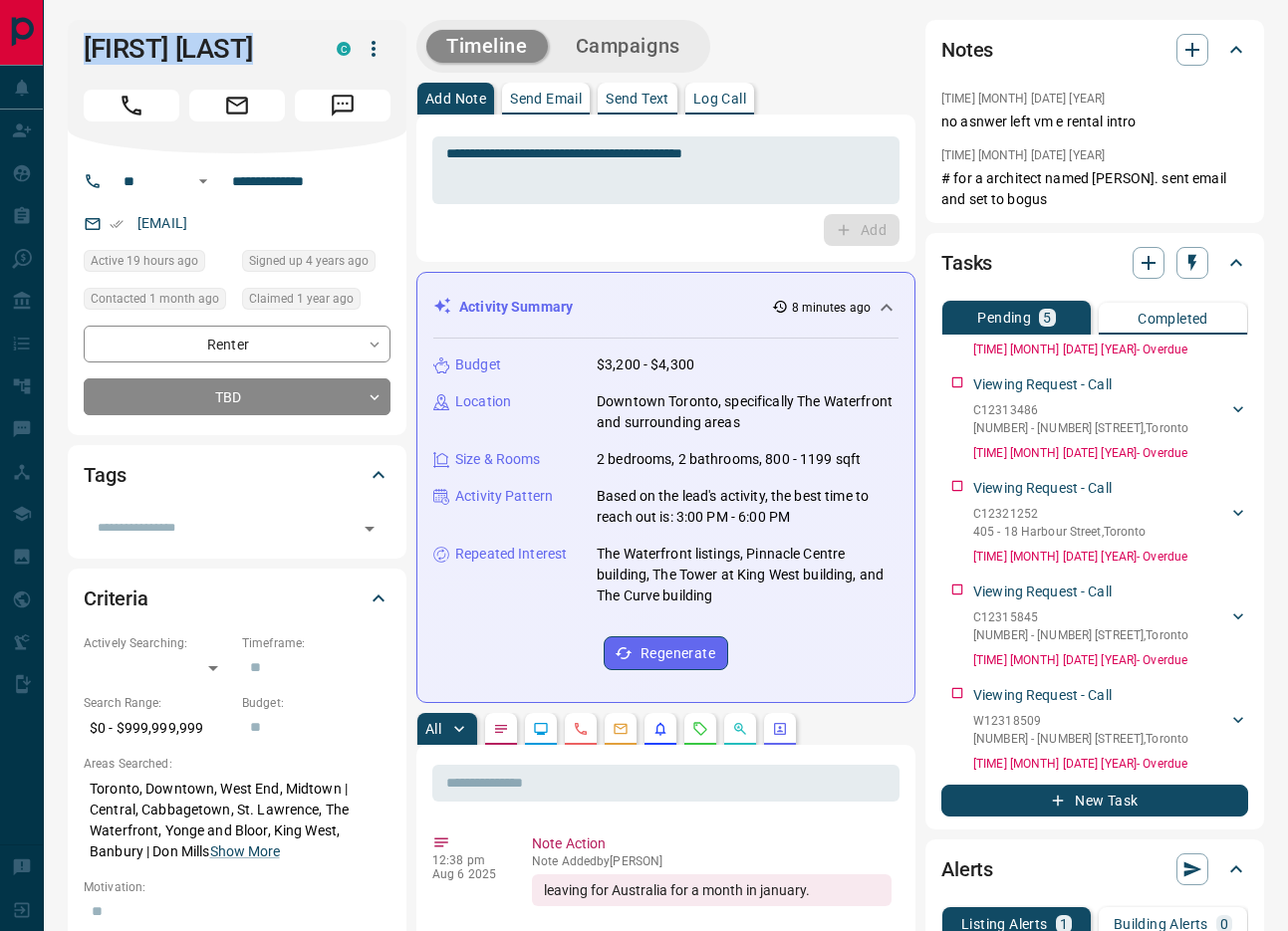 click on "**********" at bounding box center [665, 1230] 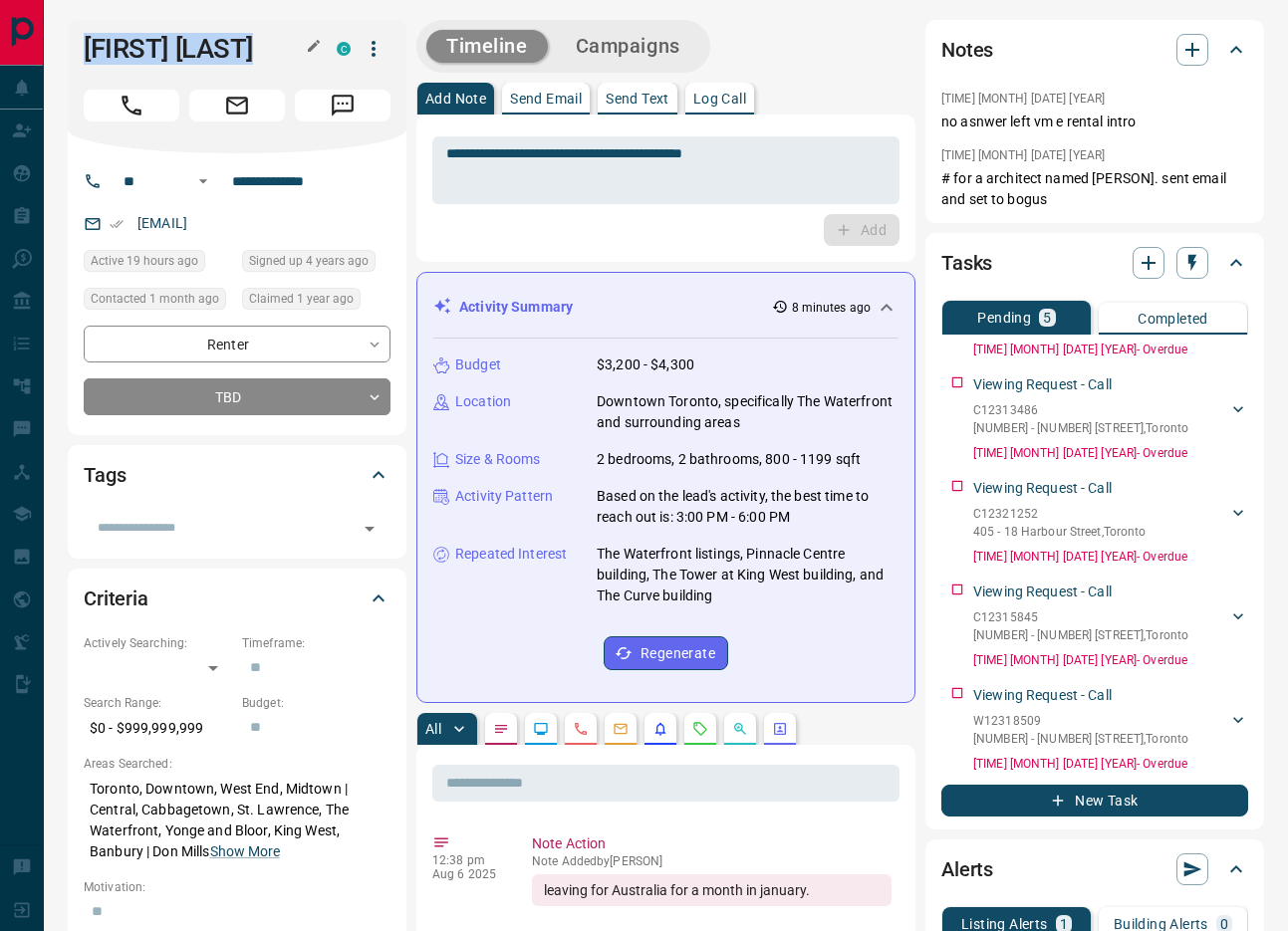 drag, startPoint x: 787, startPoint y: 620, endPoint x: 67, endPoint y: 6, distance: 946.25367 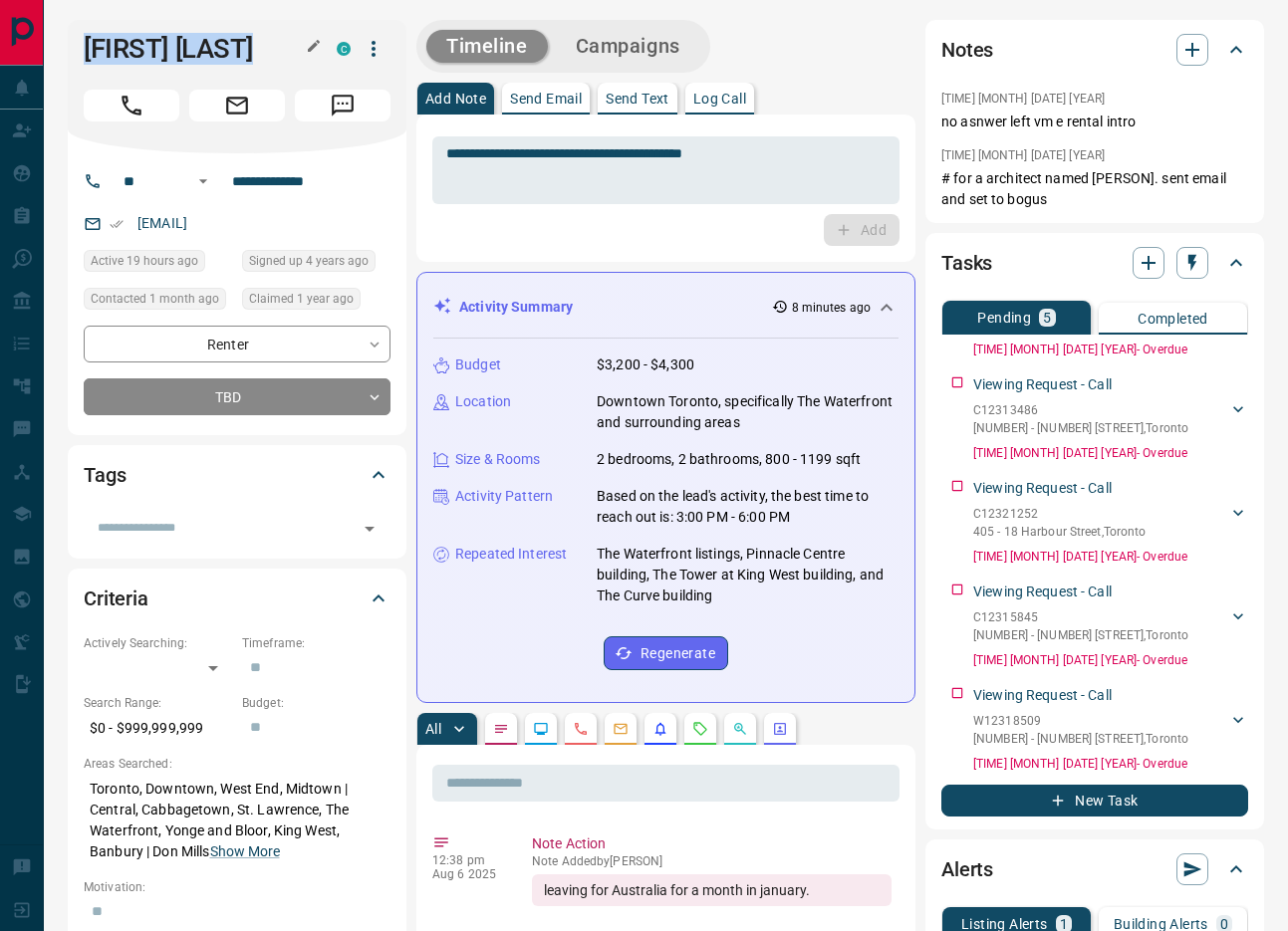 click on "**********" at bounding box center [665, 1230] 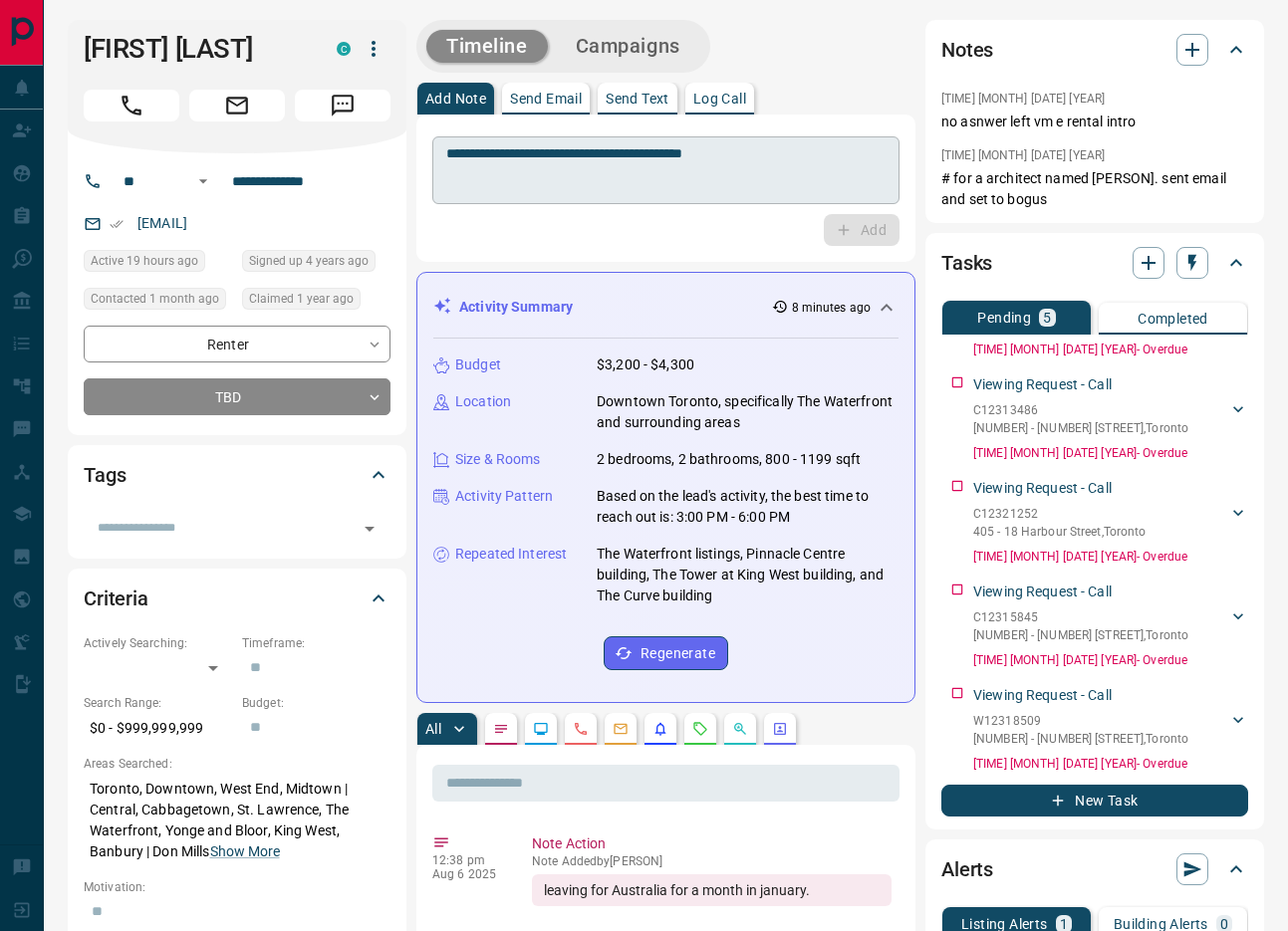 drag, startPoint x: 461, startPoint y: 152, endPoint x: 488, endPoint y: 154, distance: 27.073973 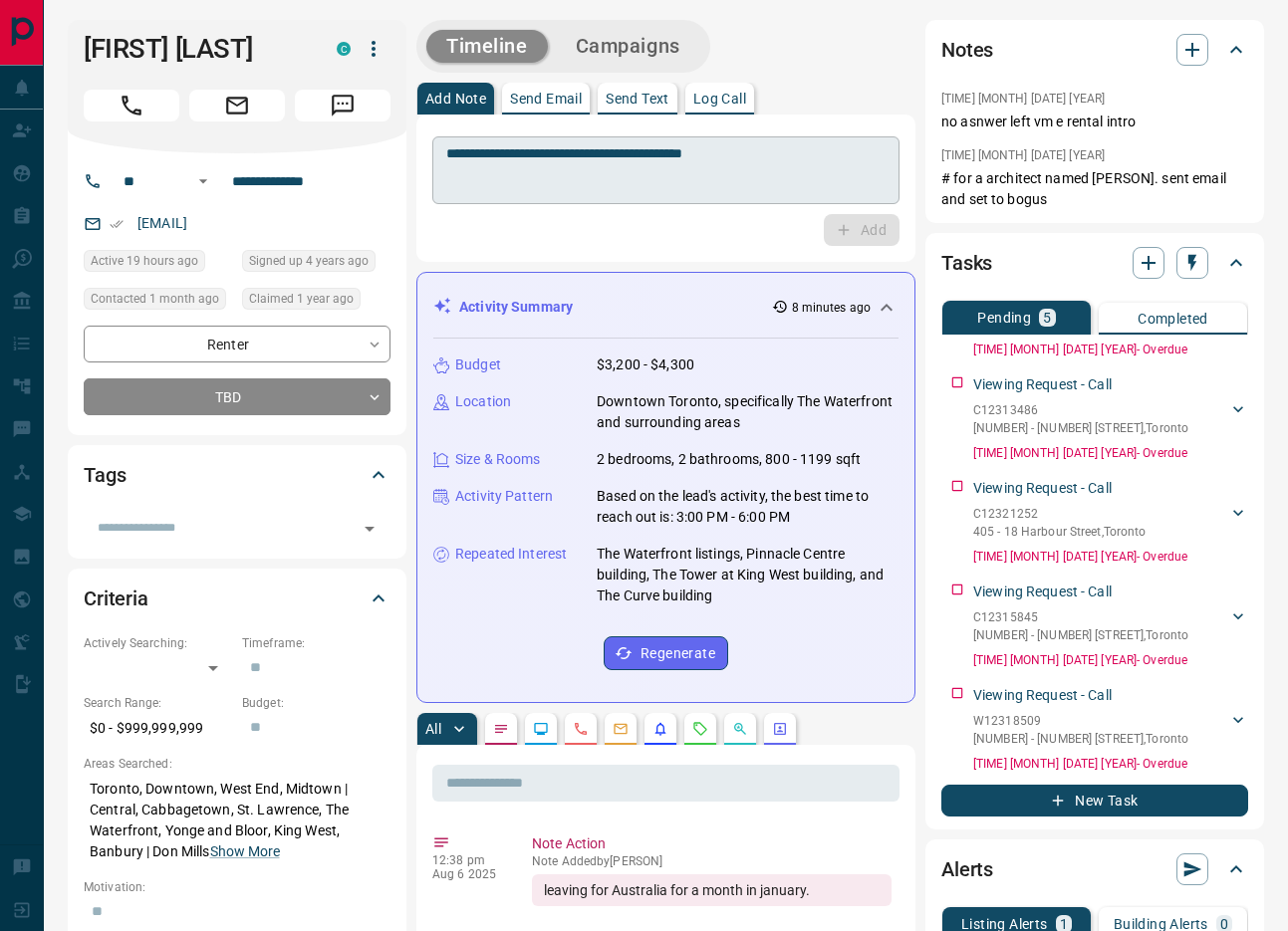 click on "**********" at bounding box center [665, 170] 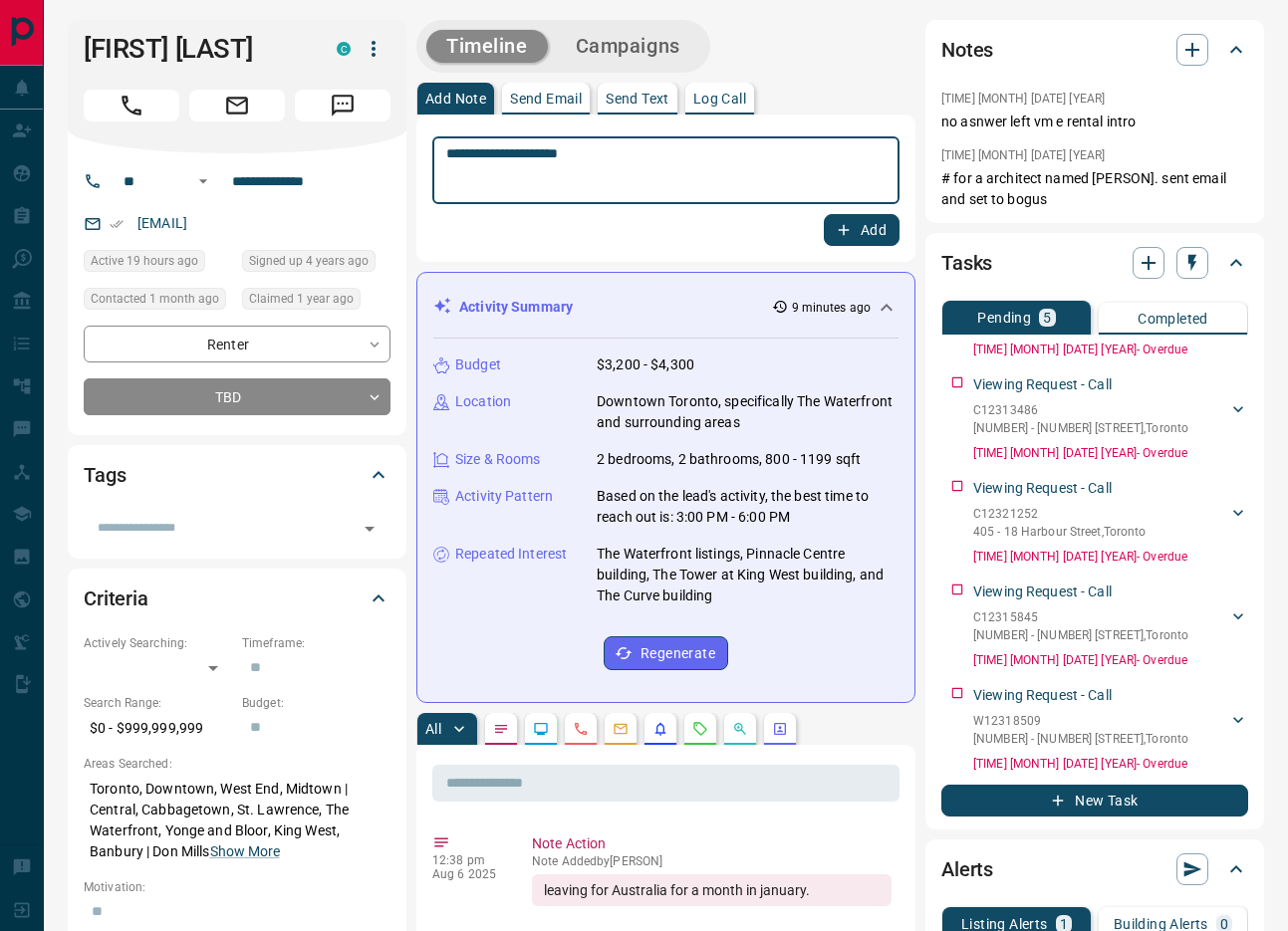 click on "**********" at bounding box center [665, 170] 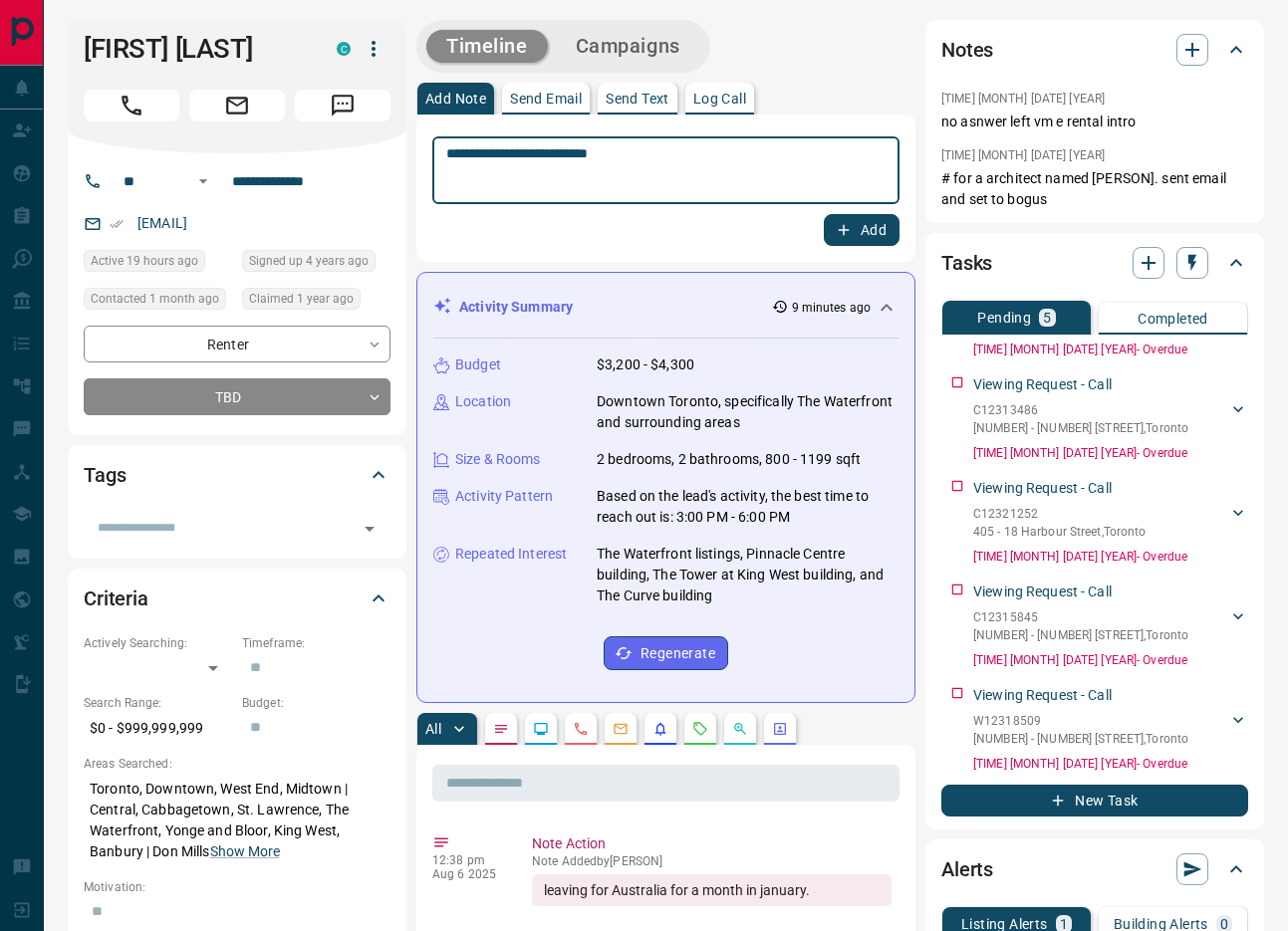 click on "**********" at bounding box center (665, 170) 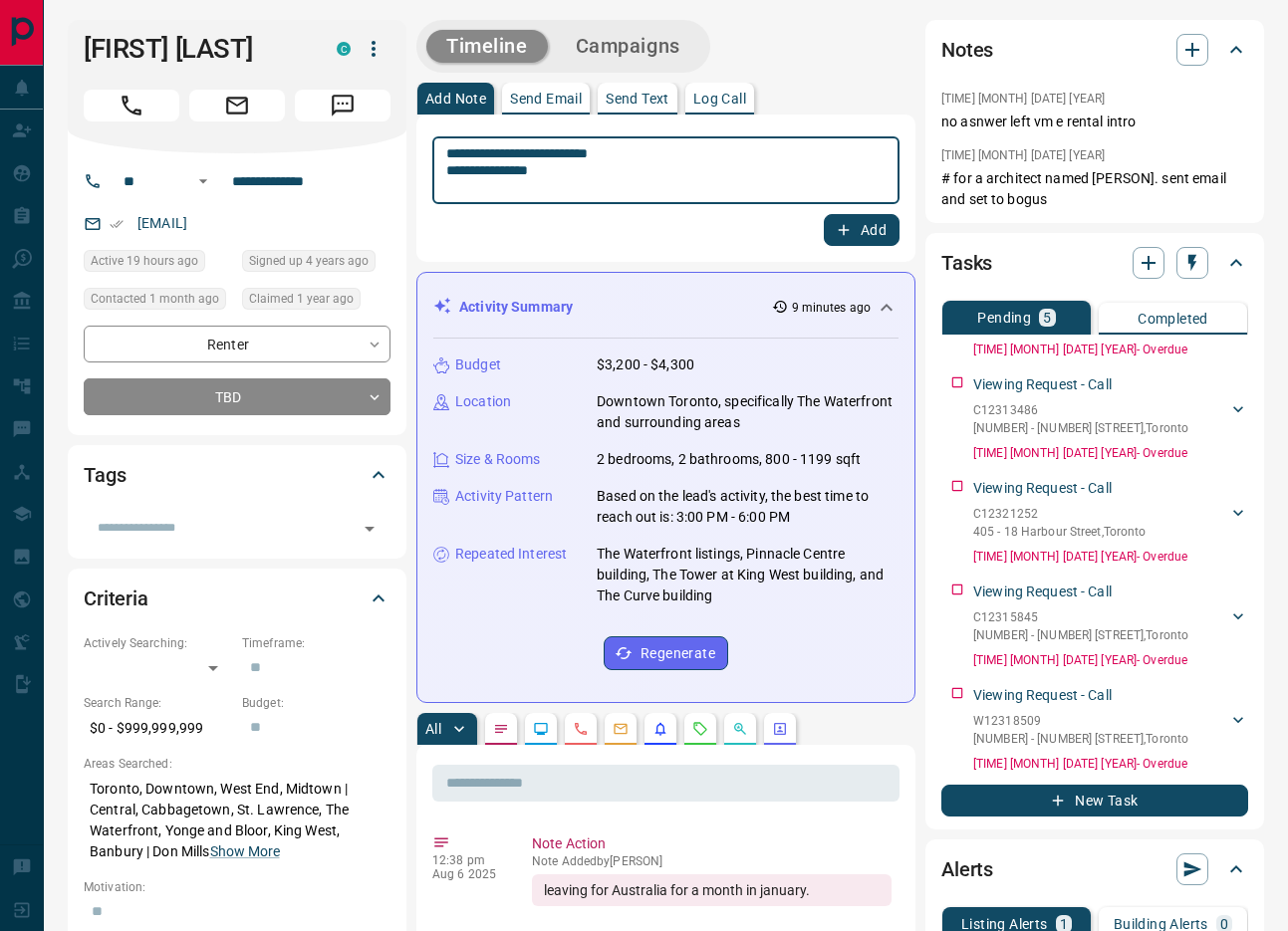 type on "**********" 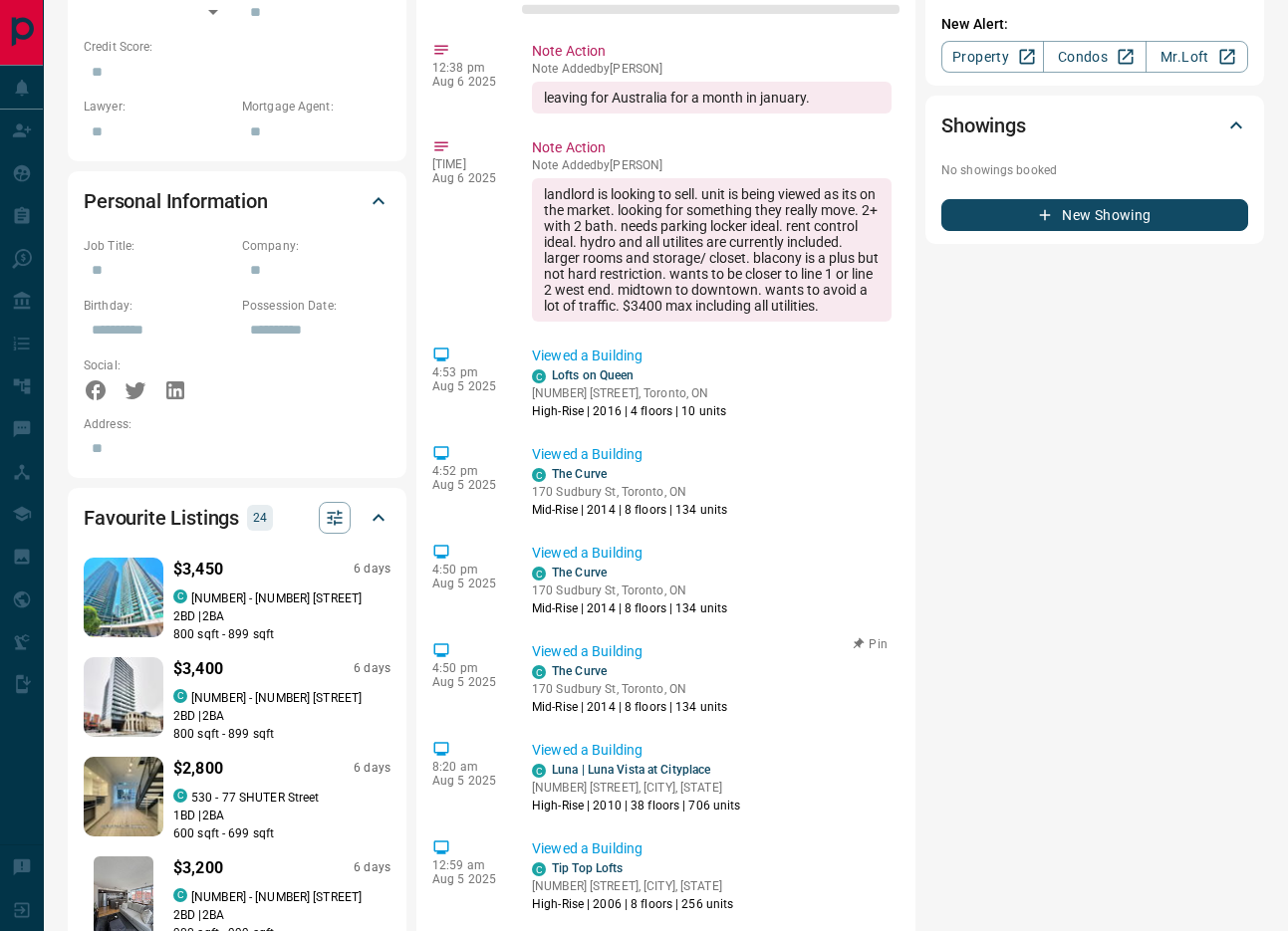 scroll, scrollTop: 1083, scrollLeft: 0, axis: vertical 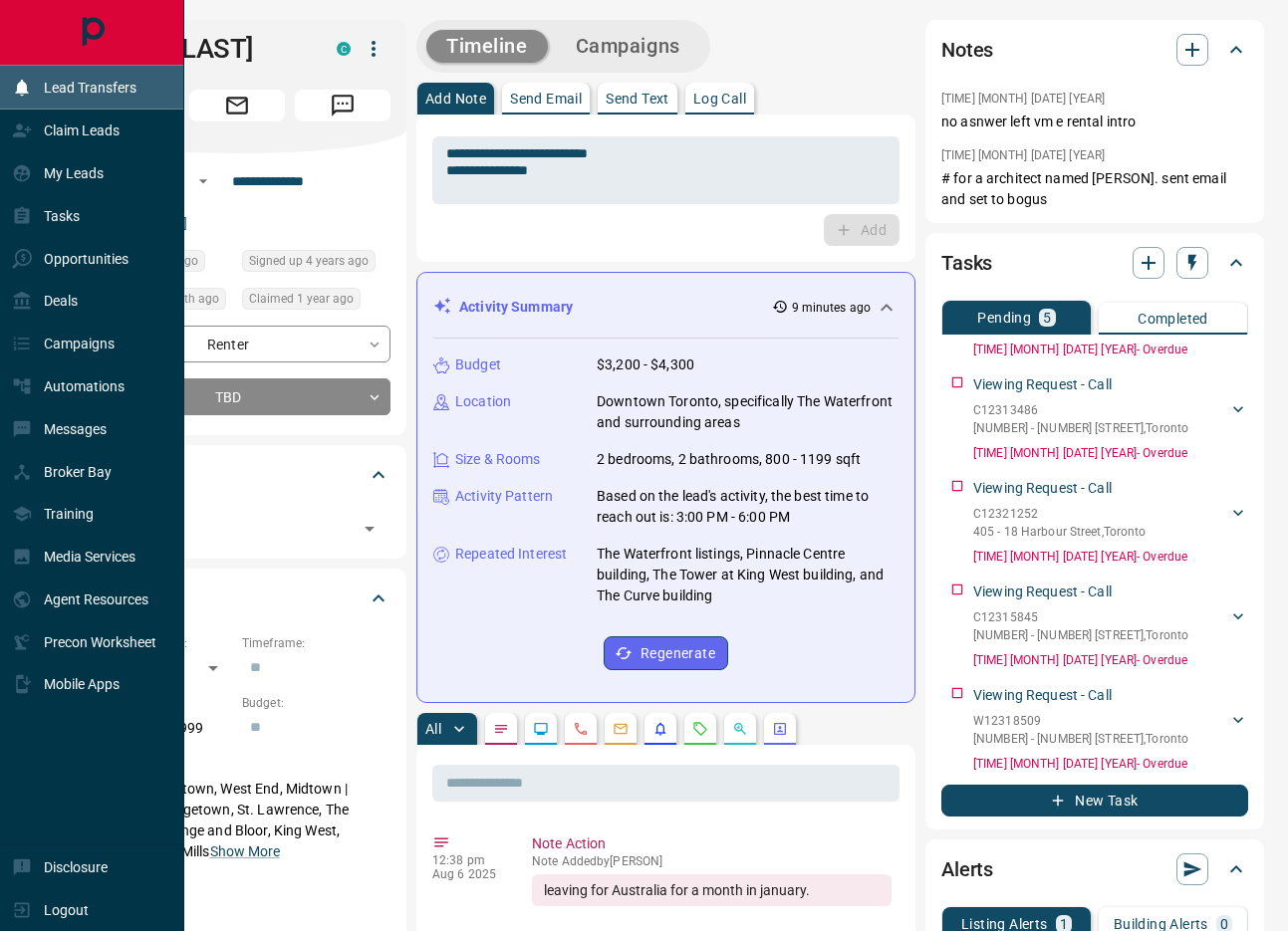 drag, startPoint x: 1034, startPoint y: 789, endPoint x: 150, endPoint y: 73, distance: 1137.5904 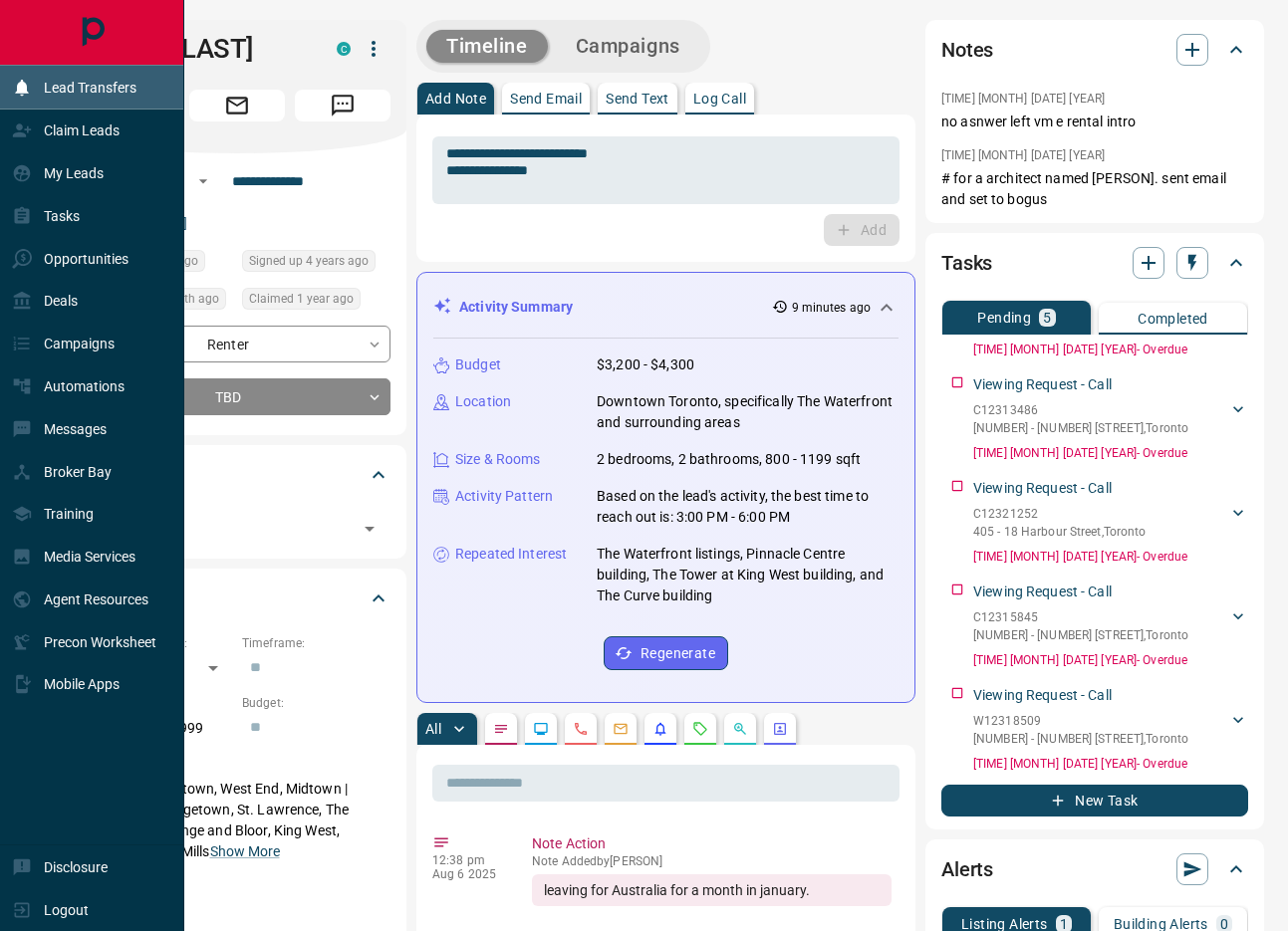 click on "**********" at bounding box center [644, 1230] 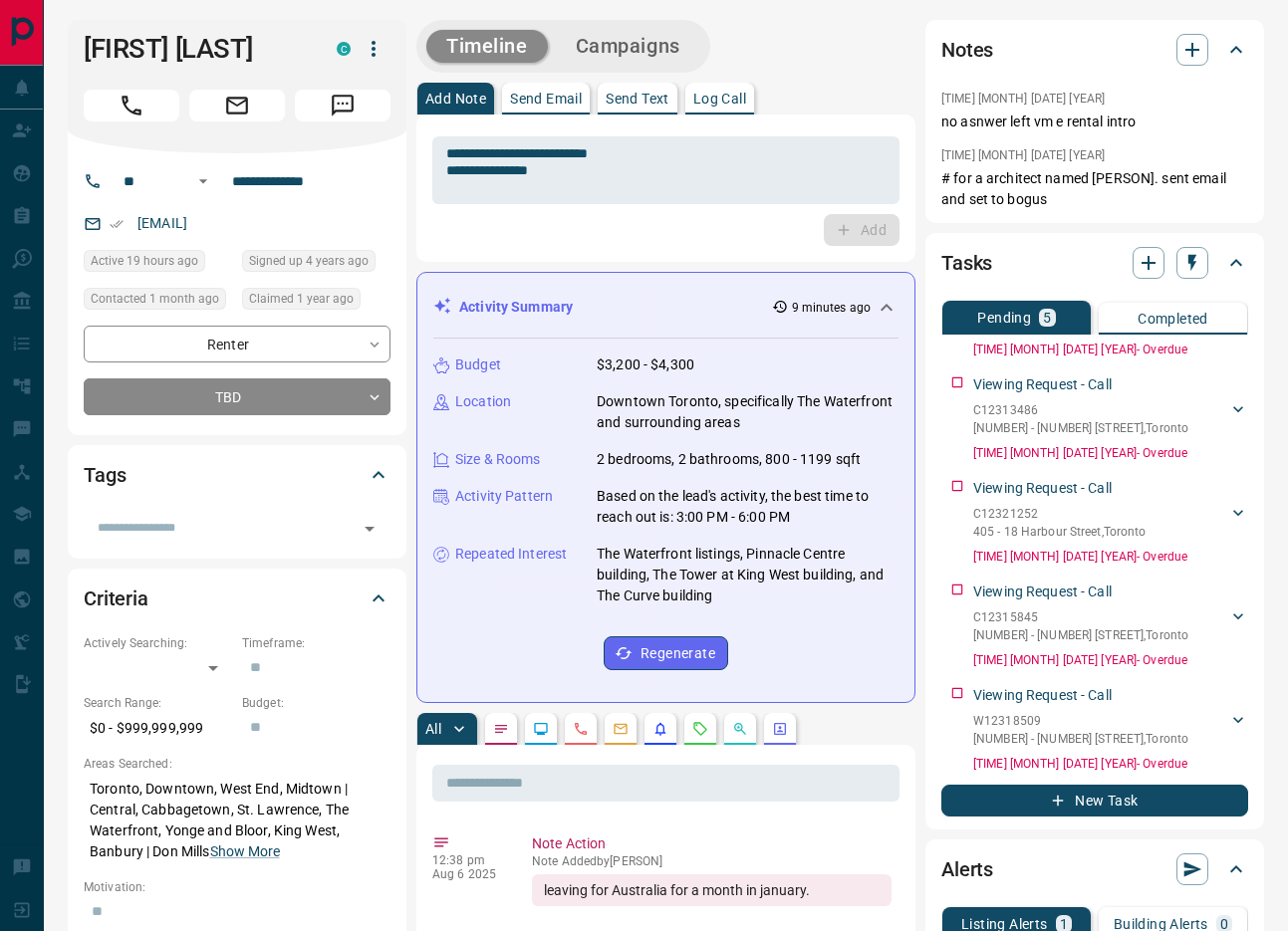 click on "Budget $3,200 - $4,300 Location Downtown Toronto, specifically The Waterfront and surrounding areas Size & Rooms 2 bedrooms, 2 bathrooms, 800 - 1199 sqft Activity Pattern Based on the lead's activity, the best time to reach out is:  3:00 PM - 6:00 PM Repeated Interest The Waterfront listings, Pinnacle Centre building, The Tower at King West building, and The Curve building Regenerate" at bounding box center (665, 512) 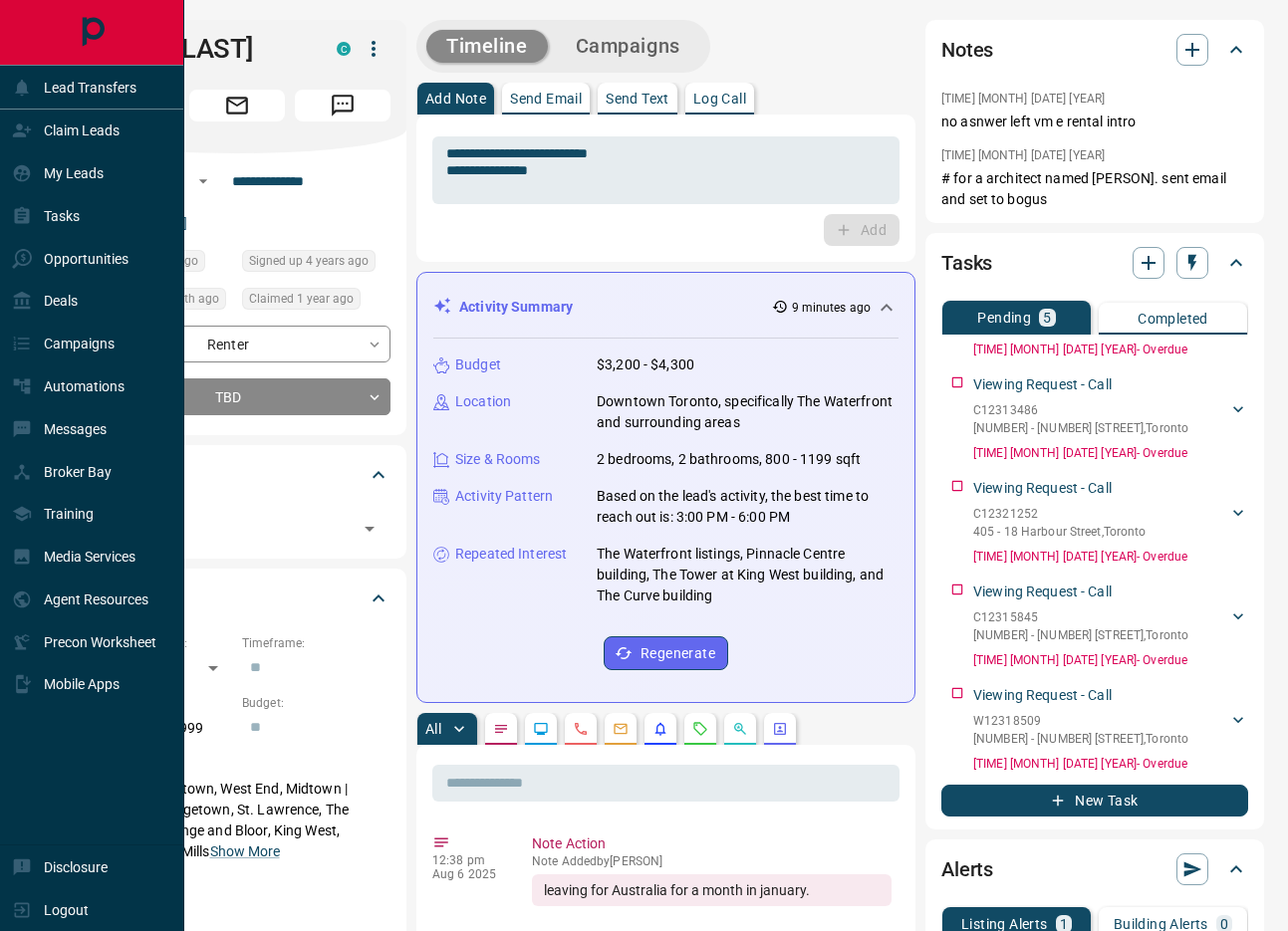 drag, startPoint x: 803, startPoint y: 685, endPoint x: 667, endPoint y: 494, distance: 234.47175 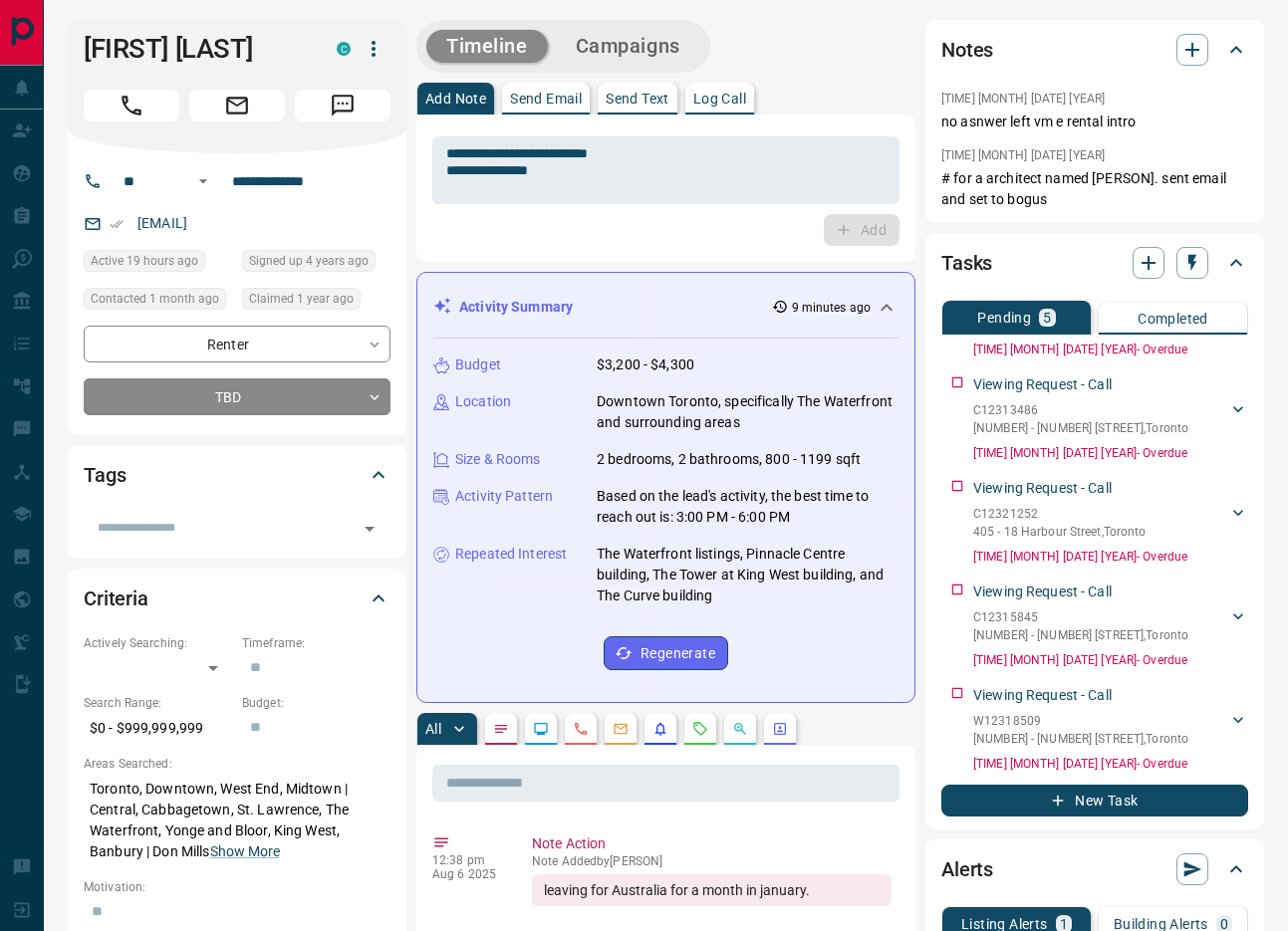 click on "The Waterfront listings, Pinnacle Centre building, The Tower at King West building, and The Curve building" at bounding box center [747, 575] 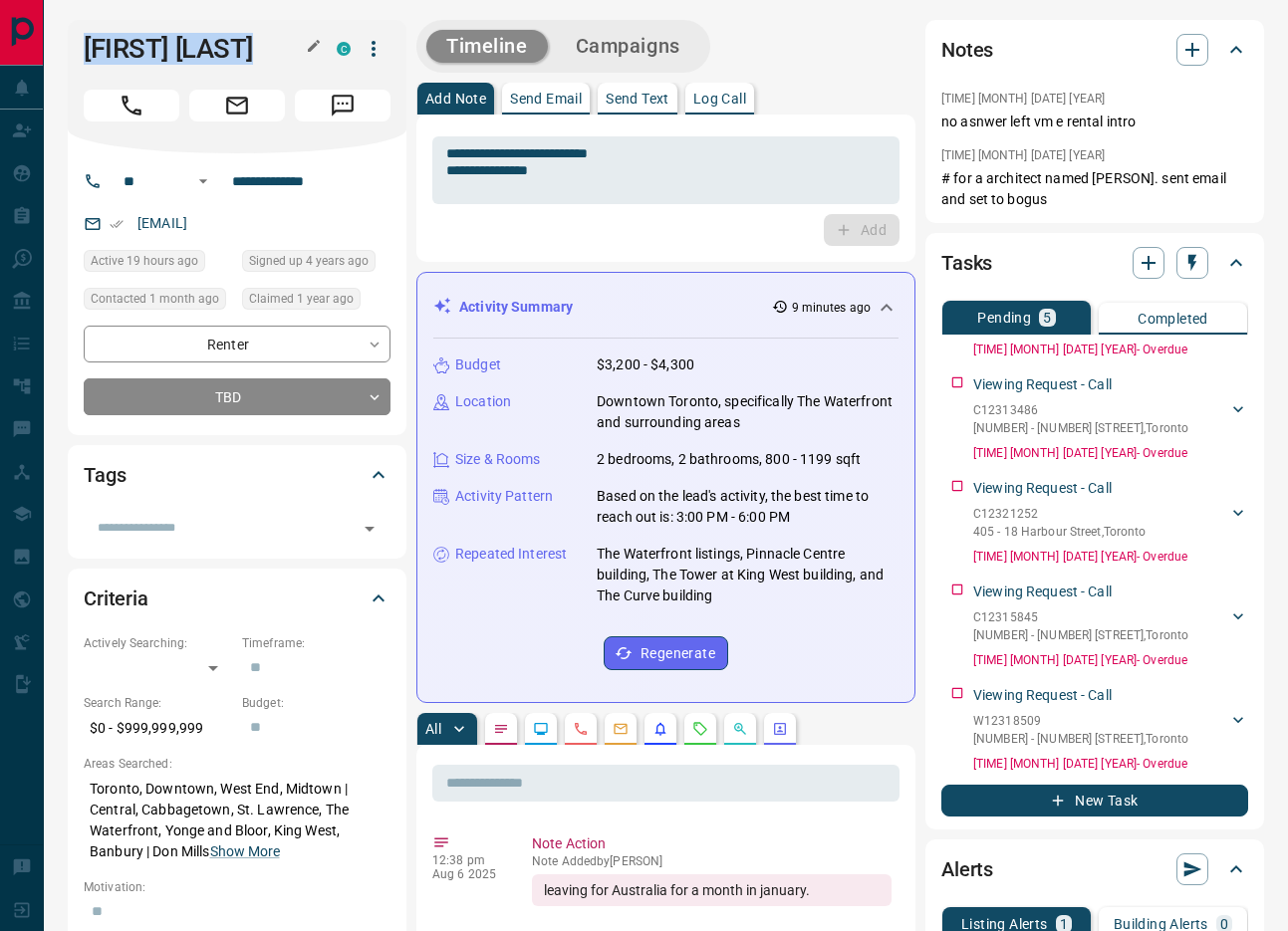 drag, startPoint x: 812, startPoint y: 647, endPoint x: 124, endPoint y: 41, distance: 916.8315 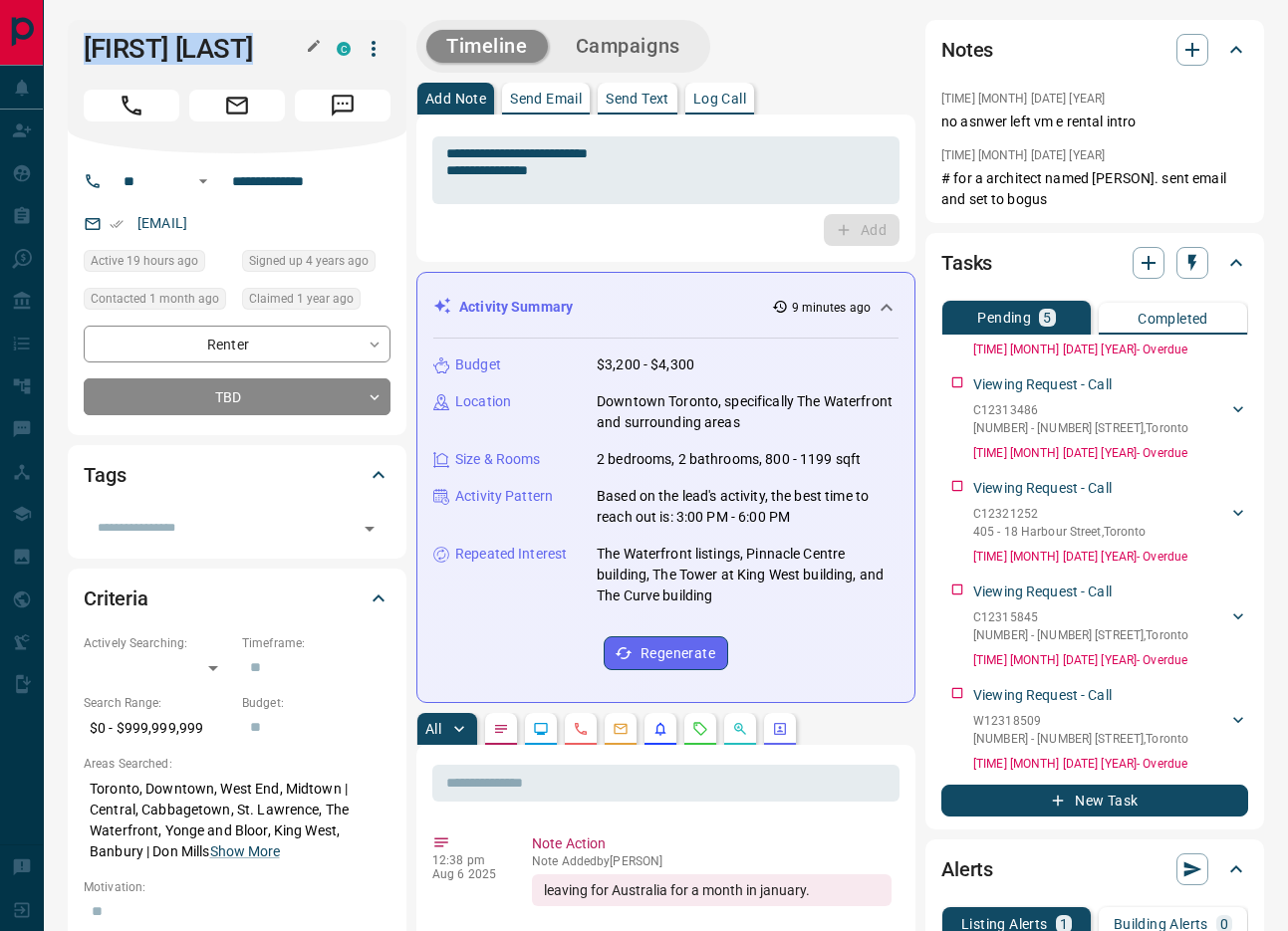 click on "**********" at bounding box center [665, 1230] 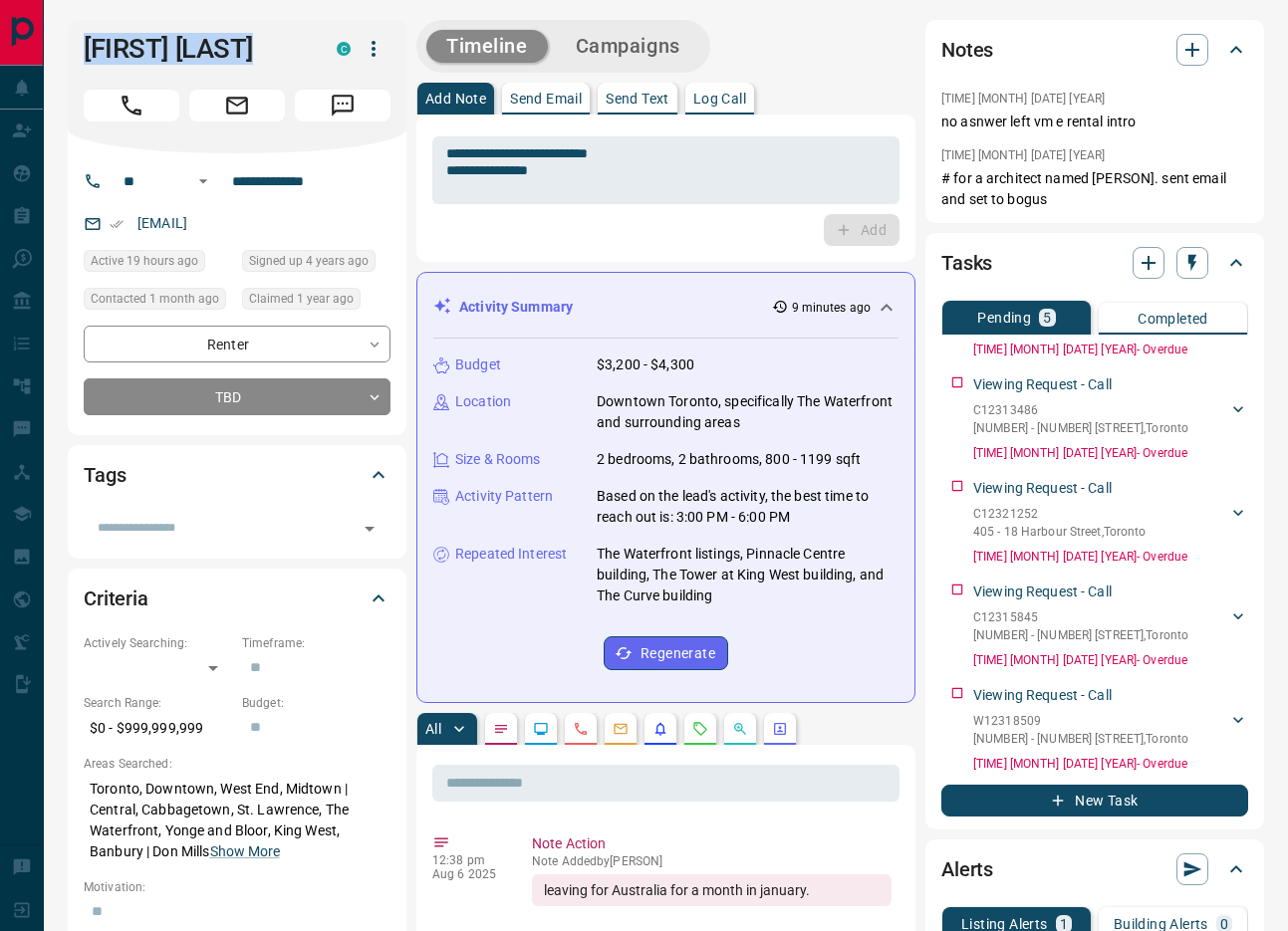 click on "Budget $3,200 - $4,300 Location Downtown Toronto, specifically The Waterfront and surrounding areas Size & Rooms 2 bedrooms, 2 bathrooms, 800 - 1199 sqft Activity Pattern Based on the lead's activity, the best time to reach out is:  3:00 PM - 6:00 PM Repeated Interest The Waterfront listings, Pinnacle Centre building, The Tower at King West building, and The Curve building Regenerate" at bounding box center (665, 512) 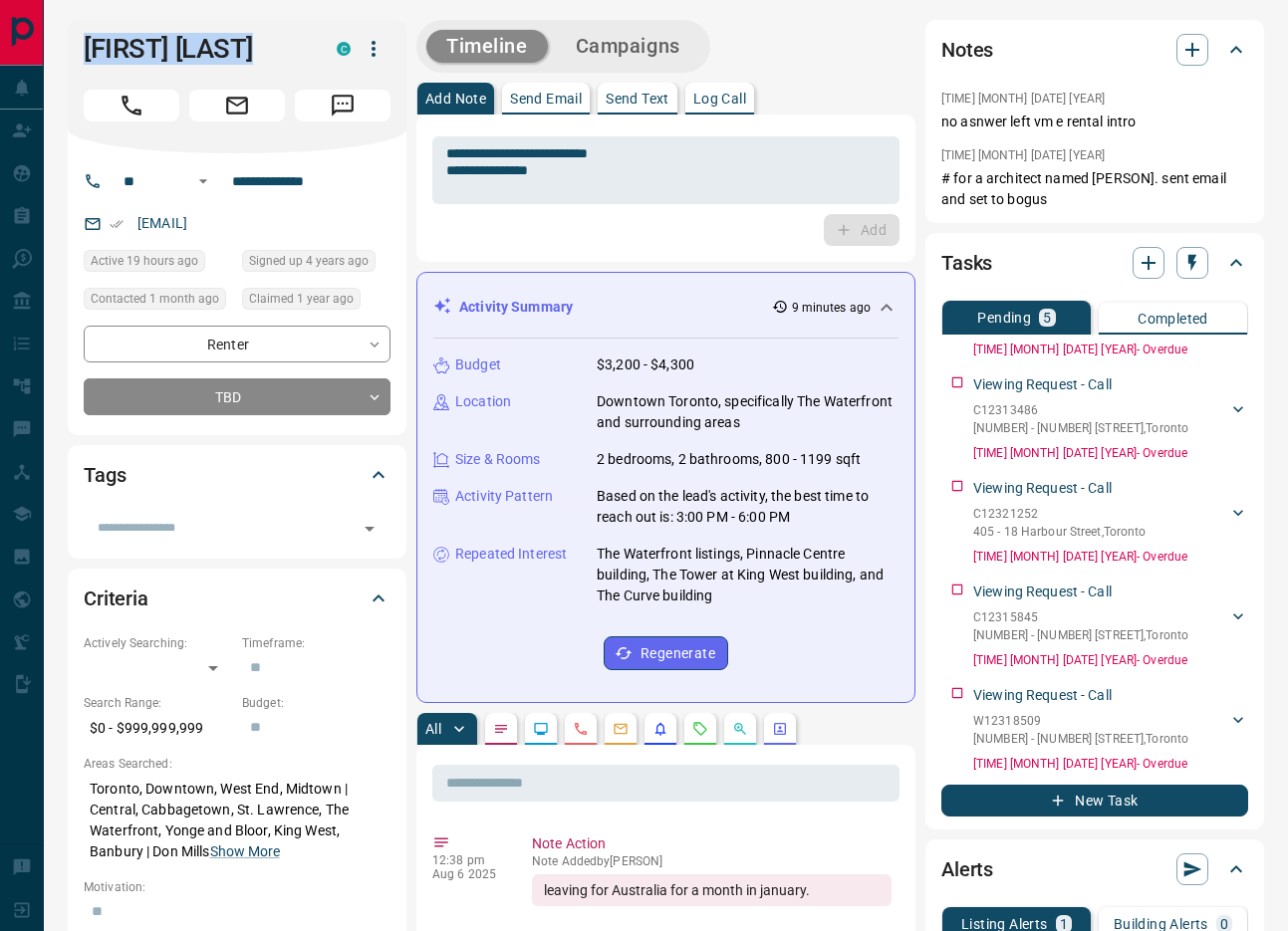 drag, startPoint x: 859, startPoint y: 675, endPoint x: 335, endPoint y: 148, distance: 743.1723 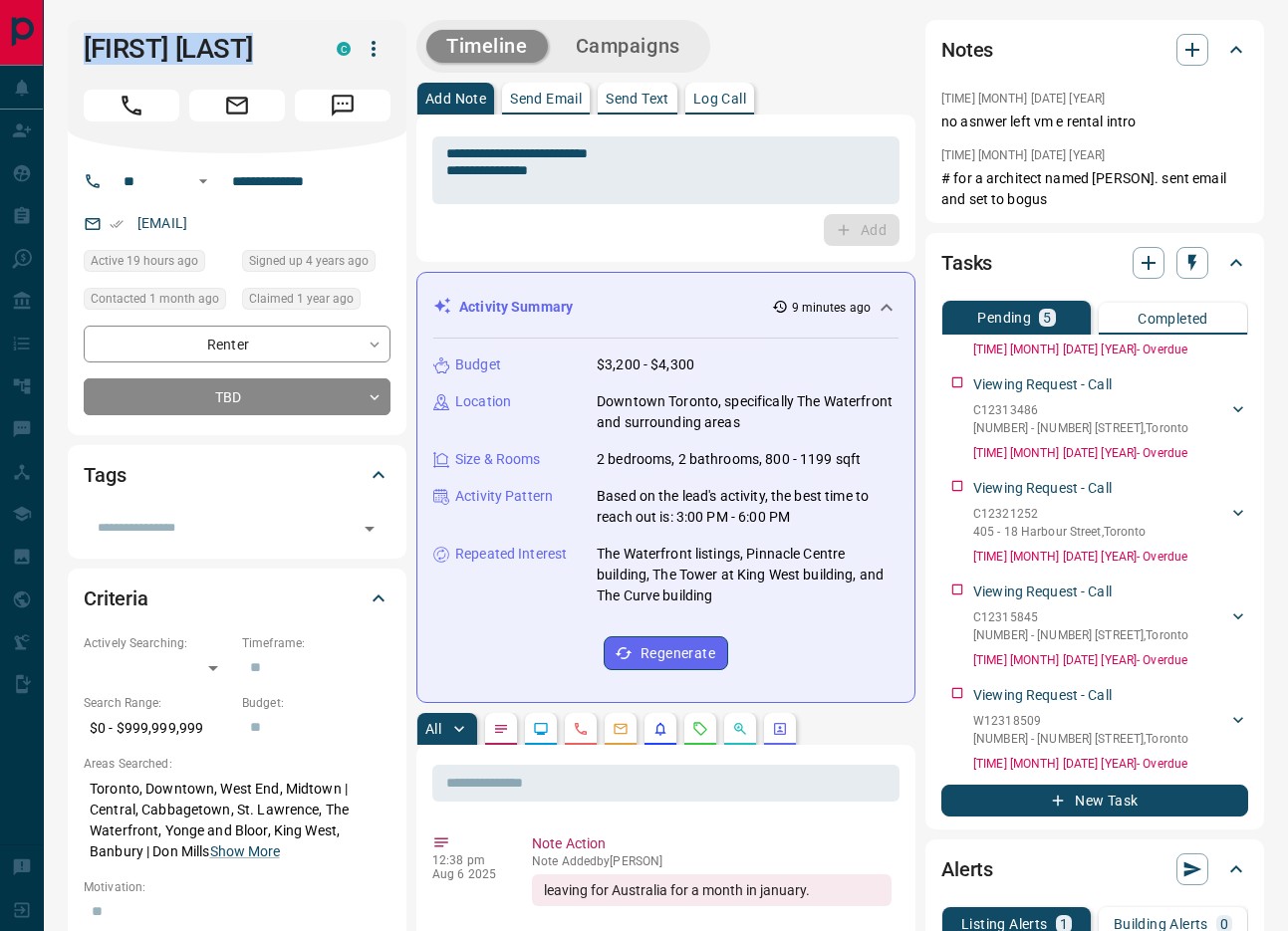 click on "**********" at bounding box center (665, 1230) 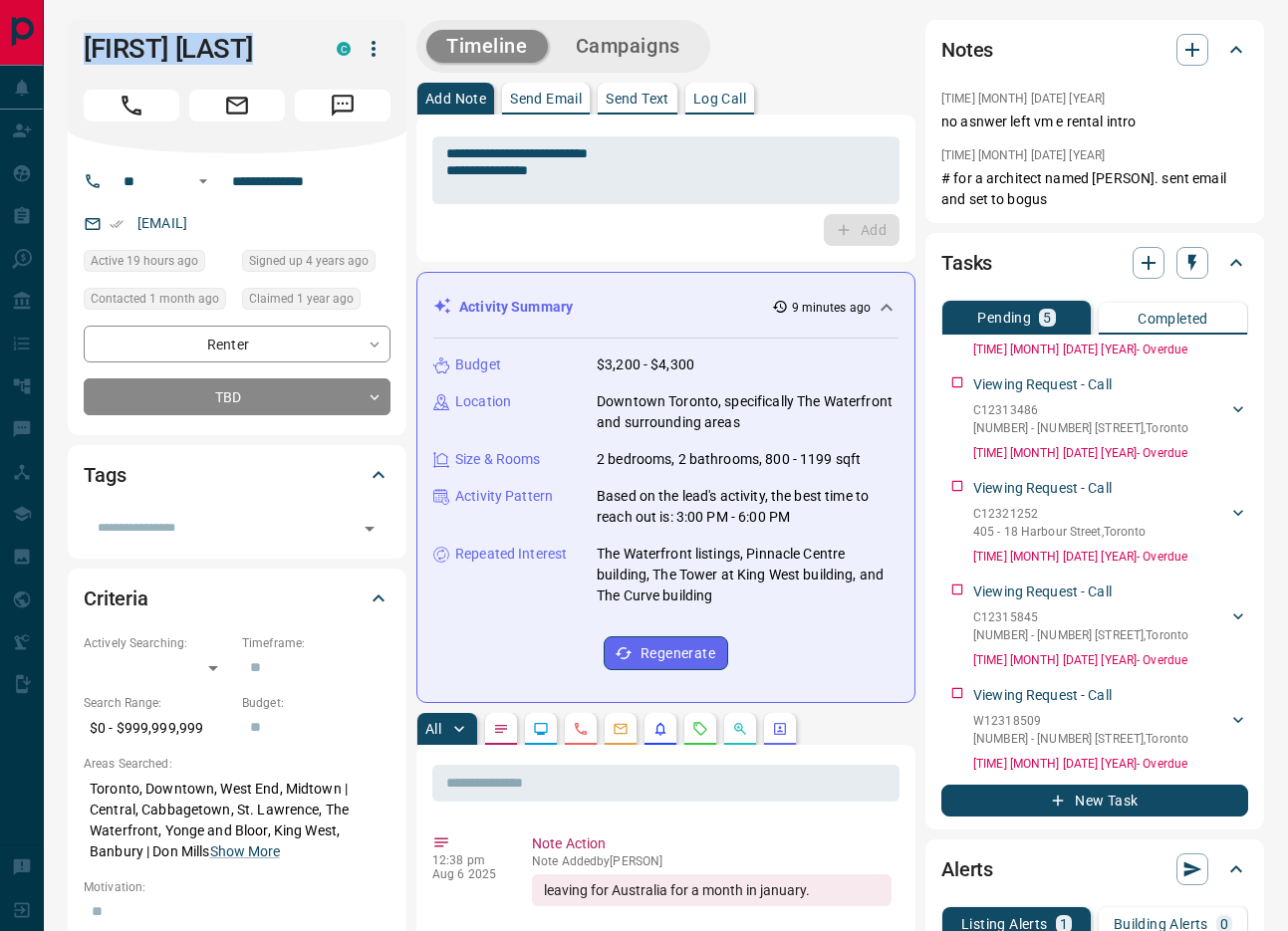drag, startPoint x: 799, startPoint y: 651, endPoint x: 128, endPoint y: 93, distance: 872.69983 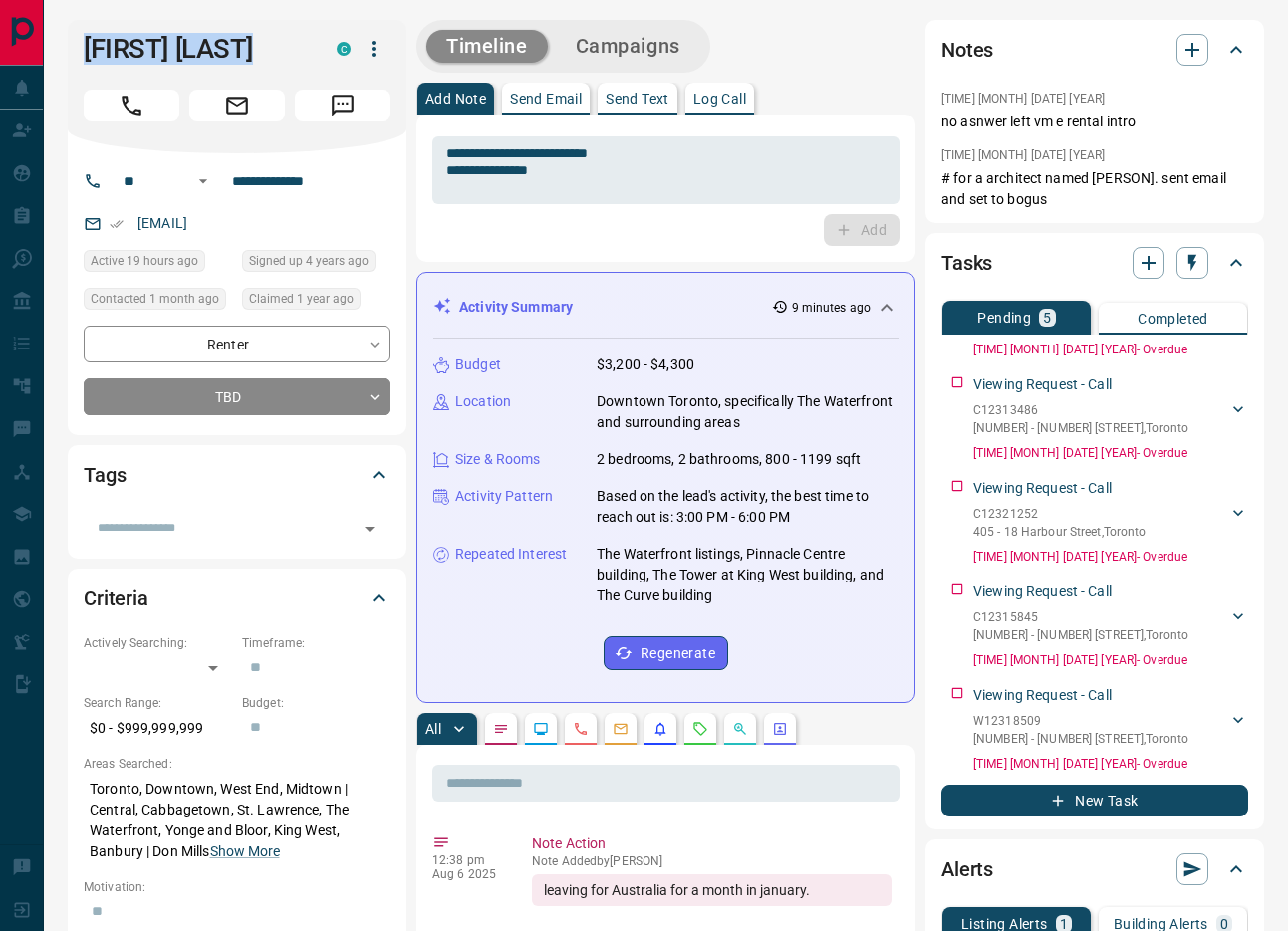 click on "**********" at bounding box center [665, 1230] 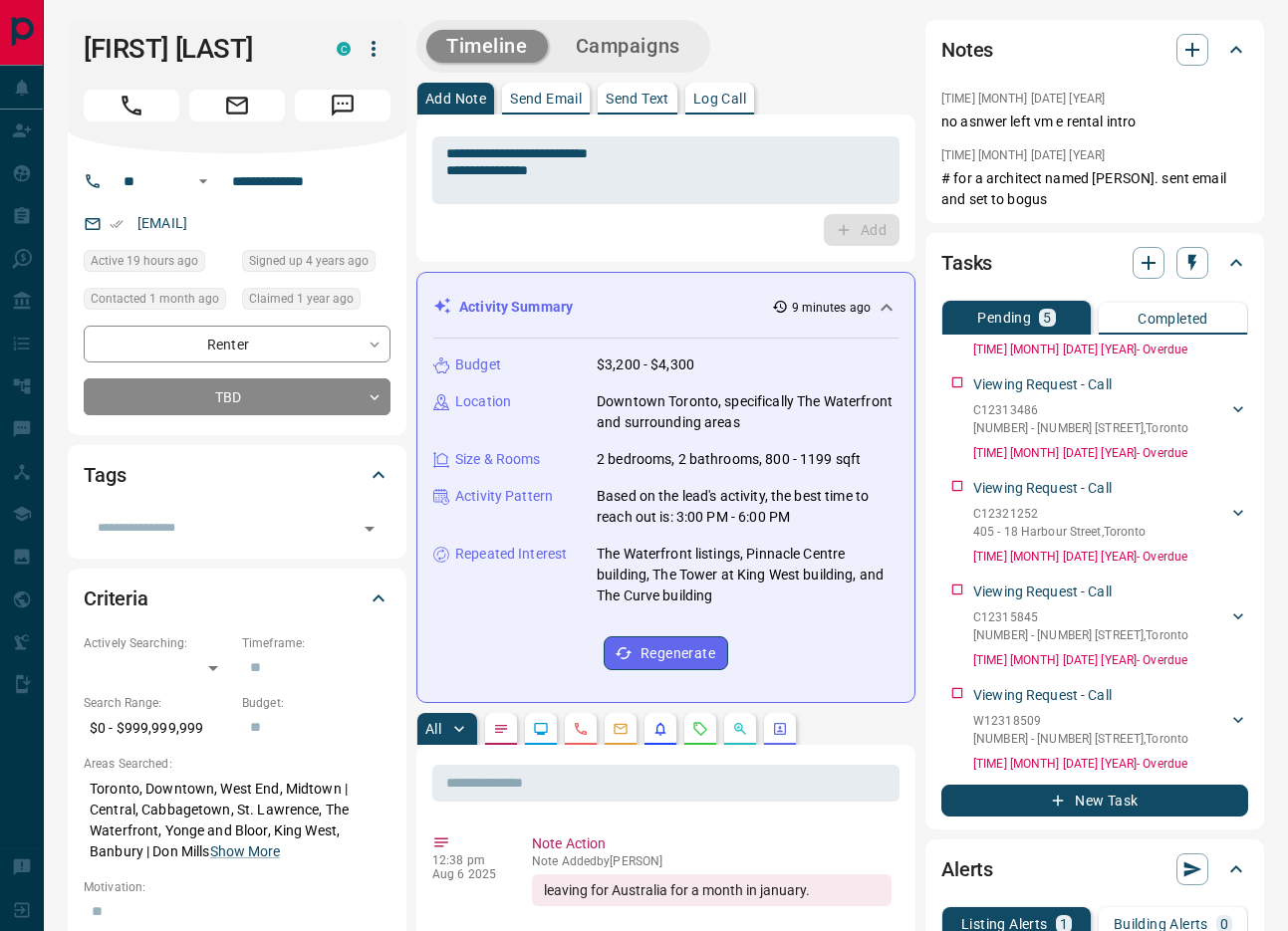 drag, startPoint x: 809, startPoint y: 665, endPoint x: 800, endPoint y: 688, distance: 24.698178 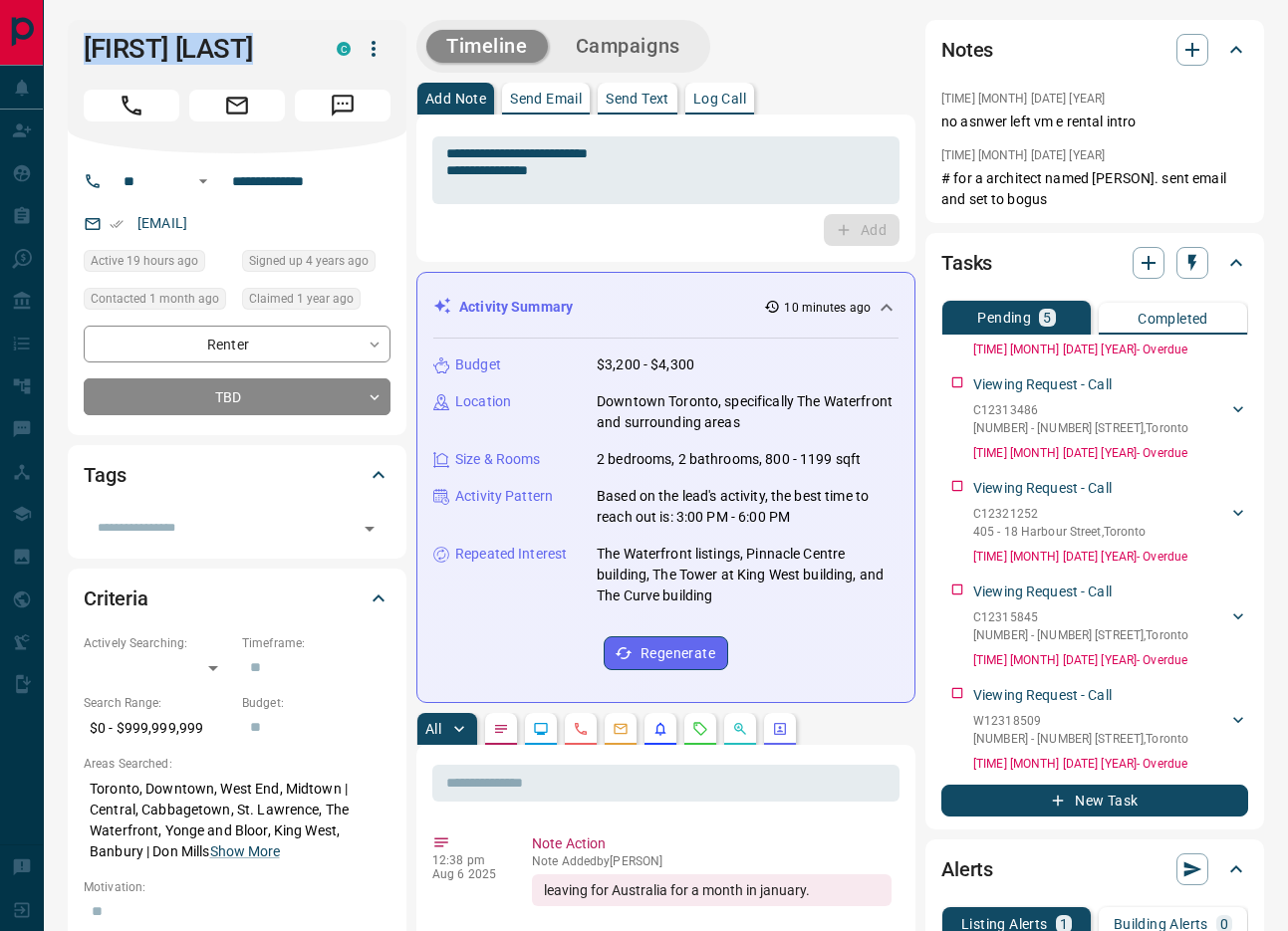 drag, startPoint x: 759, startPoint y: 658, endPoint x: 104, endPoint y: 53, distance: 891.6558 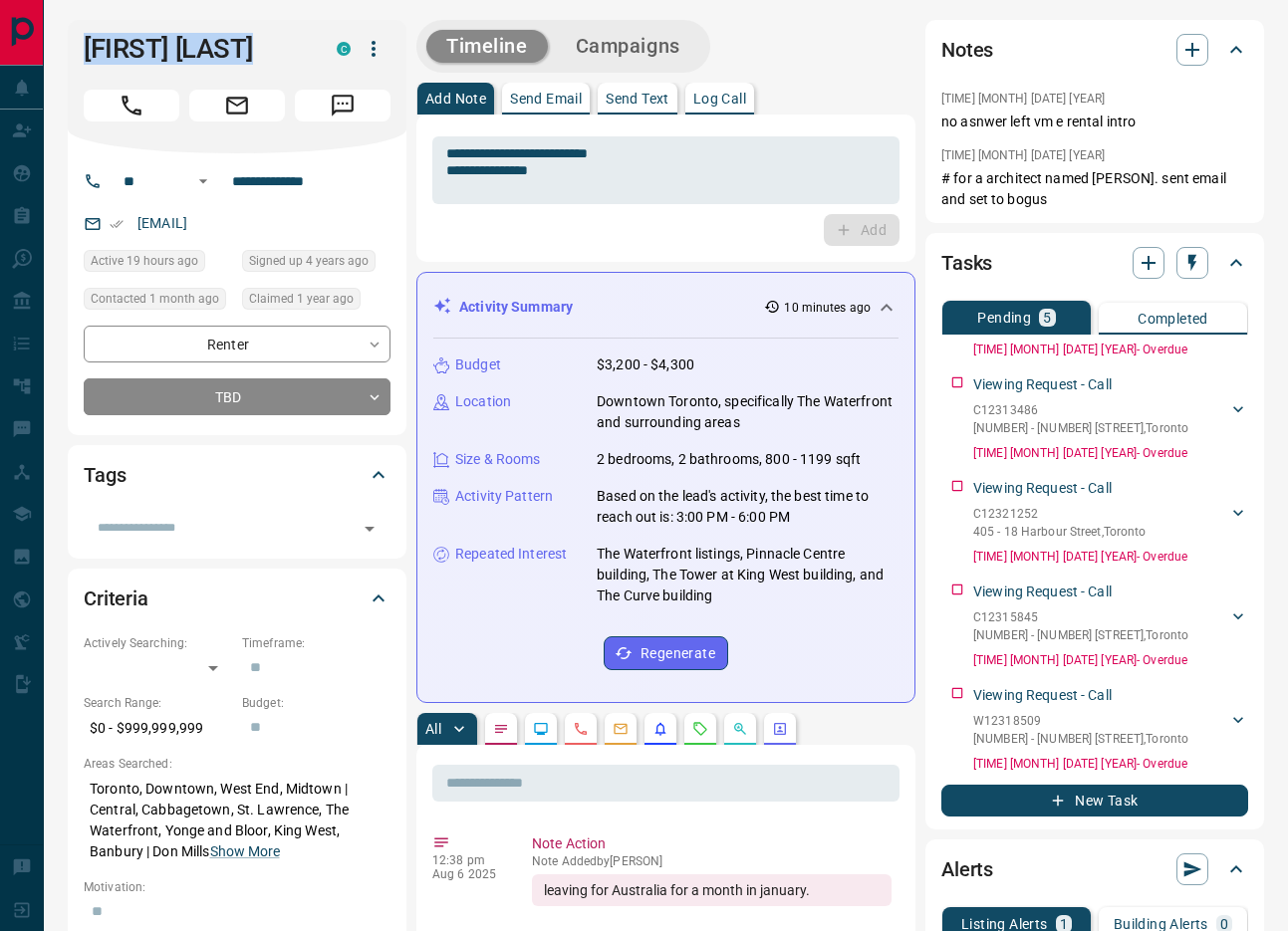 click on "**********" at bounding box center (665, 1230) 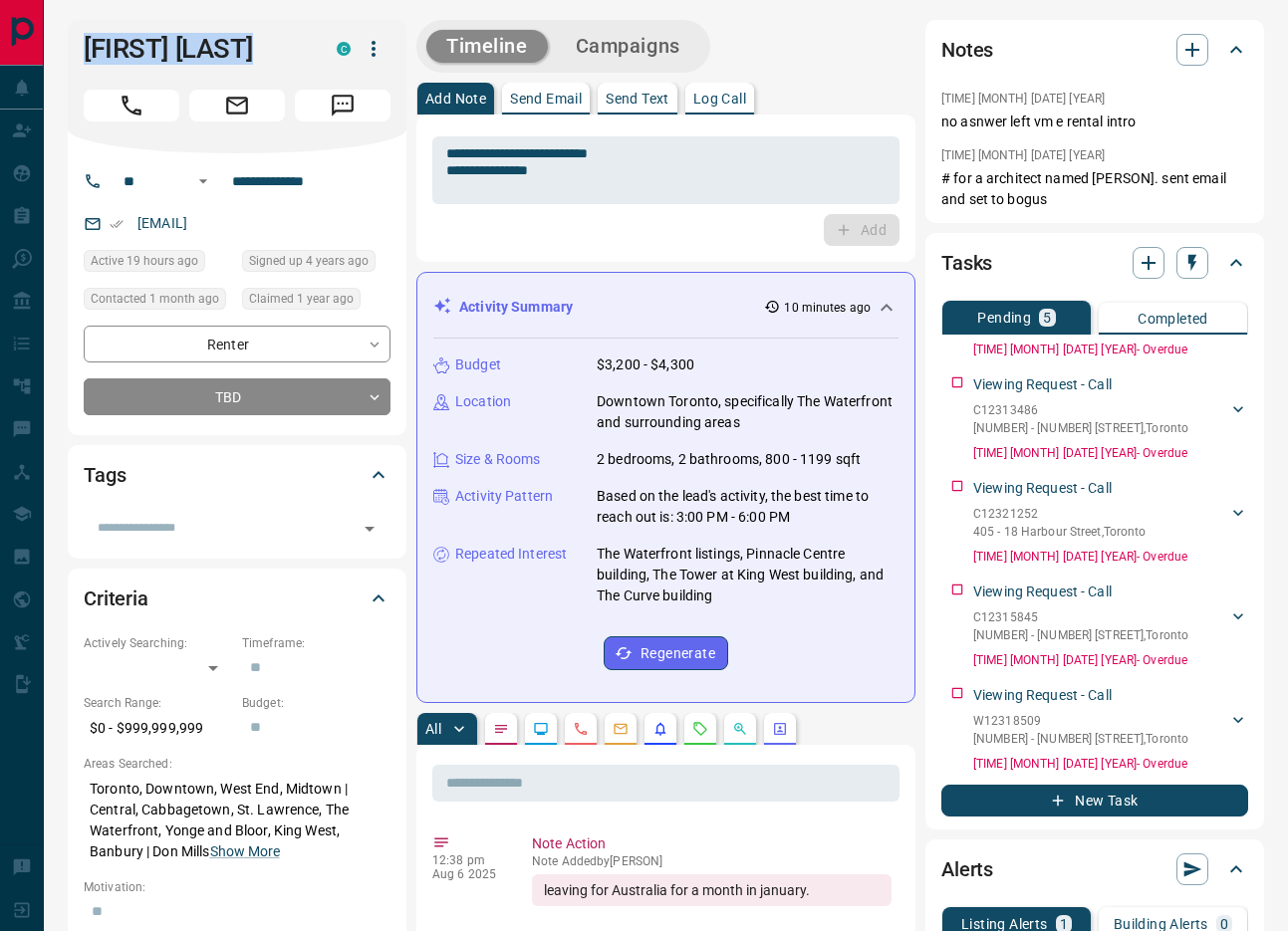 click on "Budget $3,200 - $4,300 Location Downtown Toronto, specifically The Waterfront and surrounding areas Size & Rooms 2 bedrooms, 2 bathrooms, 800 - 1199 sqft Activity Pattern Based on the lead's activity, the best time to reach out is:  3:00 PM - 6:00 PM Repeated Interest The Waterfront listings, Pinnacle Centre building, The Tower at King West building, and The Curve building Regenerate" at bounding box center [665, 512] 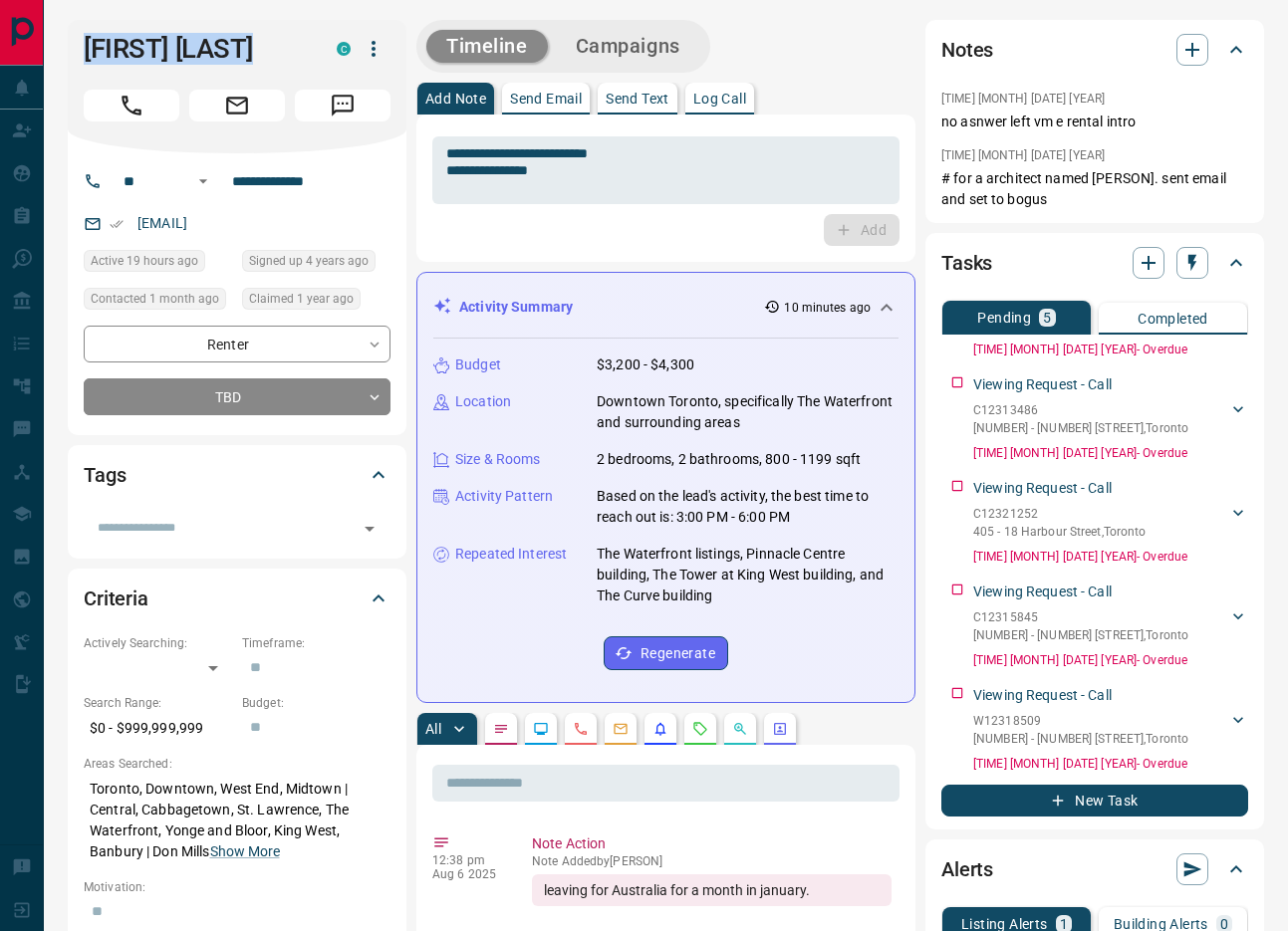 click on "**********" at bounding box center [665, 1230] 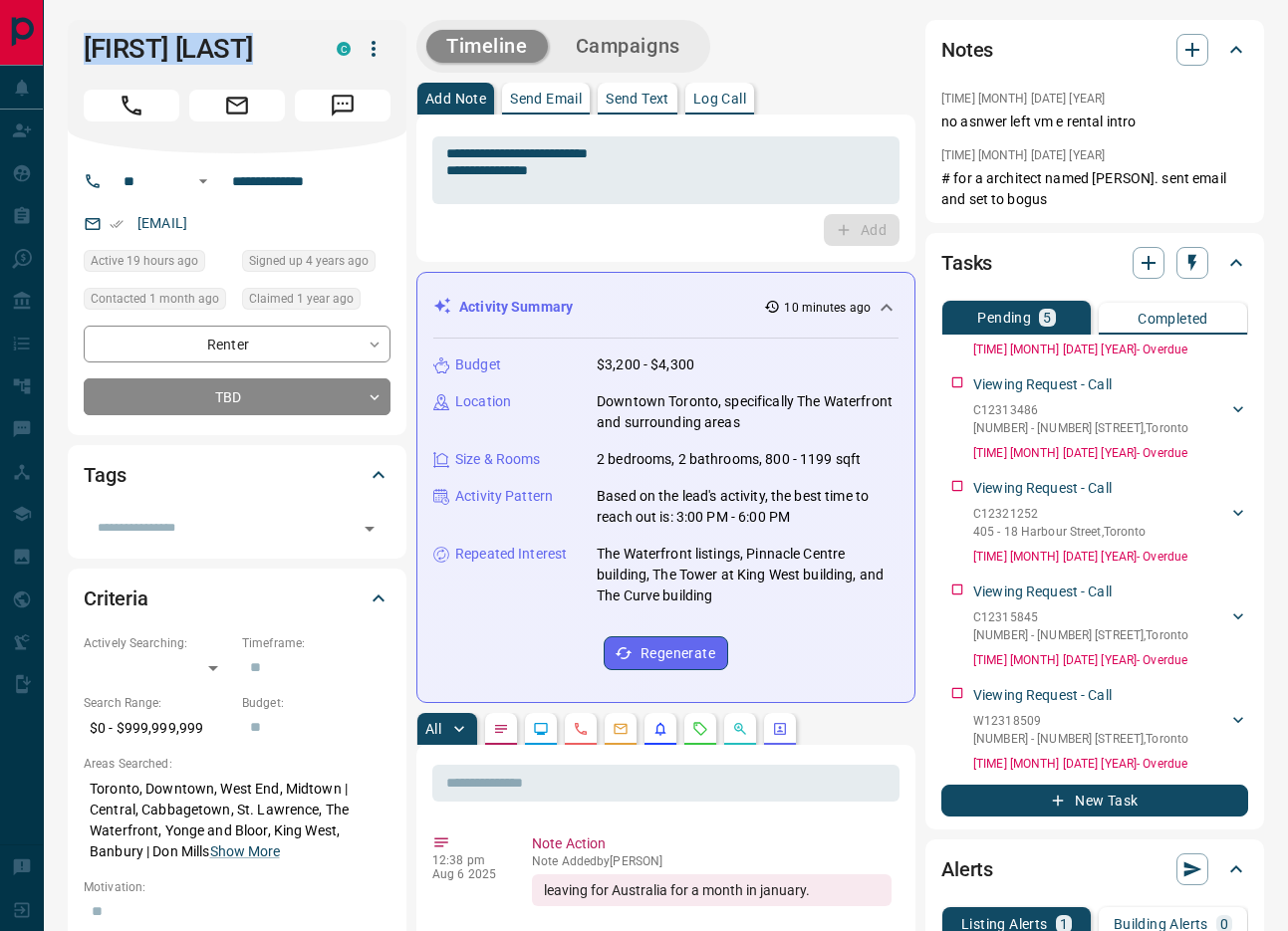 click on "Budget $3,200 - $4,300 Location Downtown Toronto, specifically The Waterfront and surrounding areas Size & Rooms 2 bedrooms, 2 bathrooms, 800 - 1199 sqft Activity Pattern Based on the lead's activity, the best time to reach out is:  3:00 PM - 6:00 PM Repeated Interest The Waterfront listings, Pinnacle Centre building, The Tower at King West building, and The Curve building Regenerate" at bounding box center [665, 512] 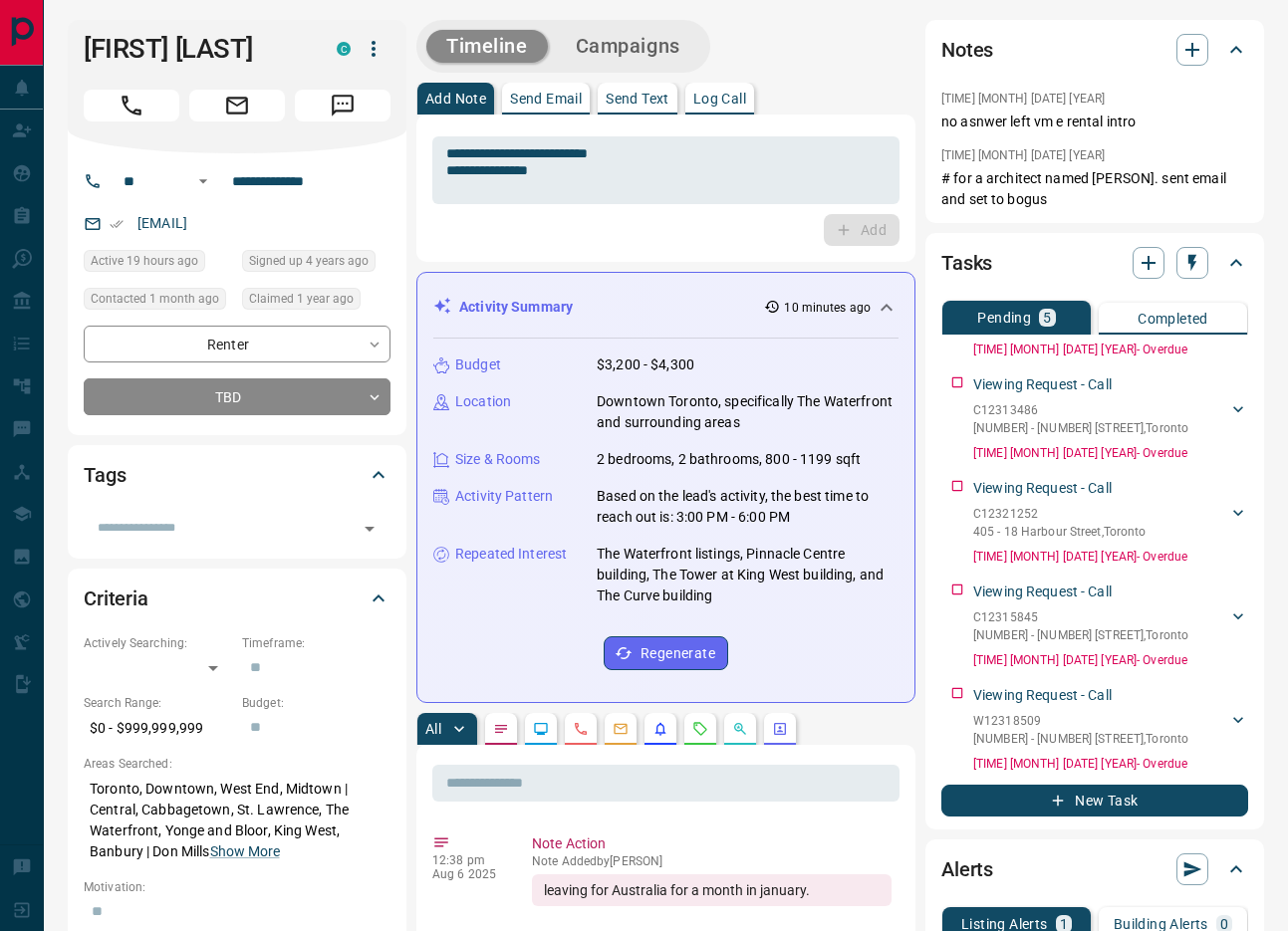 drag, startPoint x: 813, startPoint y: 680, endPoint x: 794, endPoint y: 661, distance: 26.870058 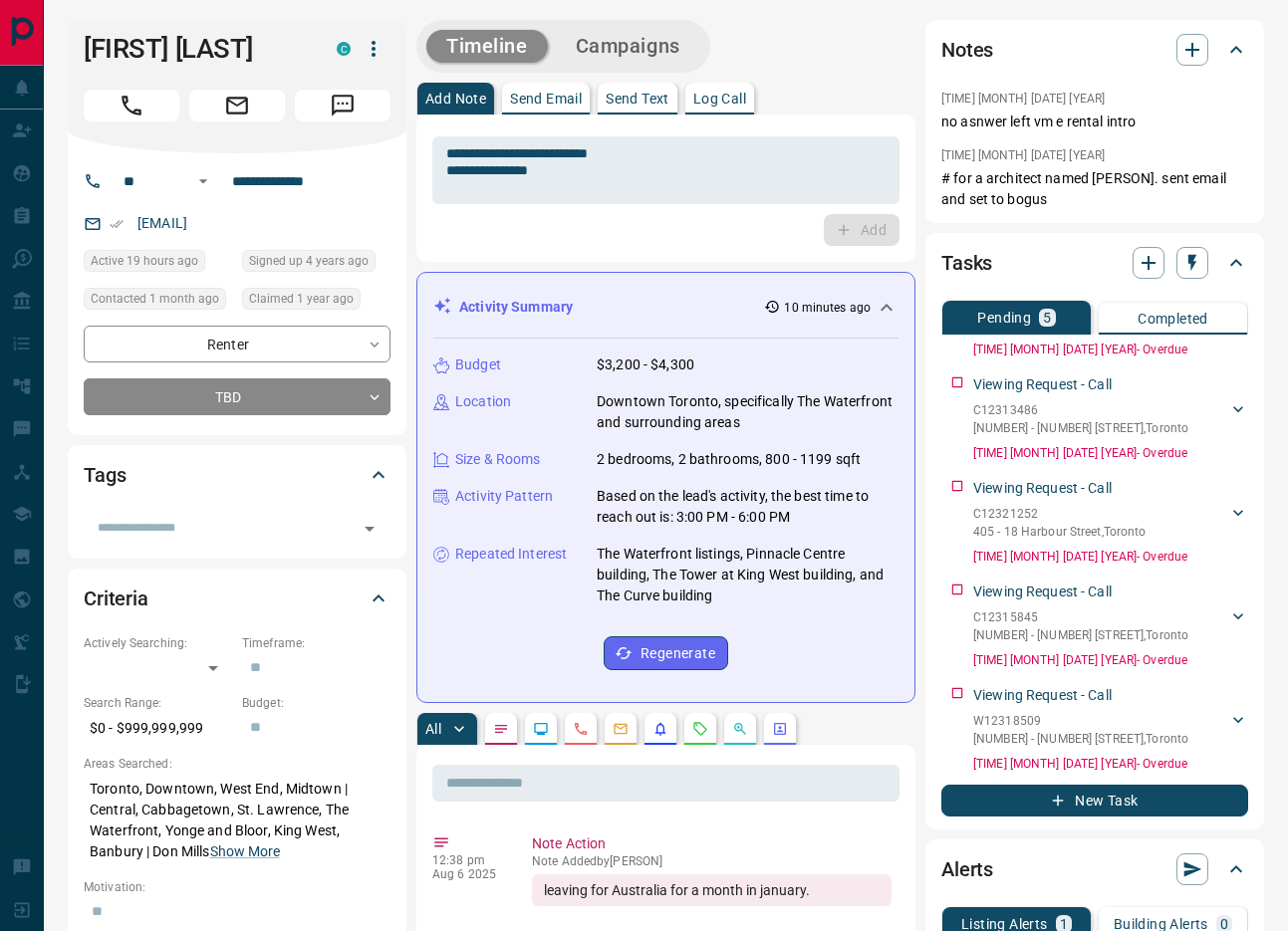 click on "Budget $3,200 - $4,300 Location Downtown Toronto, specifically The Waterfront and surrounding areas Size & Rooms 2 bedrooms, 2 bathrooms, 800 - 1199 sqft Activity Pattern Based on the lead's activity, the best time to reach out is:  3:00 PM - 6:00 PM Repeated Interest The Waterfront listings, Pinnacle Centre building, The Tower at King West building, and The Curve building Regenerate" at bounding box center [665, 512] 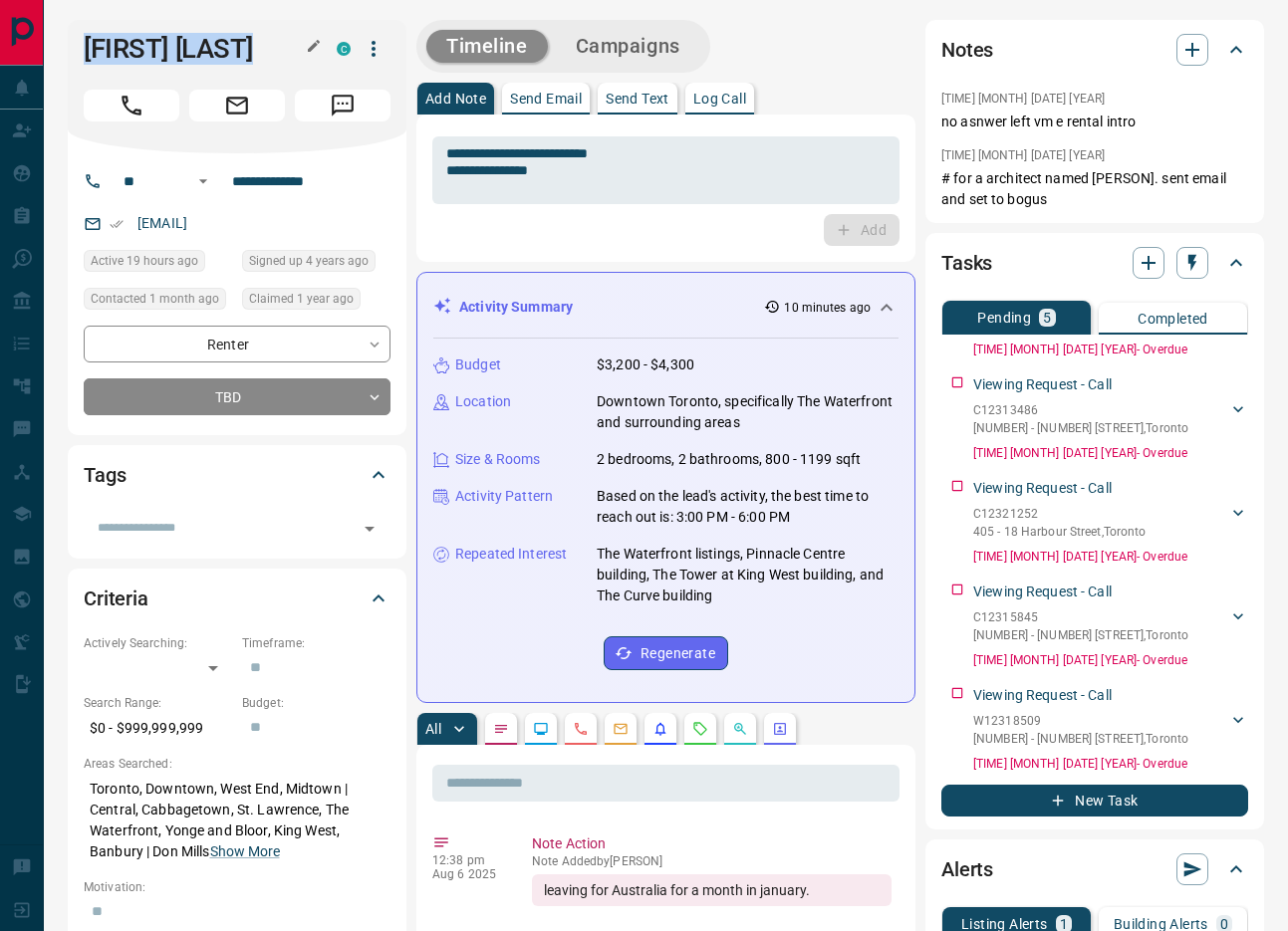 drag, startPoint x: 797, startPoint y: 640, endPoint x: 110, endPoint y: 24, distance: 922.7269 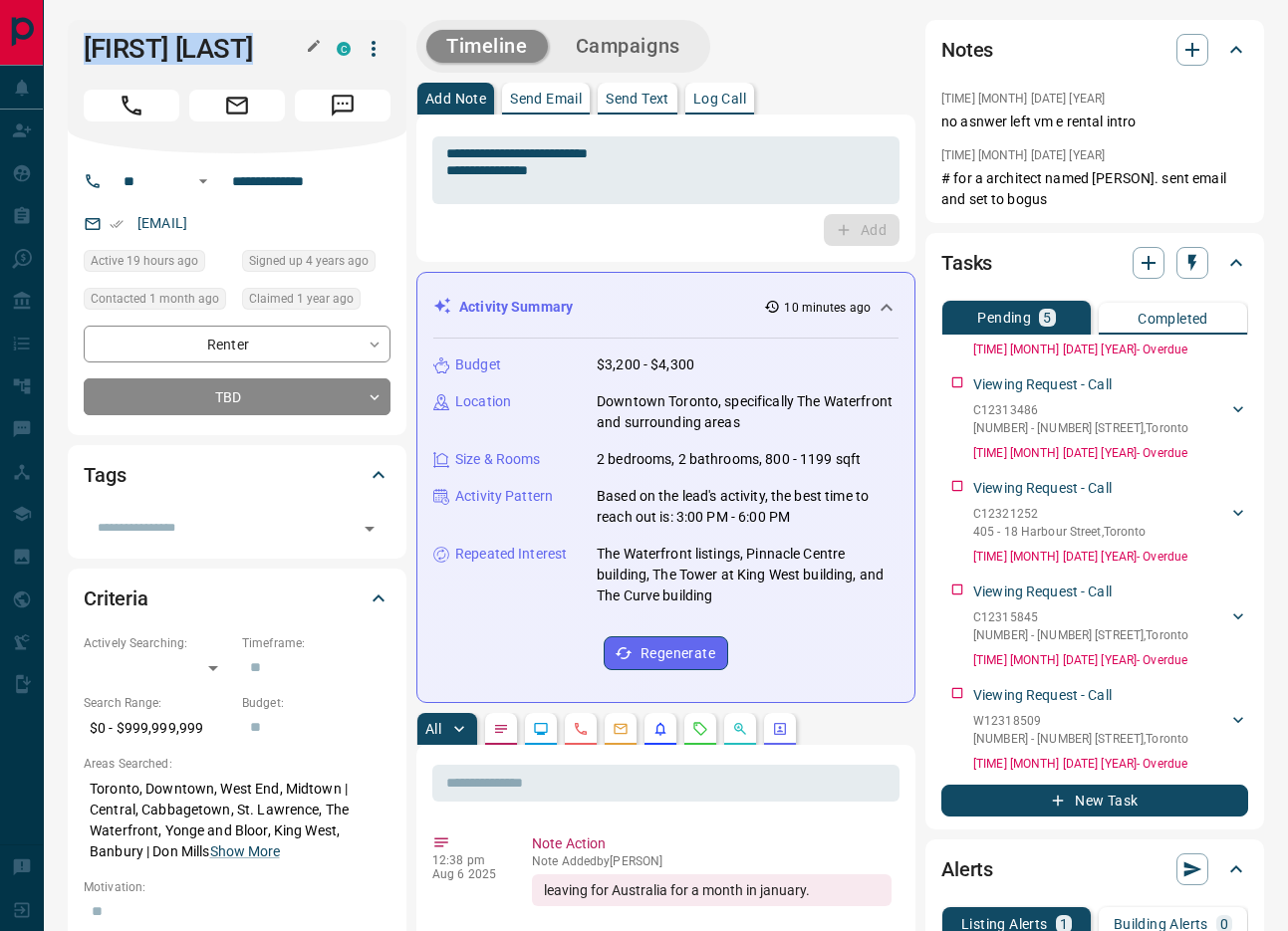 click on "**********" at bounding box center (665, 1230) 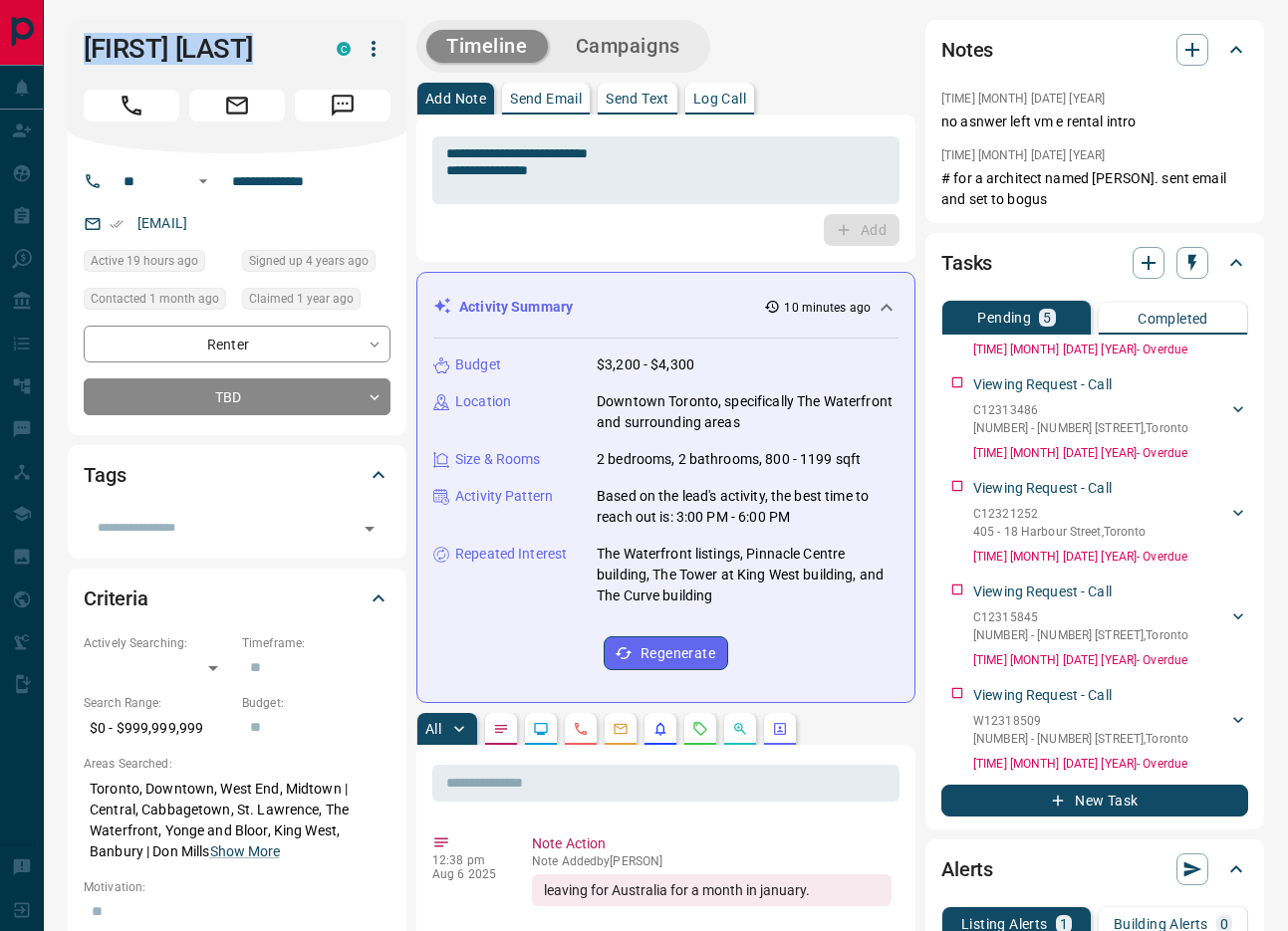 click on "Budget $3,200 - $4,300 Location Downtown Toronto, specifically The Waterfront and surrounding areas Size & Rooms 2 bedrooms, 2 bathrooms, 800 - 1199 sqft Activity Pattern Based on the lead's activity, the best time to reach out is:  3:00 PM - 6:00 PM Repeated Interest The Waterfront listings, Pinnacle Centre building, The Tower at King West building, and The Curve building Regenerate" at bounding box center (665, 512) 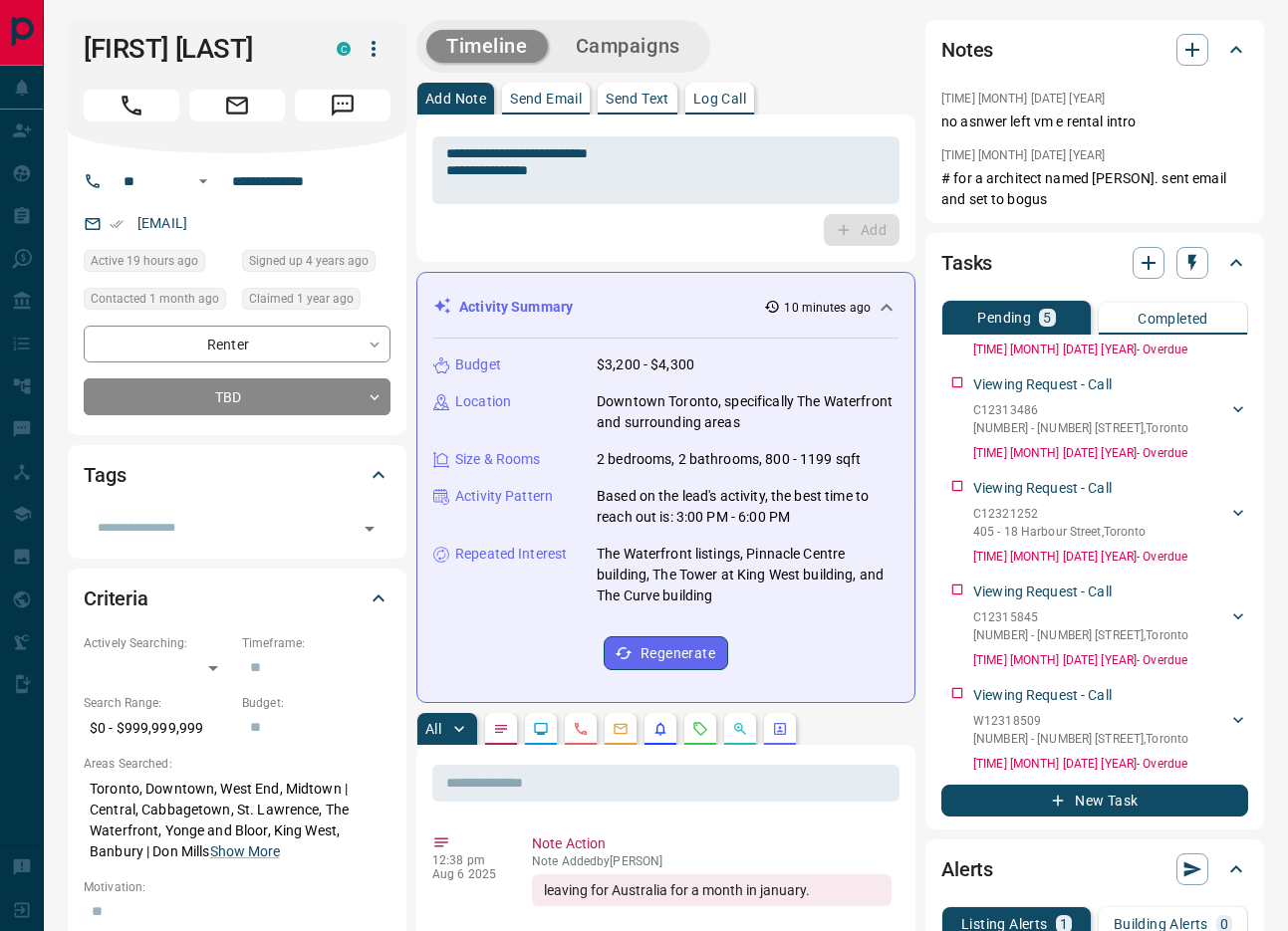 click on "Budget $3,200 - $4,300 Location Downtown Toronto, specifically The Waterfront and surrounding areas Size & Rooms 2 bedrooms, 2 bathrooms, 800 - 1199 sqft Activity Pattern Based on the lead's activity, the best time to reach out is:  3:00 PM - 6:00 PM Repeated Interest The Waterfront listings, Pinnacle Centre building, The Tower at King West building, and The Curve building Regenerate" at bounding box center (665, 512) 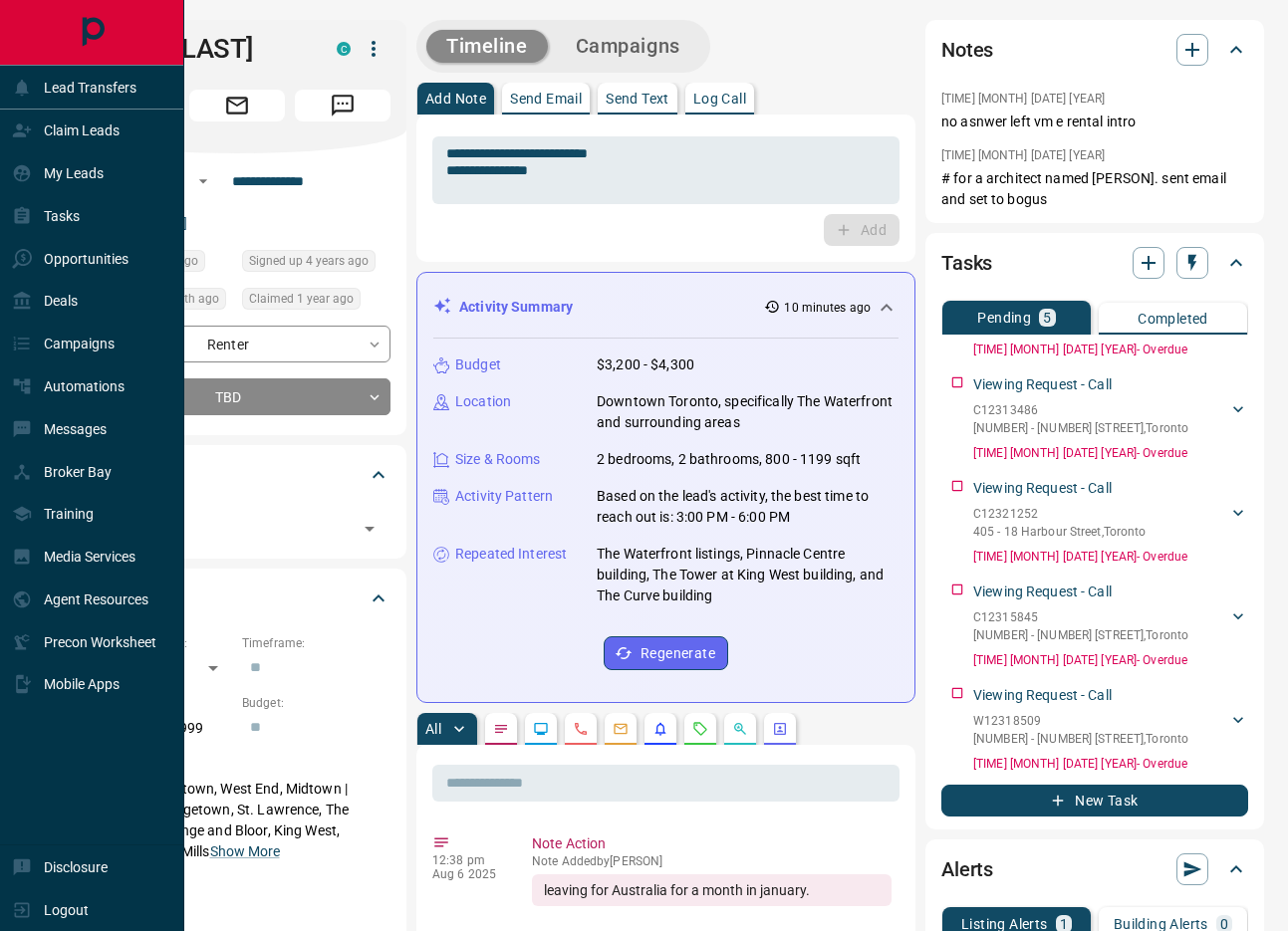 drag, startPoint x: 846, startPoint y: 686, endPoint x: 52, endPoint y: 36, distance: 1026.1267 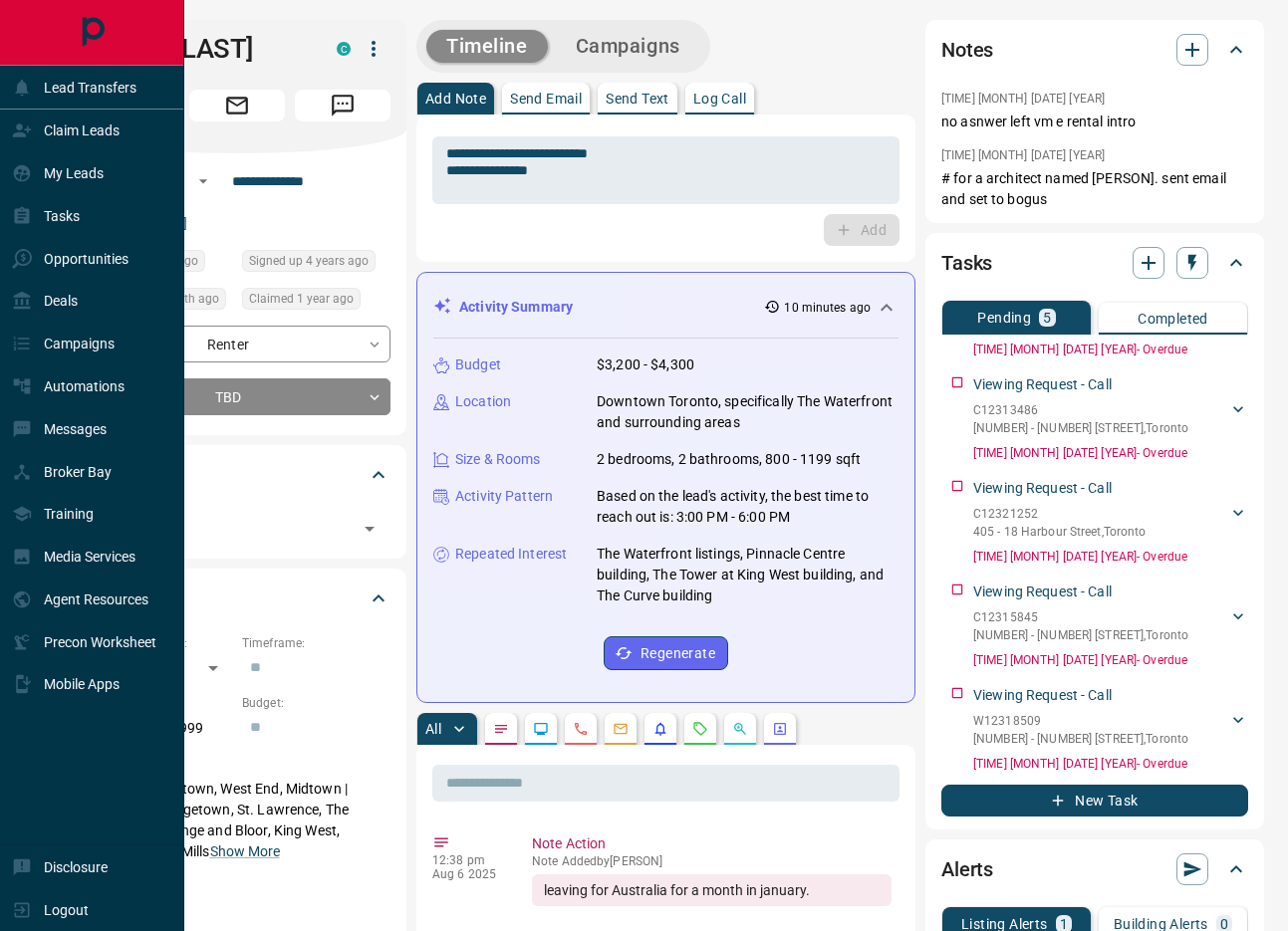 click on "**********" at bounding box center (644, 1230) 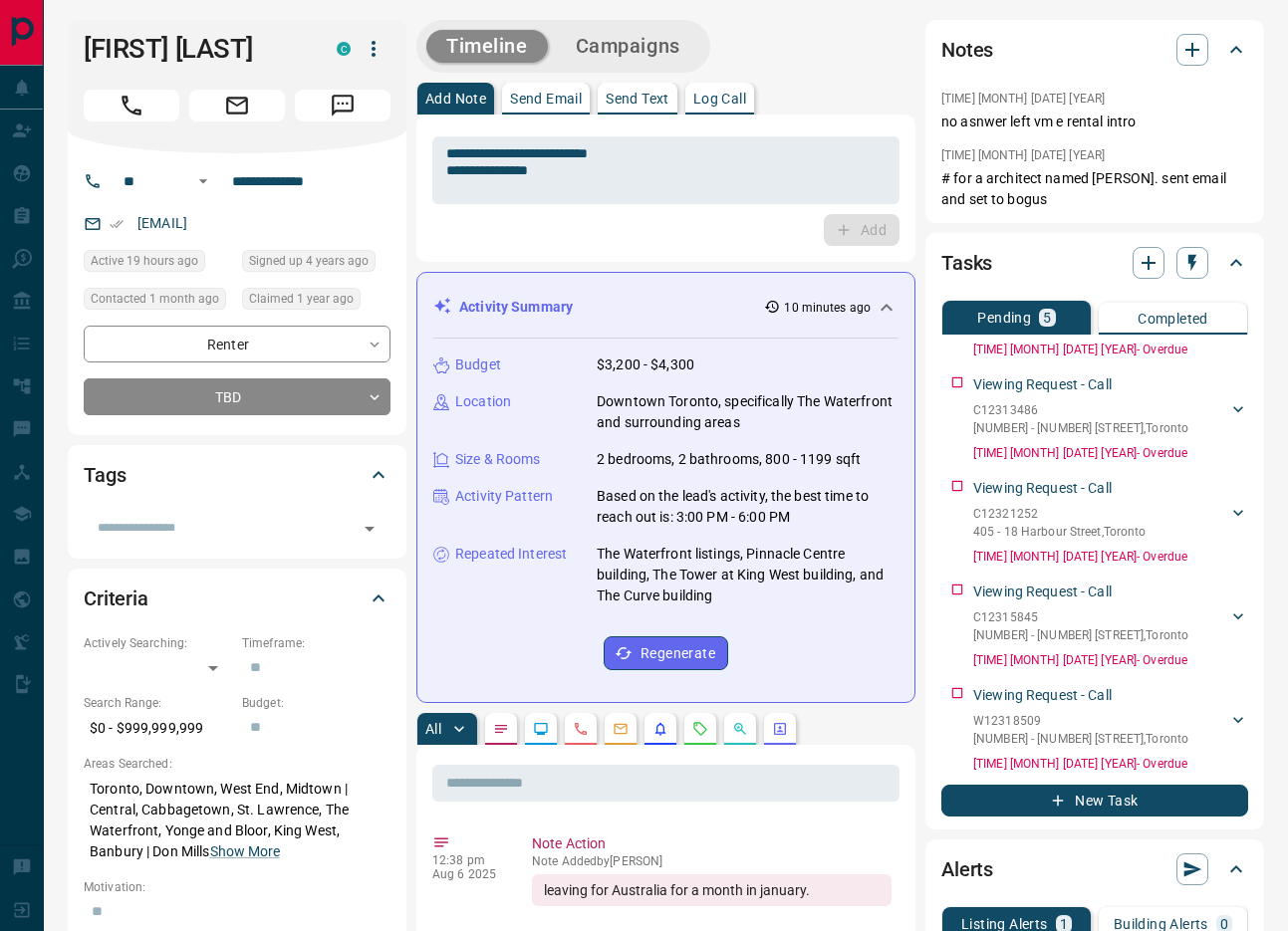 click on "Budget $3,200 - $4,300 Location Downtown Toronto, specifically The Waterfront and surrounding areas Size & Rooms 2 bedrooms, 2 bathrooms, 800 - 1199 sqft Activity Pattern Based on the lead's activity, the best time to reach out is:  3:00 PM - 6:00 PM Repeated Interest The Waterfront listings, Pinnacle Centre building, The Tower at King West building, and The Curve building Regenerate" at bounding box center (665, 512) 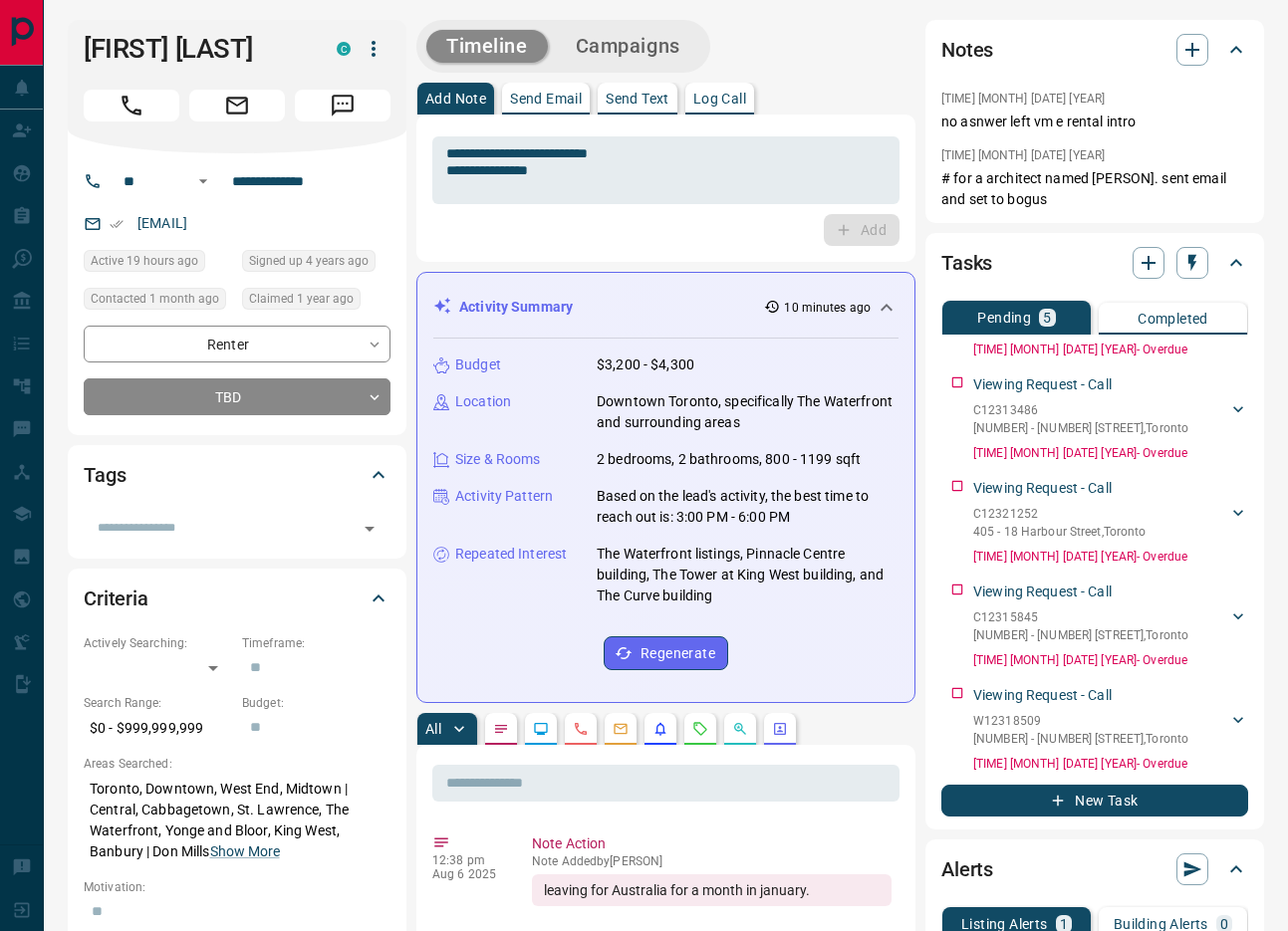 click on "**********" at bounding box center [665, 1230] 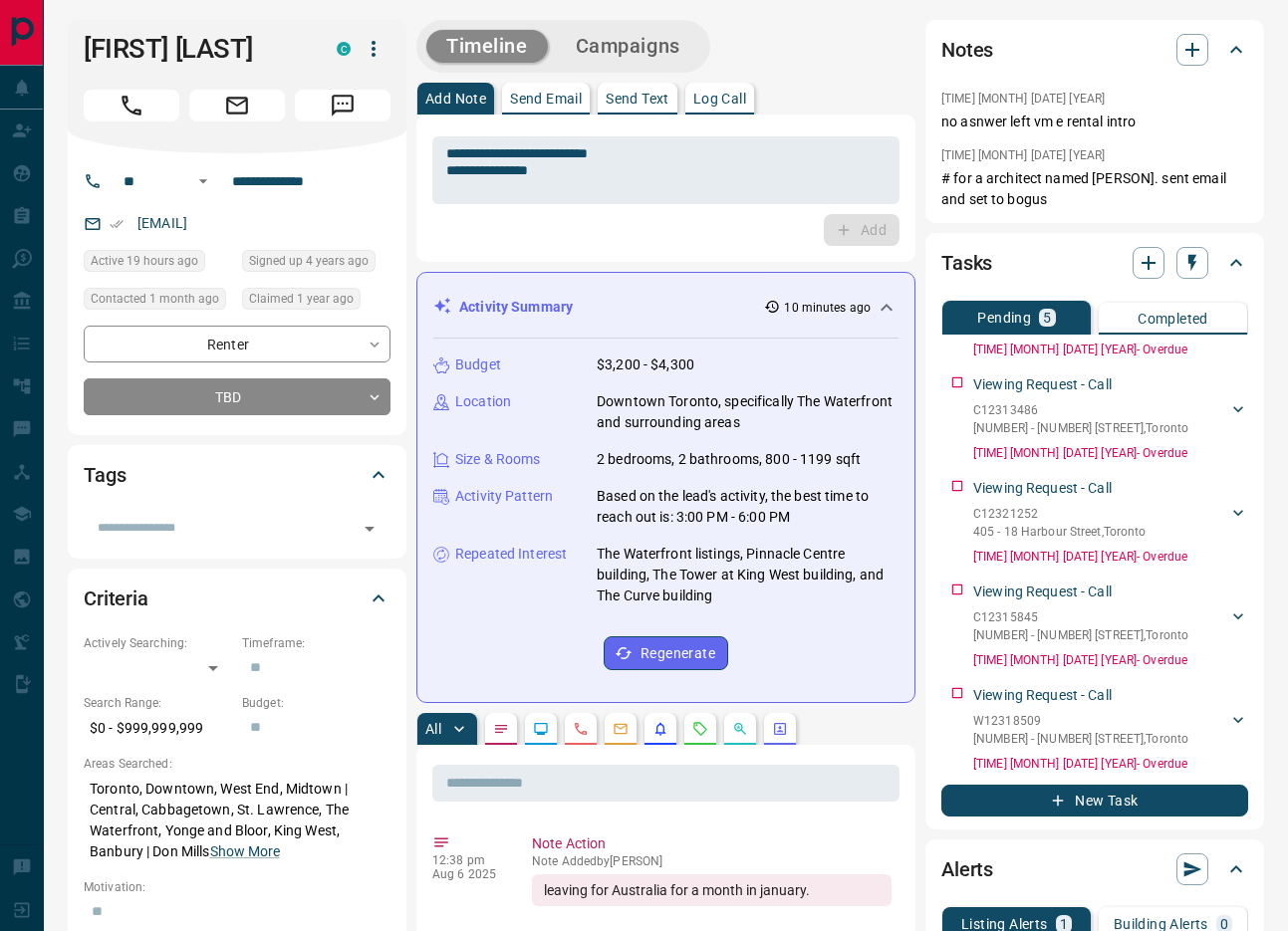 drag, startPoint x: 801, startPoint y: 650, endPoint x: 129, endPoint y: 30, distance: 914.32161 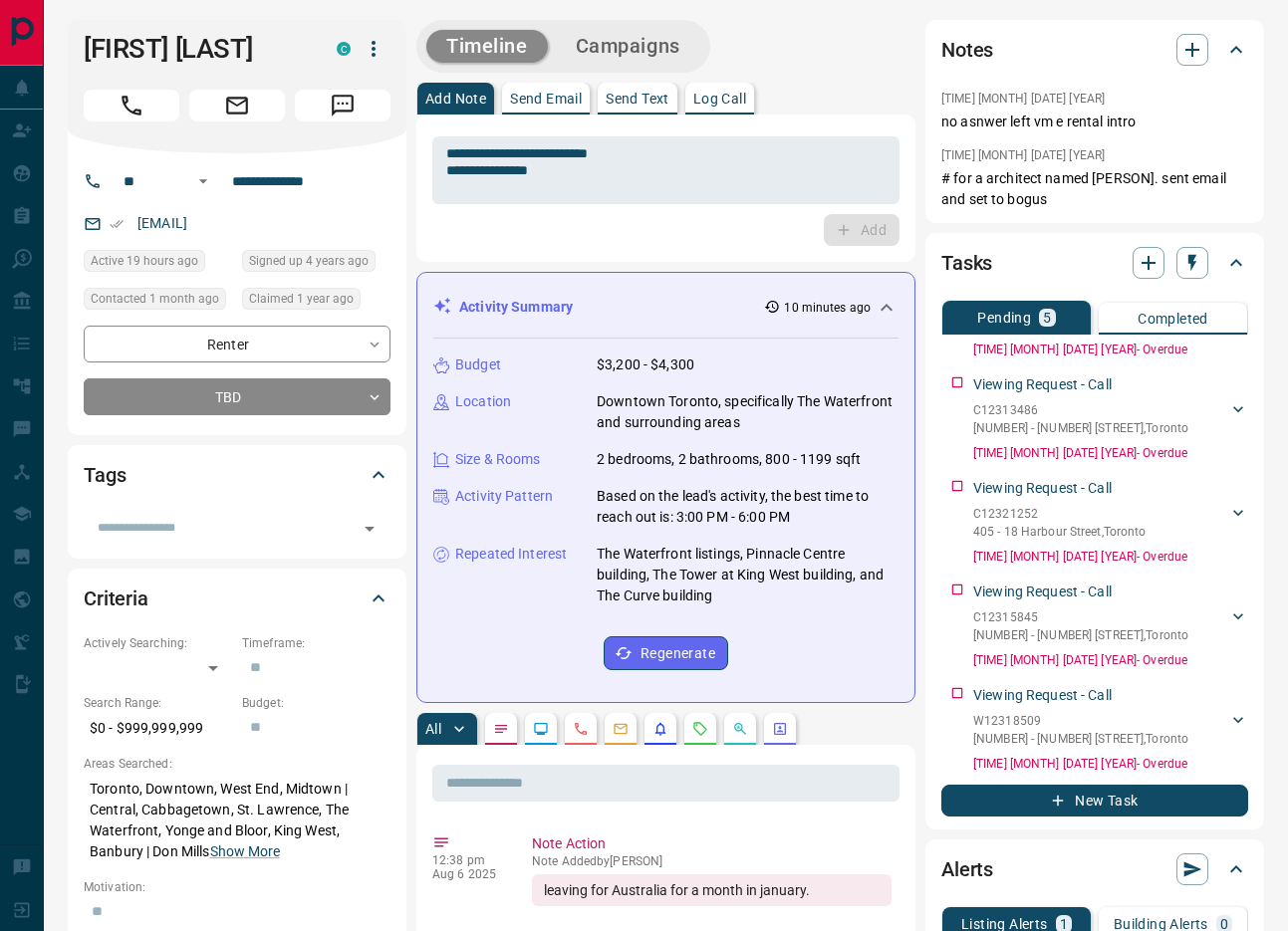 click on "**********" at bounding box center [644, 465] 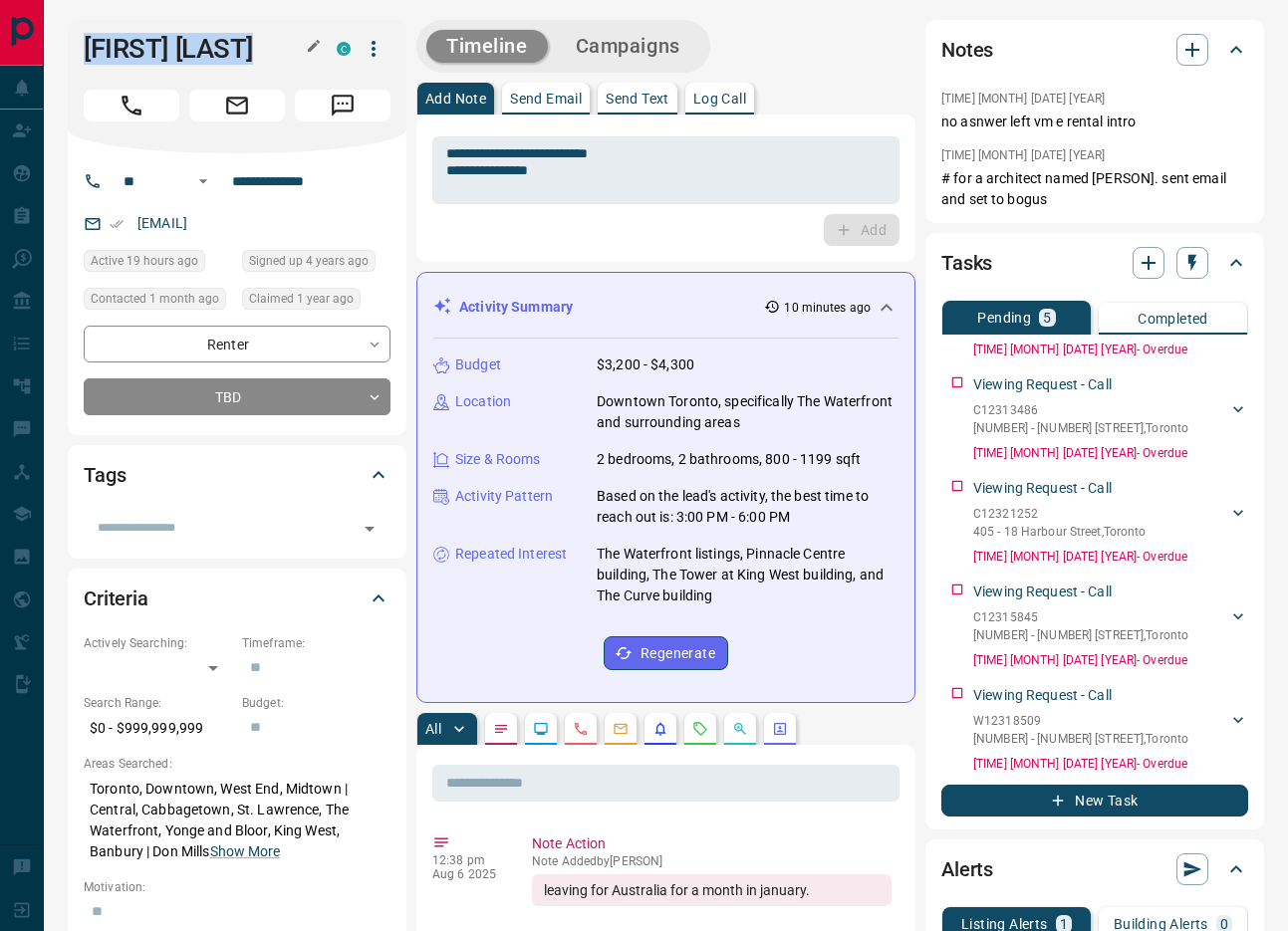 drag, startPoint x: 816, startPoint y: 634, endPoint x: 93, endPoint y: 40, distance: 935.7163 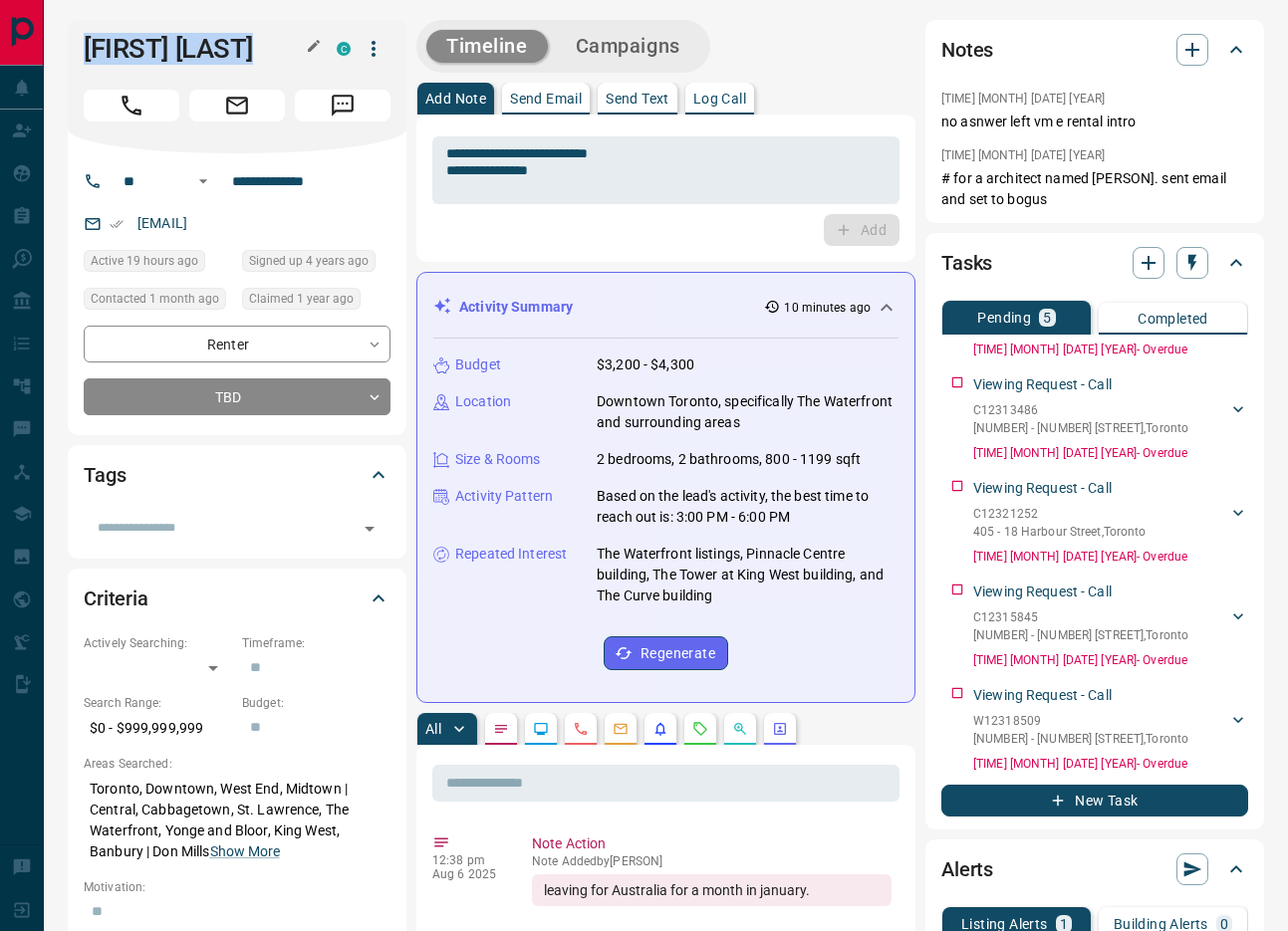 click on "**********" at bounding box center [665, 1230] 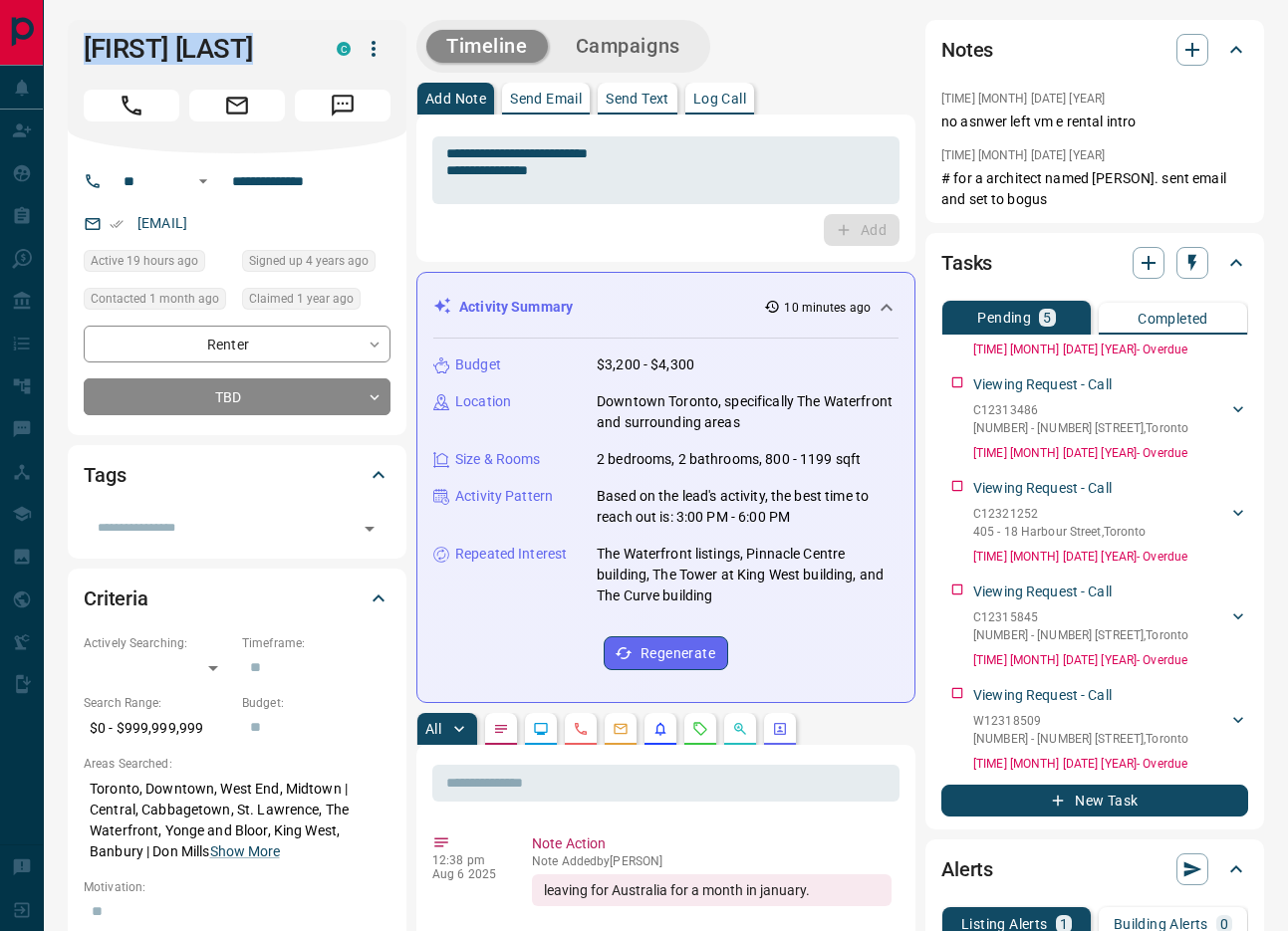 click on "Budget $3,200 - $4,300 Location Downtown Toronto, specifically The Waterfront and surrounding areas Size & Rooms 2 bedrooms, 2 bathrooms, 800 - 1199 sqft Activity Pattern Based on the lead's activity, the best time to reach out is:  3:00 PM - 6:00 PM Repeated Interest The Waterfront listings, Pinnacle Centre building, The Tower at King West building, and The Curve building Regenerate" at bounding box center (665, 512) 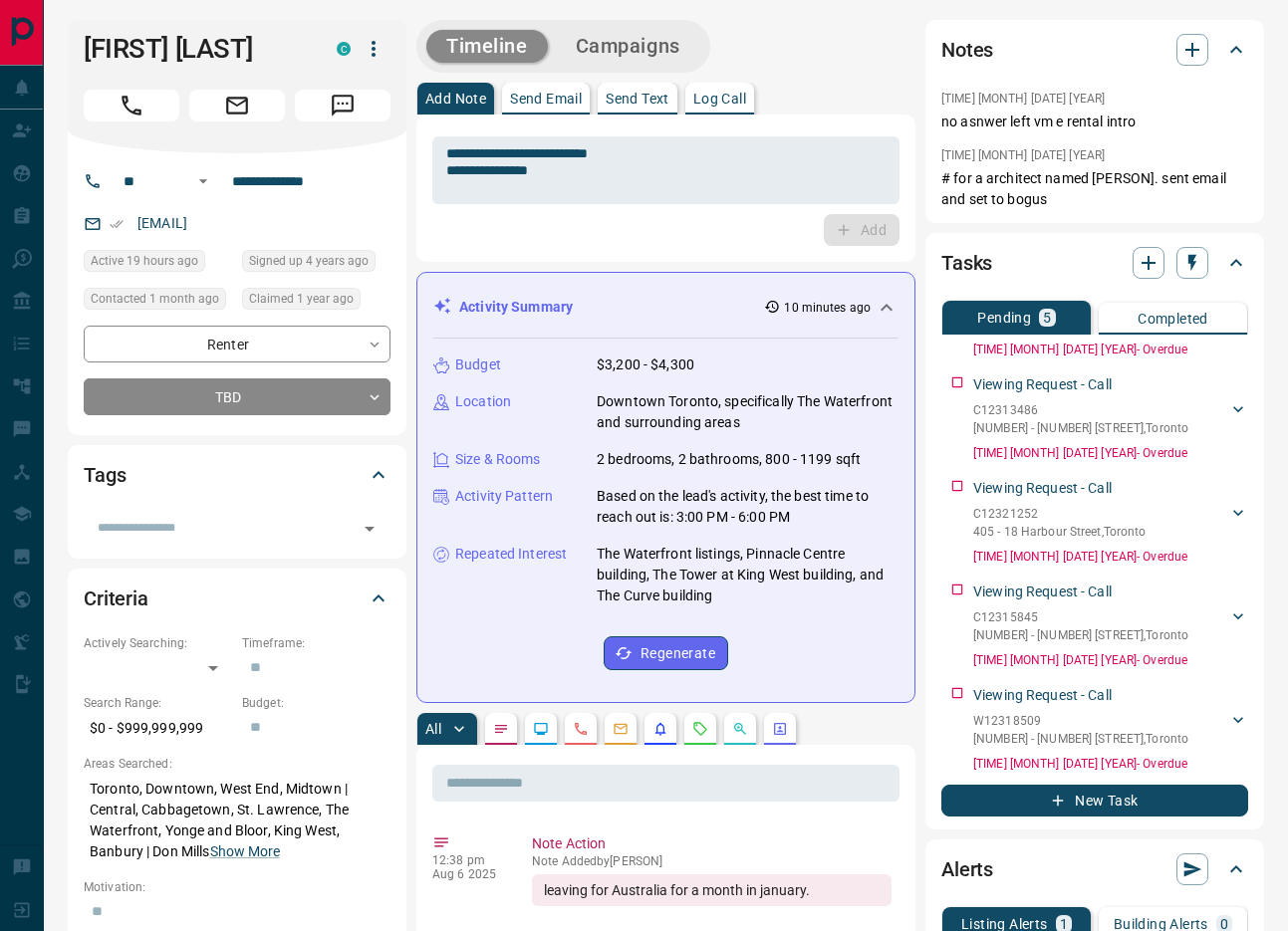 click on "Budget $3,200 - $4,300 Location Downtown Toronto, specifically The Waterfront and surrounding areas Size & Rooms 2 bedrooms, 2 bathrooms, 800 - 1199 sqft Activity Pattern Based on the lead's activity, the best time to reach out is:  3:00 PM - 6:00 PM Repeated Interest The Waterfront listings, Pinnacle Centre building, The Tower at King West building, and The Curve building Regenerate" at bounding box center (665, 512) 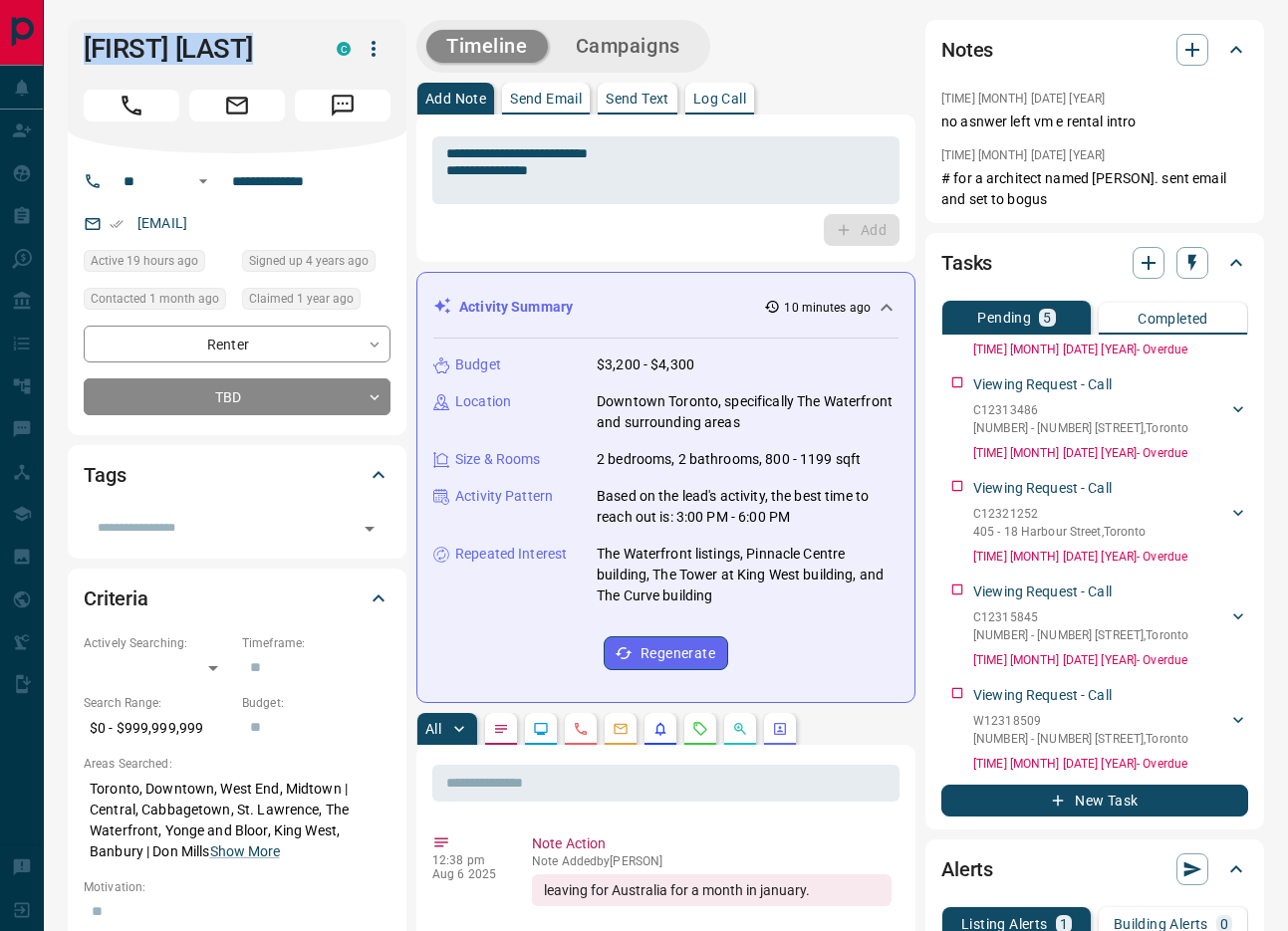drag, startPoint x: 810, startPoint y: 658, endPoint x: 100, endPoint y: 58, distance: 929.5698 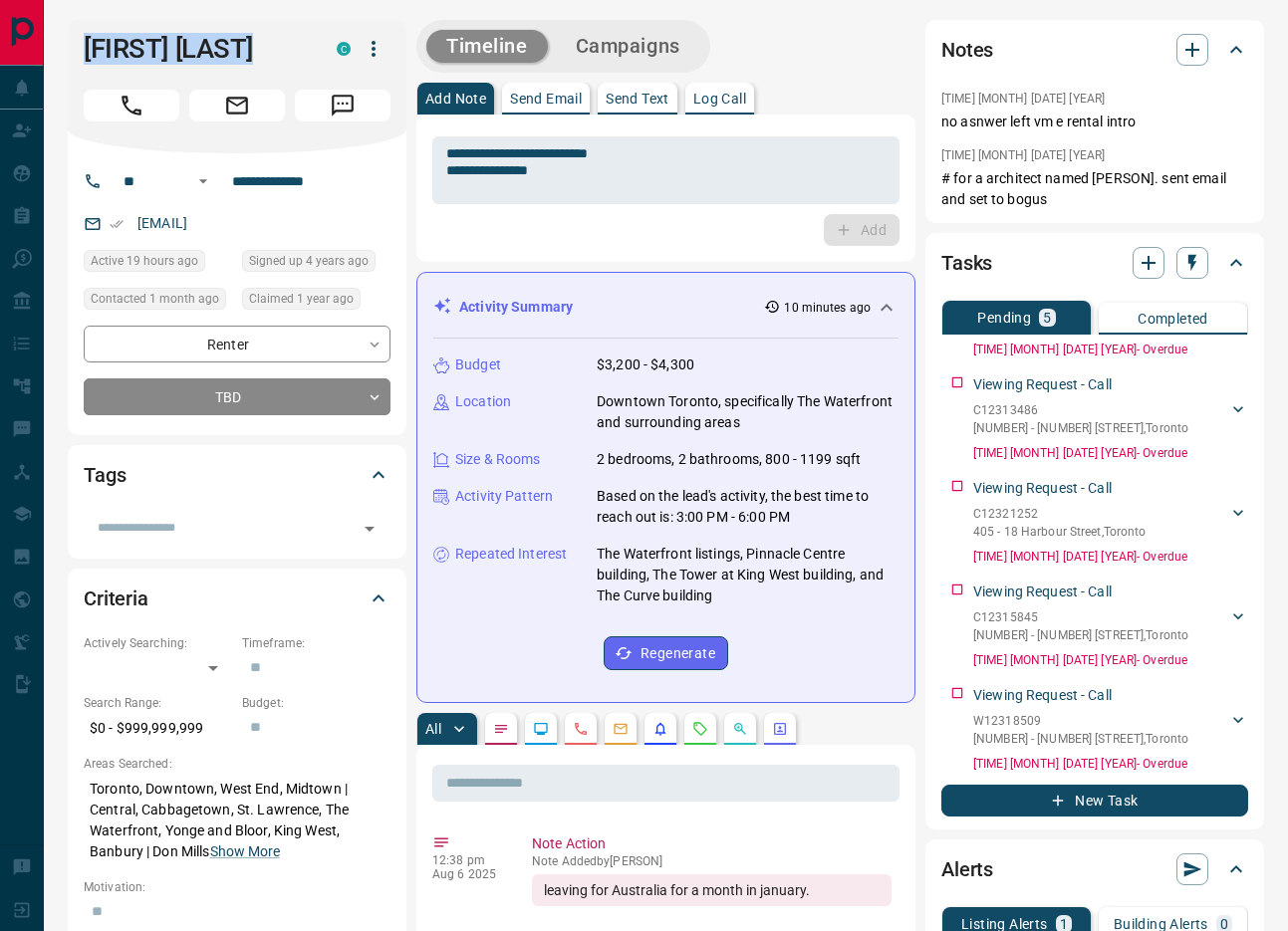 click on "**********" at bounding box center (665, 1230) 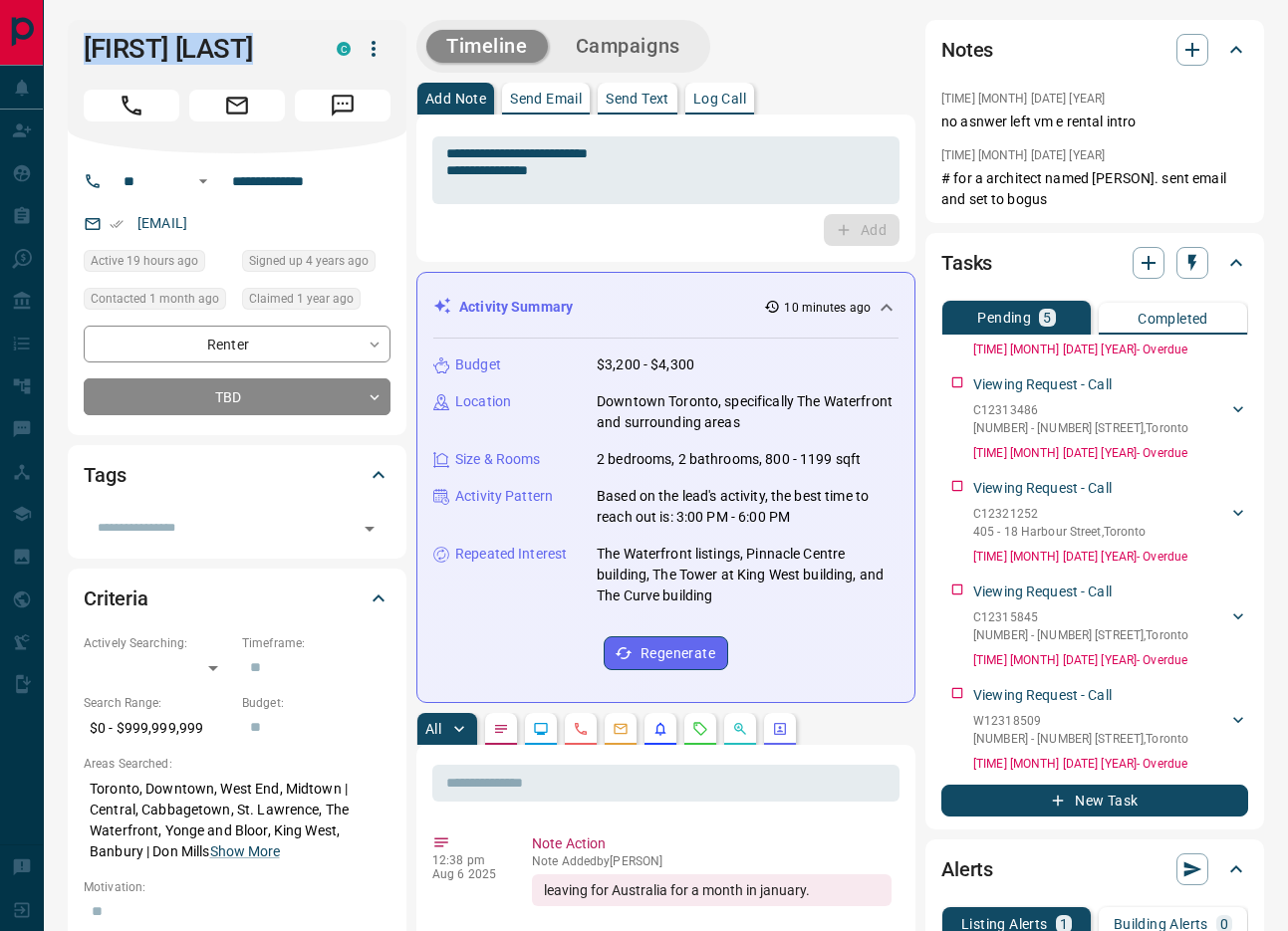 click on "Budget $3,200 - $4,300 Location Downtown Toronto, specifically The Waterfront and surrounding areas Size & Rooms 2 bedrooms, 2 bathrooms, 800 - 1199 sqft Activity Pattern Based on the lead's activity, the best time to reach out is:  3:00 PM - 6:00 PM Repeated Interest The Waterfront listings, Pinnacle Centre building, The Tower at King West building, and The Curve building Regenerate" at bounding box center (665, 512) 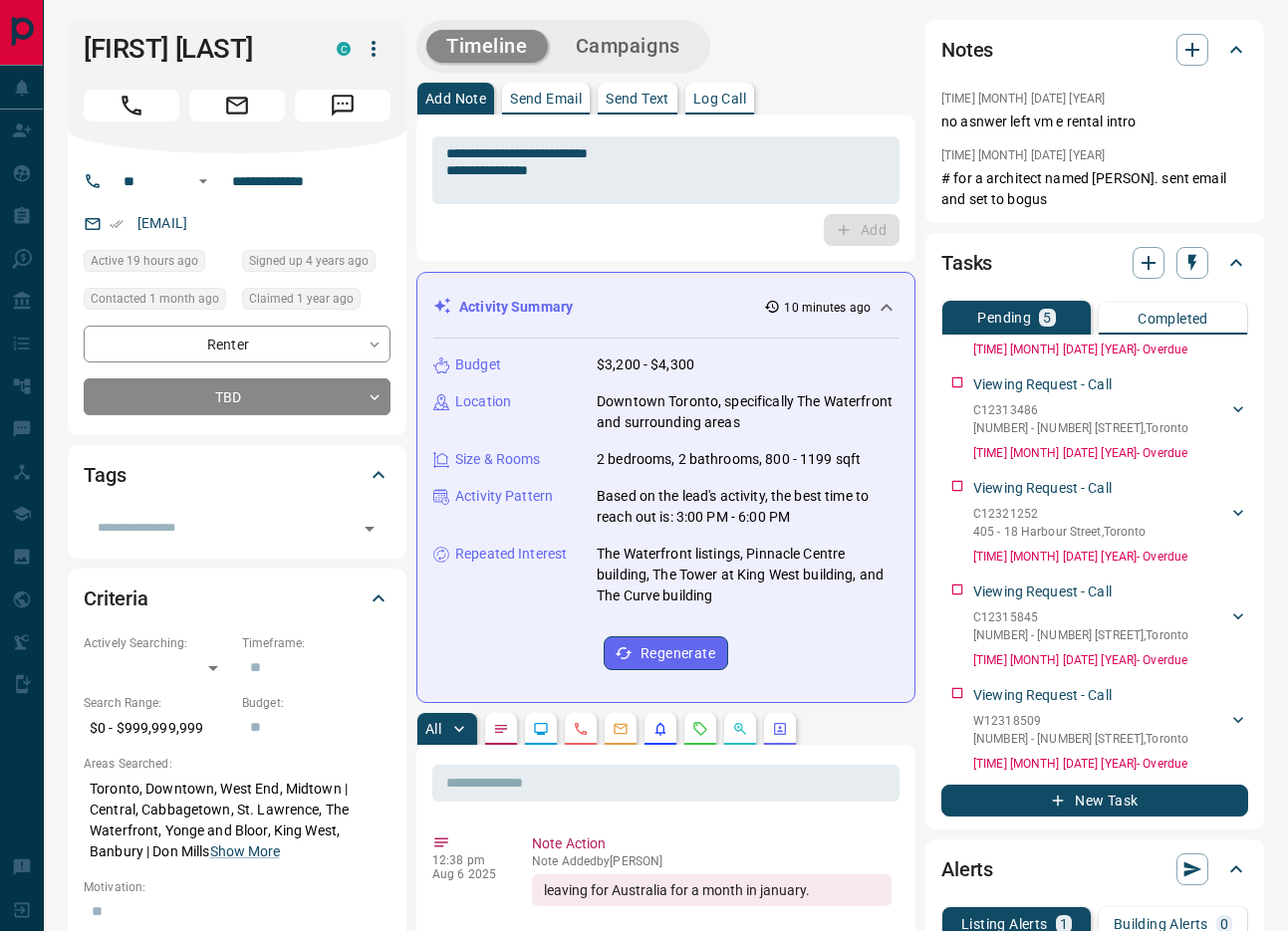 click on "Budget $3,200 - $4,300 Location Downtown Toronto, specifically The Waterfront and surrounding areas Size & Rooms 2 bedrooms, 2 bathrooms, 800 - 1199 sqft Activity Pattern Based on the lead's activity, the best time to reach out is:  3:00 PM - 6:00 PM Repeated Interest The Waterfront listings, Pinnacle Centre building, The Tower at King West building, and The Curve building Regenerate" at bounding box center [665, 512] 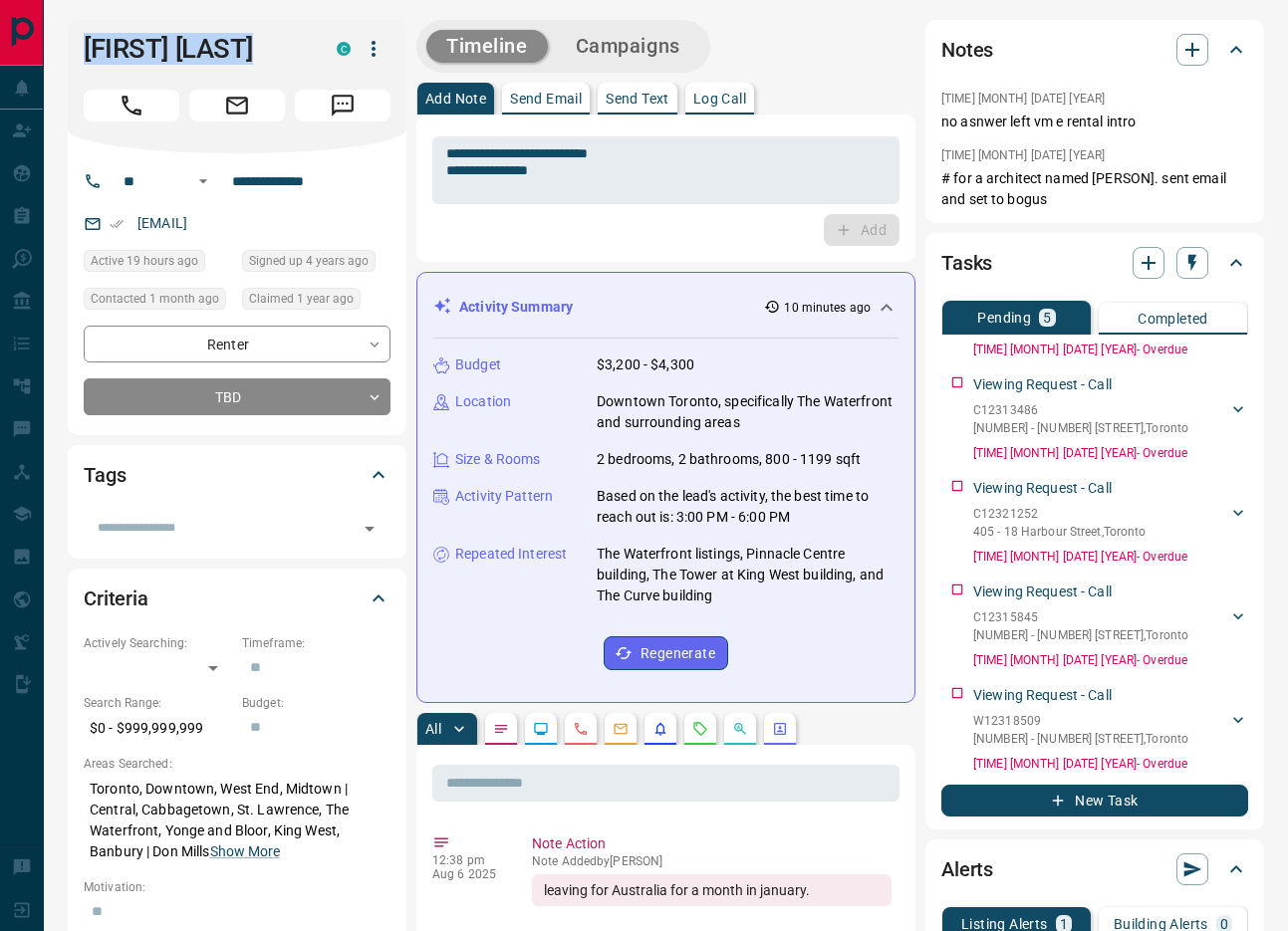 drag, startPoint x: 825, startPoint y: 683, endPoint x: 76, endPoint y: 52, distance: 979.36816 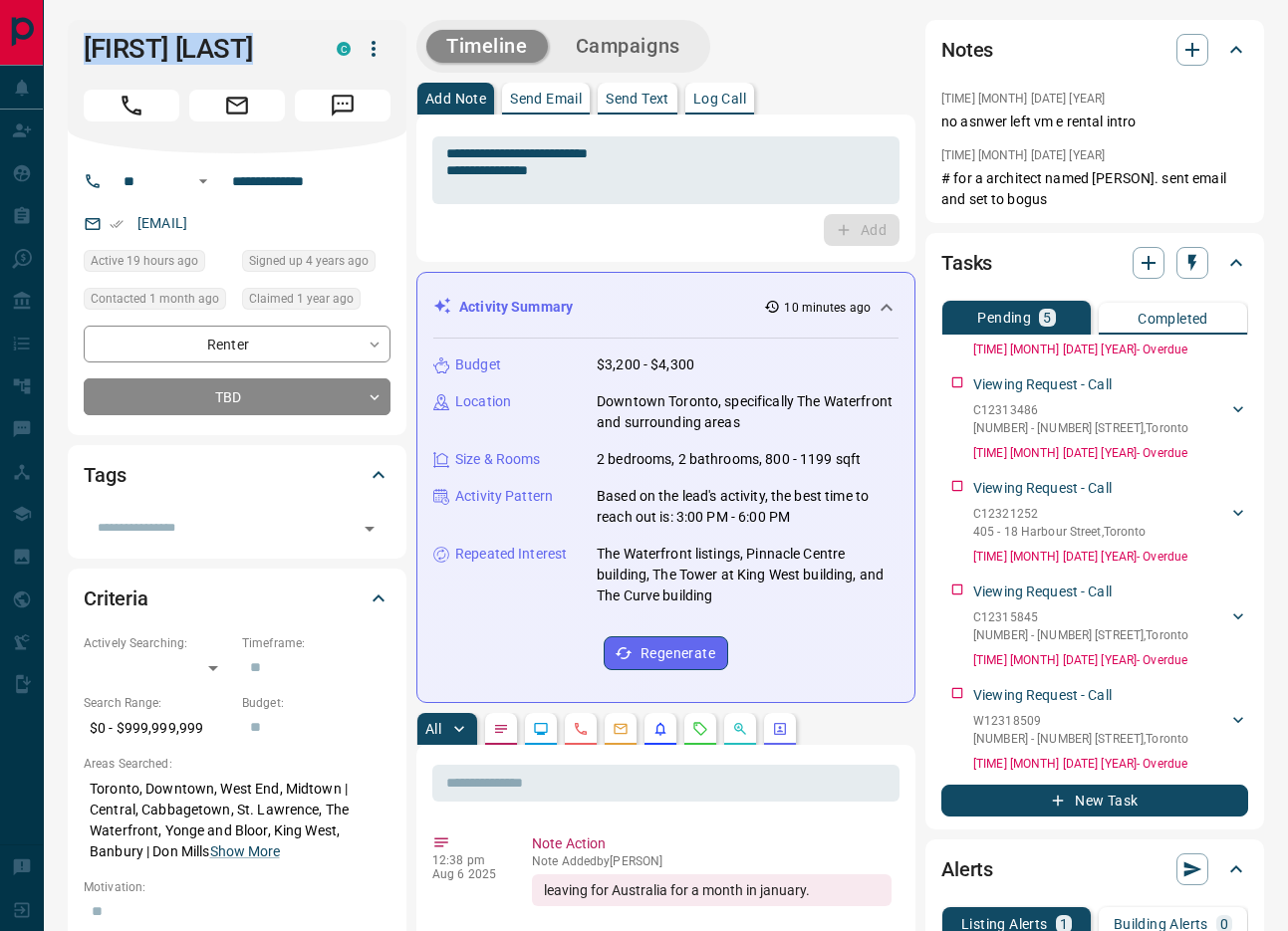 click on "**********" at bounding box center (665, 1230) 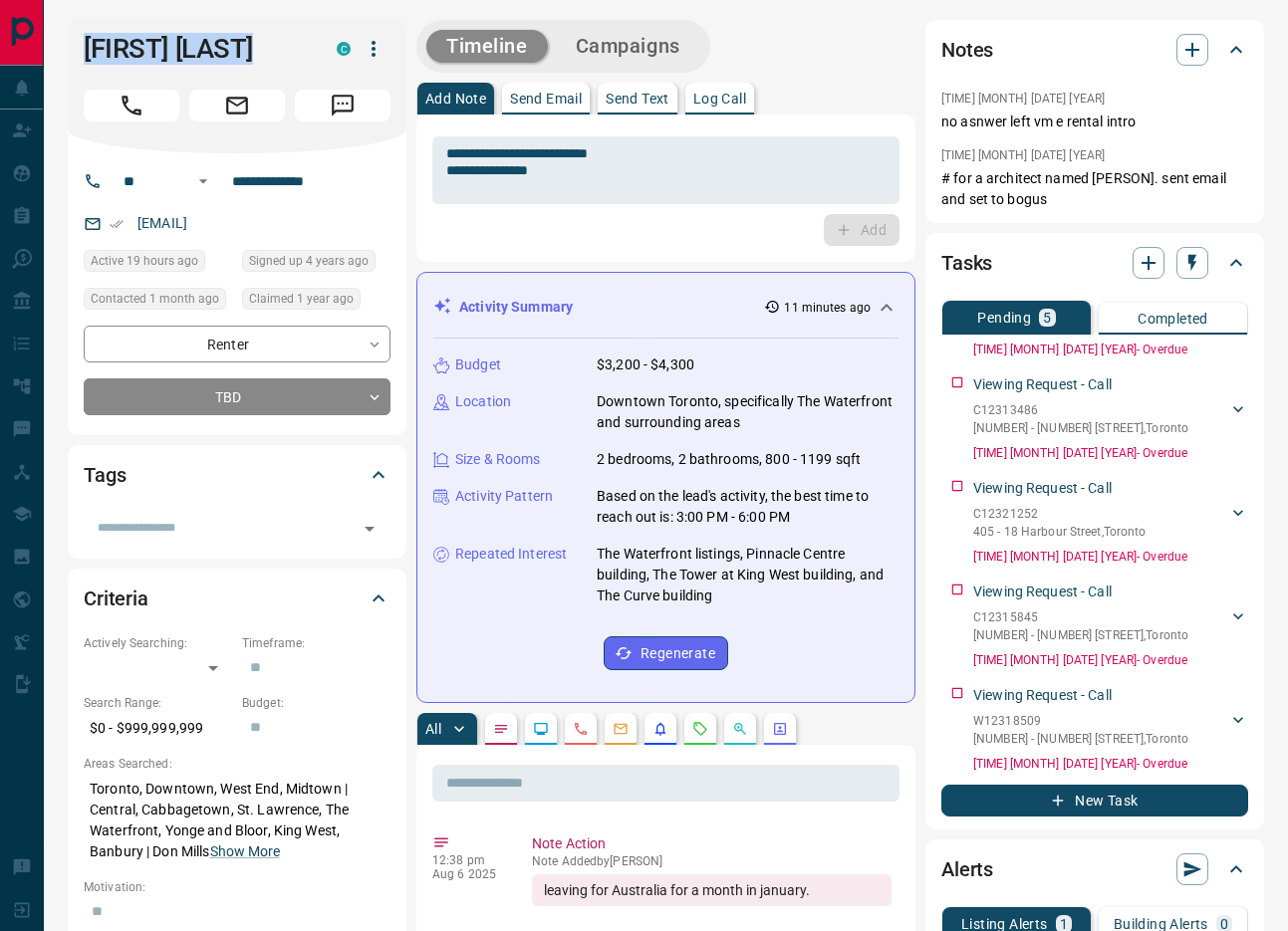 click on "Budget $3,200 - $4,300 Location Downtown Toronto, specifically The Waterfront and surrounding areas Size & Rooms 2 bedrooms, 2 bathrooms, 800 - 1199 sqft Activity Pattern Based on the lead's activity, the best time to reach out is:  3:00 PM - 6:00 PM Repeated Interest The Waterfront listings, Pinnacle Centre building, The Tower at King West building, and The Curve building Regenerate" at bounding box center (665, 512) 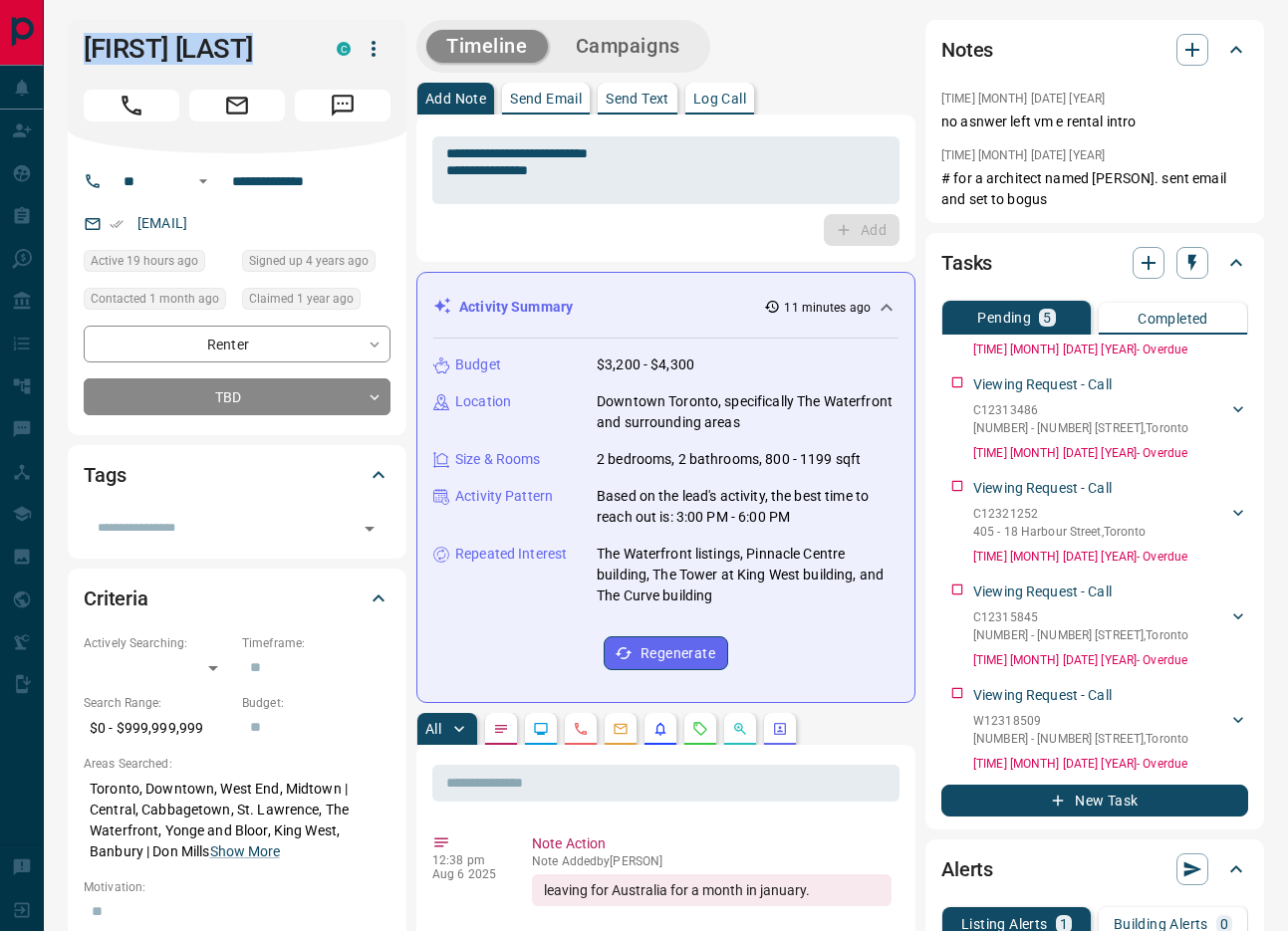 click on "**********" at bounding box center [665, 1230] 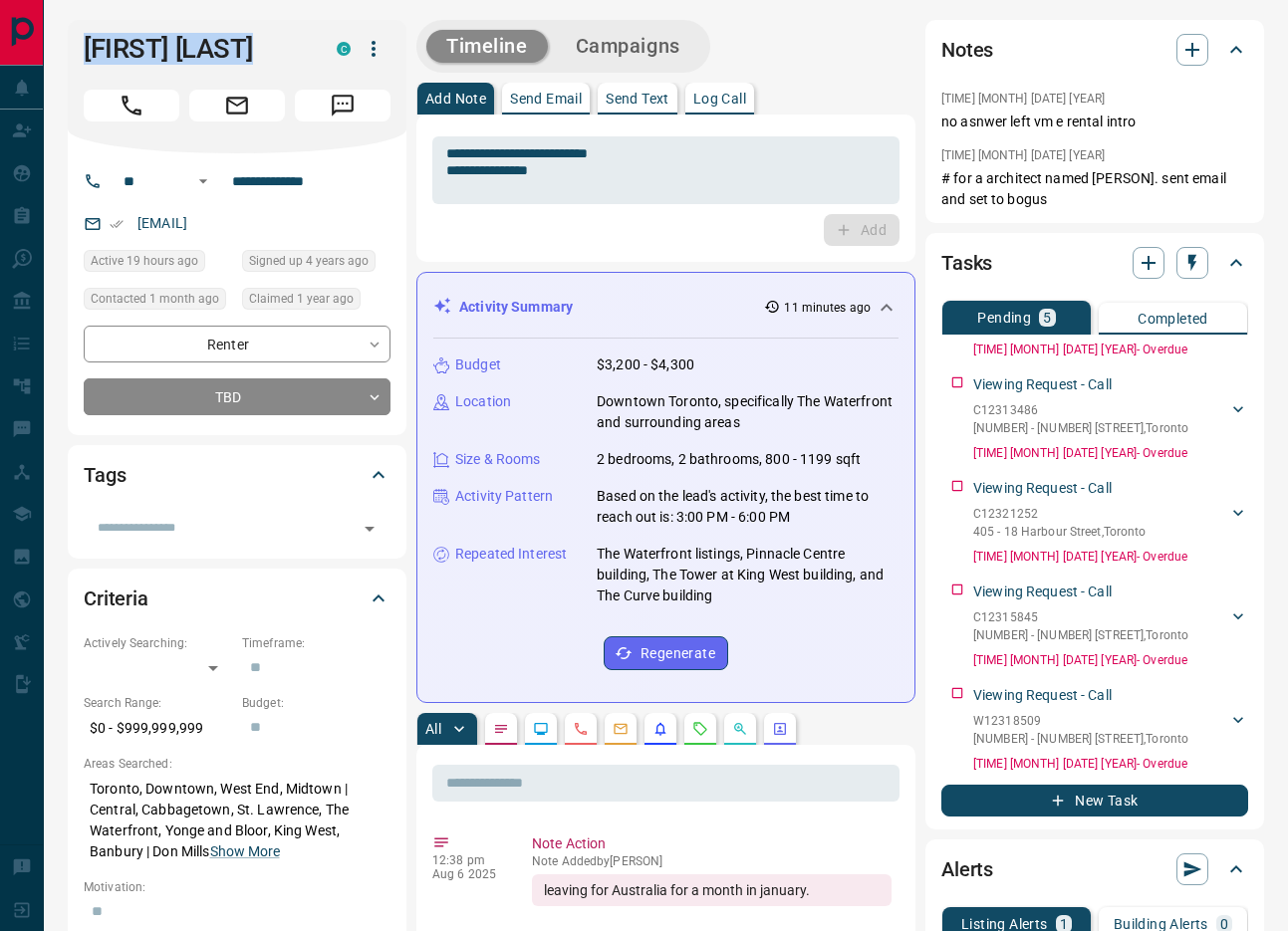 click on "Budget $3,200 - $4,300 Location Downtown Toronto, specifically The Waterfront and surrounding areas Size & Rooms 2 bedrooms, 2 bathrooms, 800 - 1199 sqft Activity Pattern Based on the lead's activity, the best time to reach out is:  3:00 PM - 6:00 PM Repeated Interest The Waterfront listings, Pinnacle Centre building, The Tower at King West building, and The Curve building Regenerate" at bounding box center (665, 512) 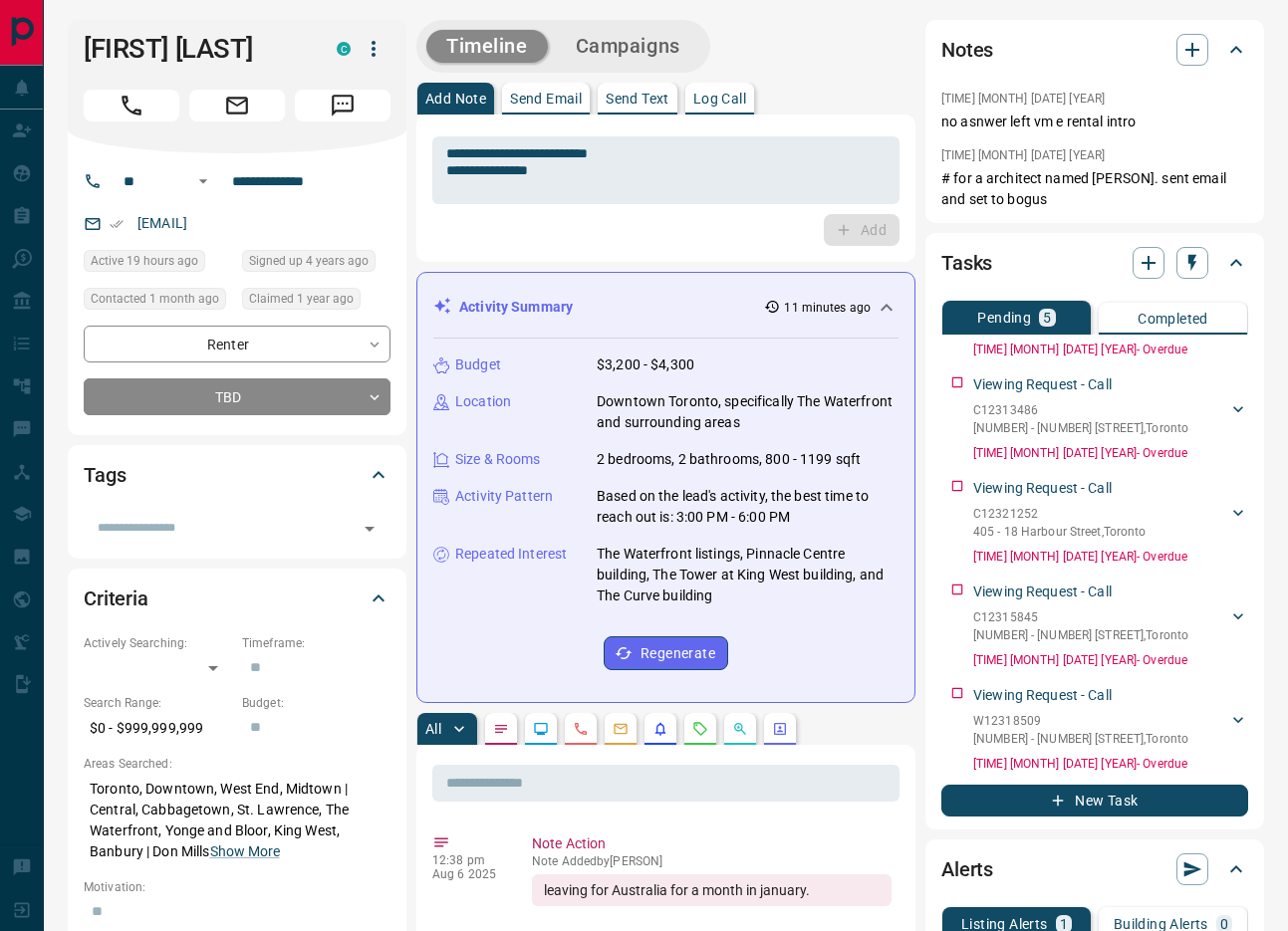 click on "Budget $3,200 - $4,300 Location Downtown Toronto, specifically The Waterfront and surrounding areas Size & Rooms 2 bedrooms, 2 bathrooms, 800 - 1199 sqft Activity Pattern Based on the lead's activity, the best time to reach out is:  3:00 PM - 6:00 PM Repeated Interest The Waterfront listings, Pinnacle Centre building, The Tower at King West building, and The Curve building Regenerate" at bounding box center (665, 512) 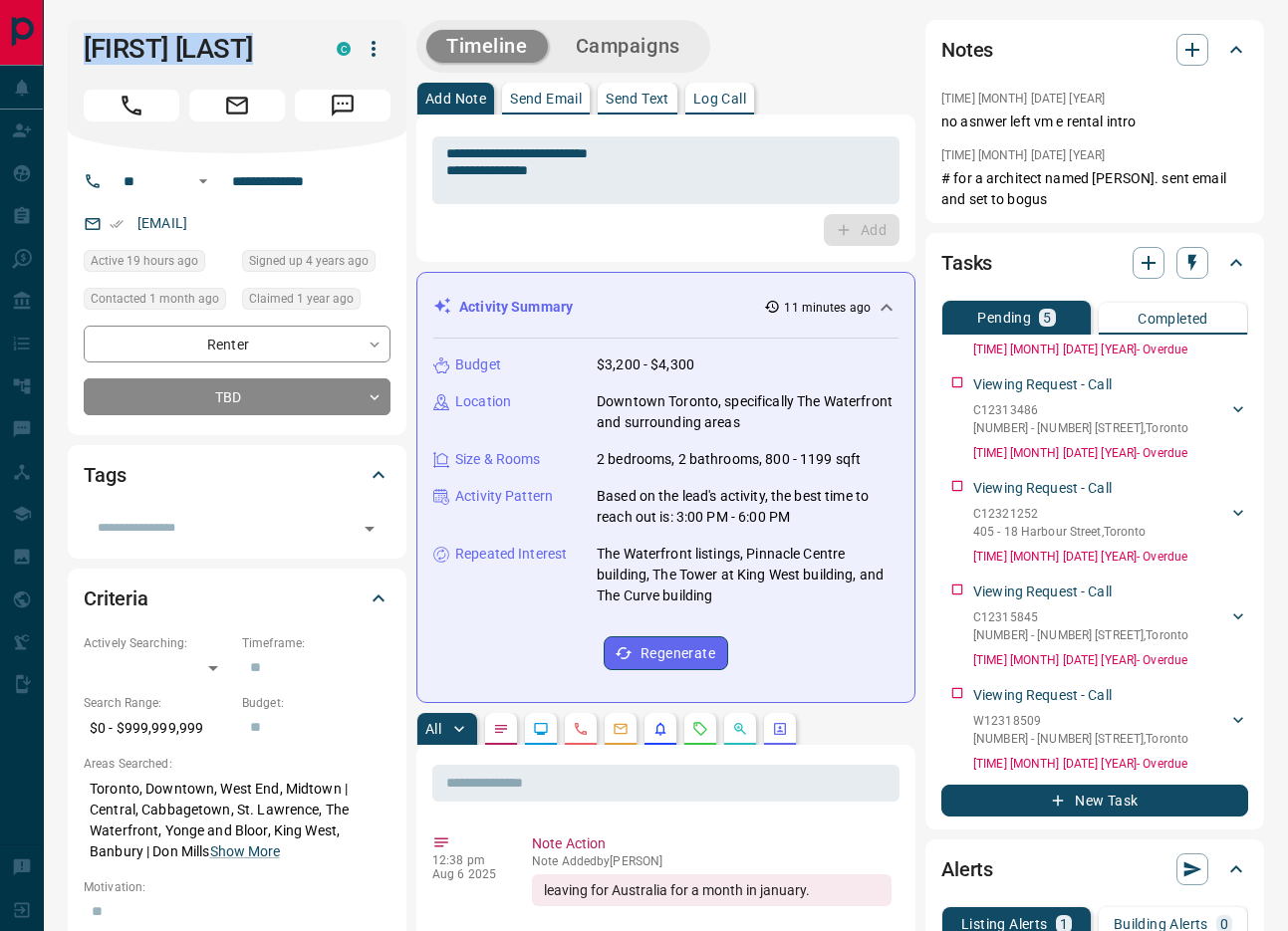 drag, startPoint x: 791, startPoint y: 664, endPoint x: 83, endPoint y: 29, distance: 951.04627 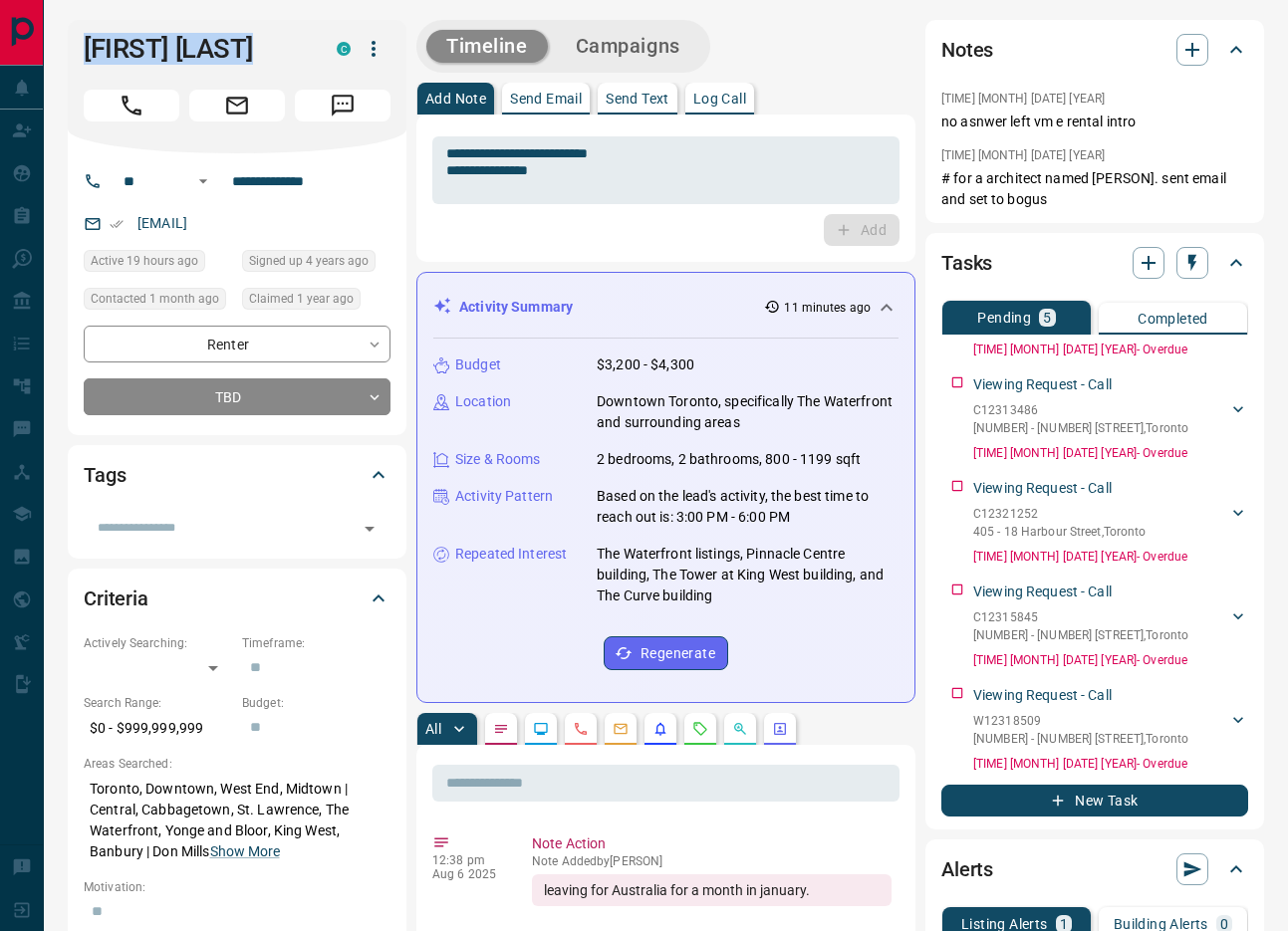 click on "**********" at bounding box center [665, 1230] 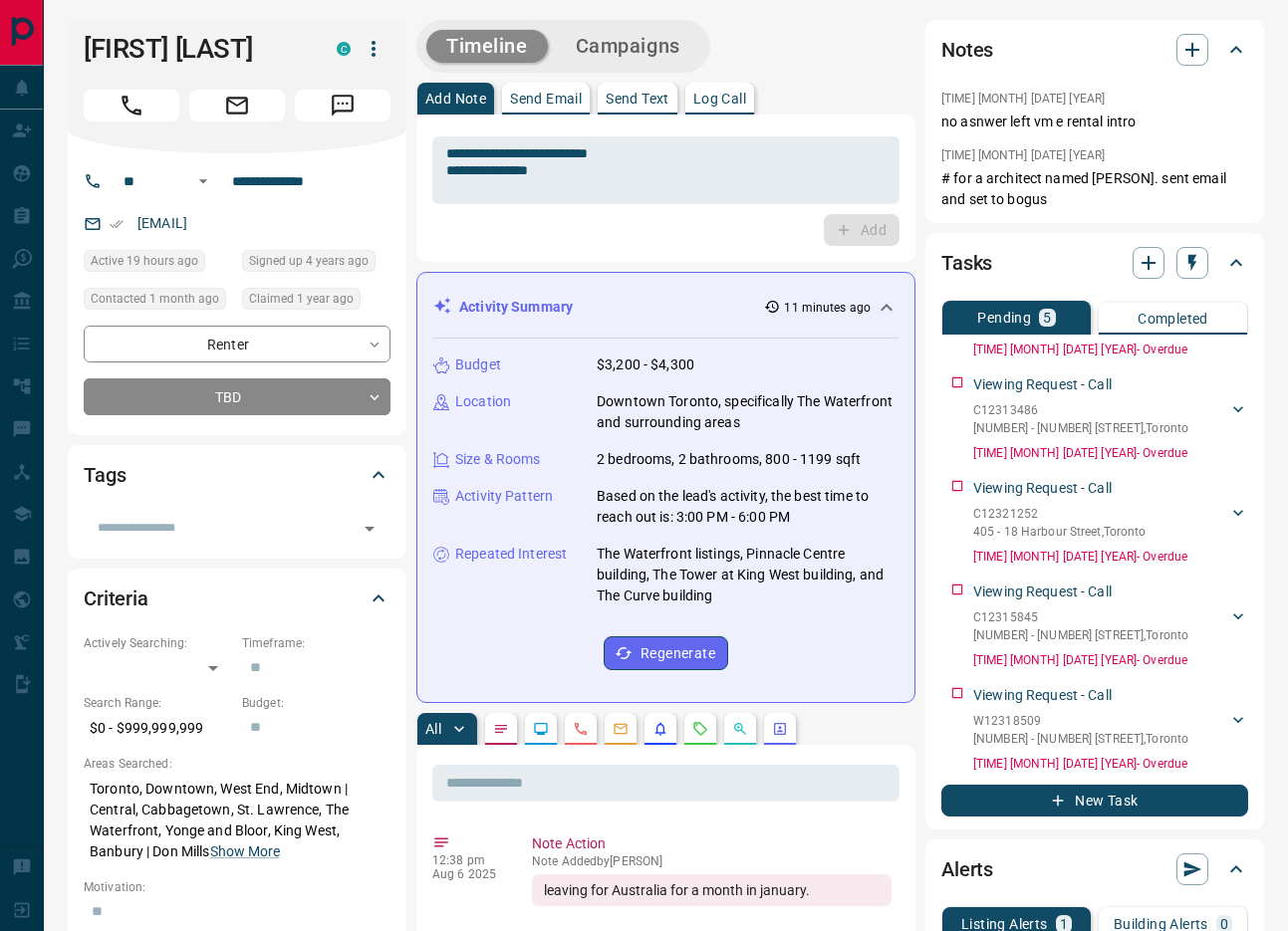 drag, startPoint x: 769, startPoint y: 658, endPoint x: 221, endPoint y: 80, distance: 796.48478 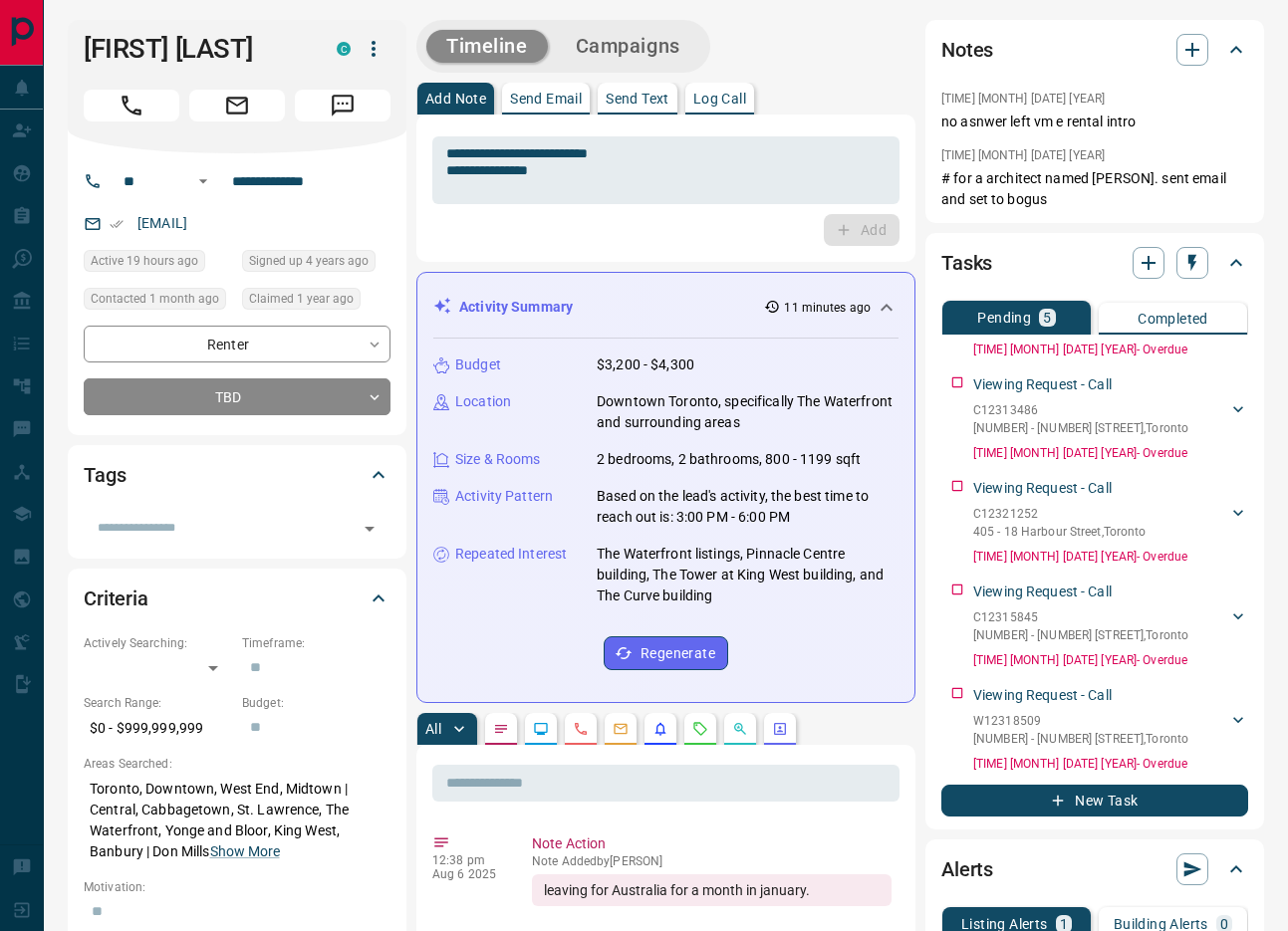 click on "**********" at bounding box center (665, 1230) 